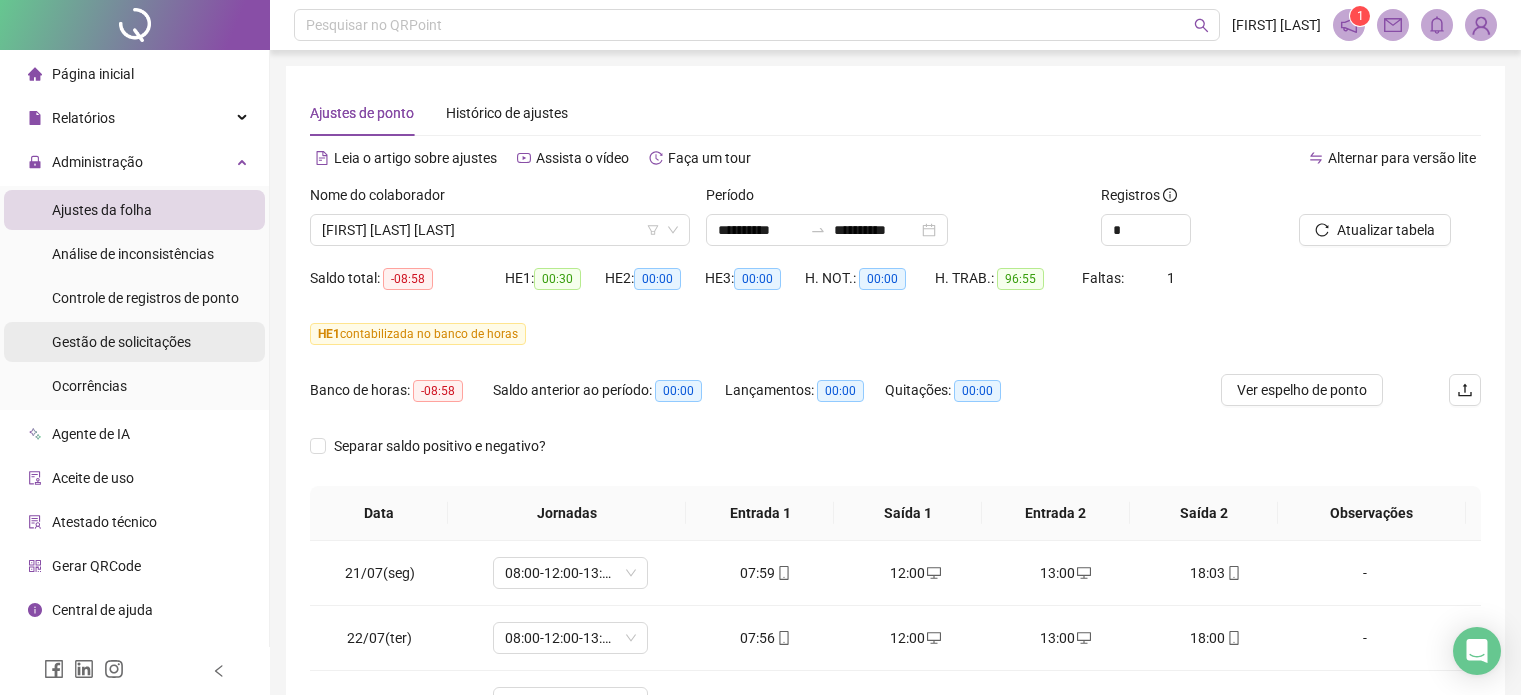 scroll, scrollTop: 0, scrollLeft: 0, axis: both 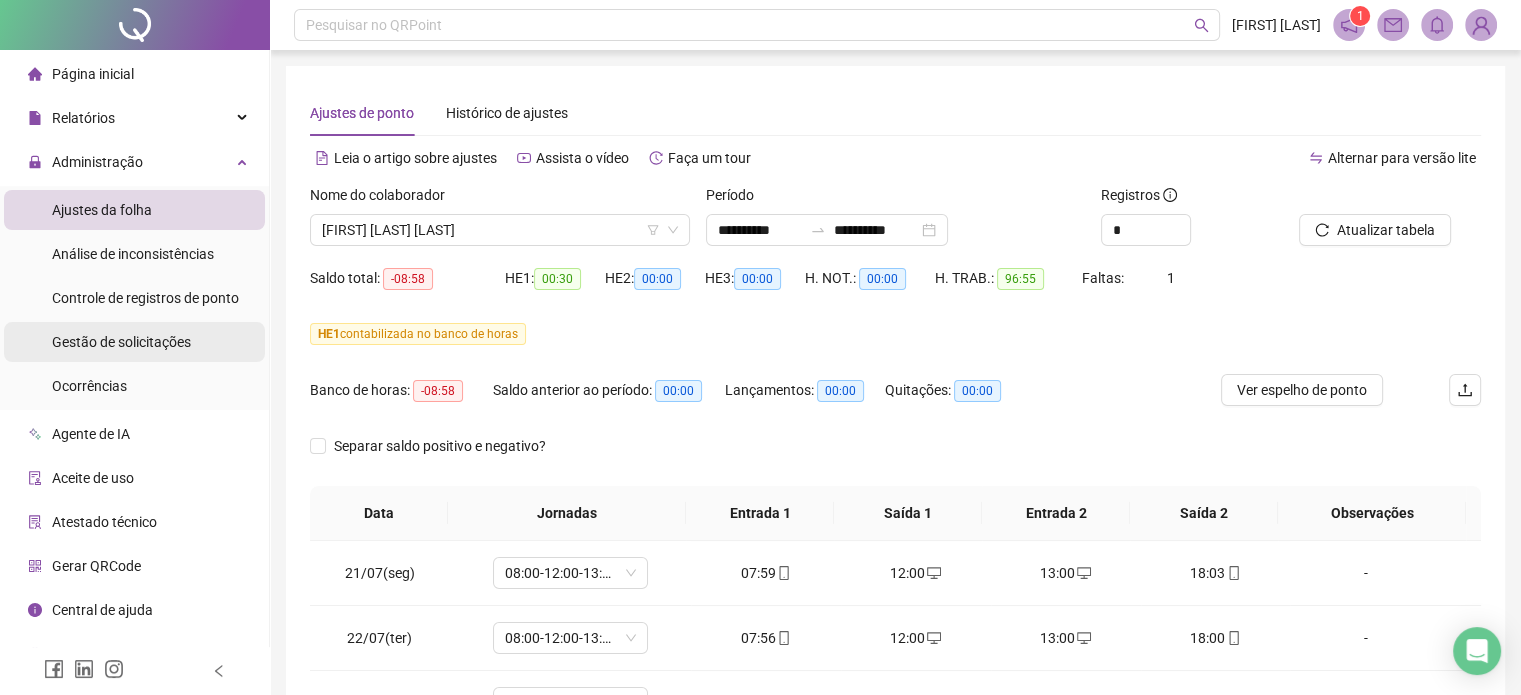 click on "Gestão de solicitações" at bounding box center [121, 342] 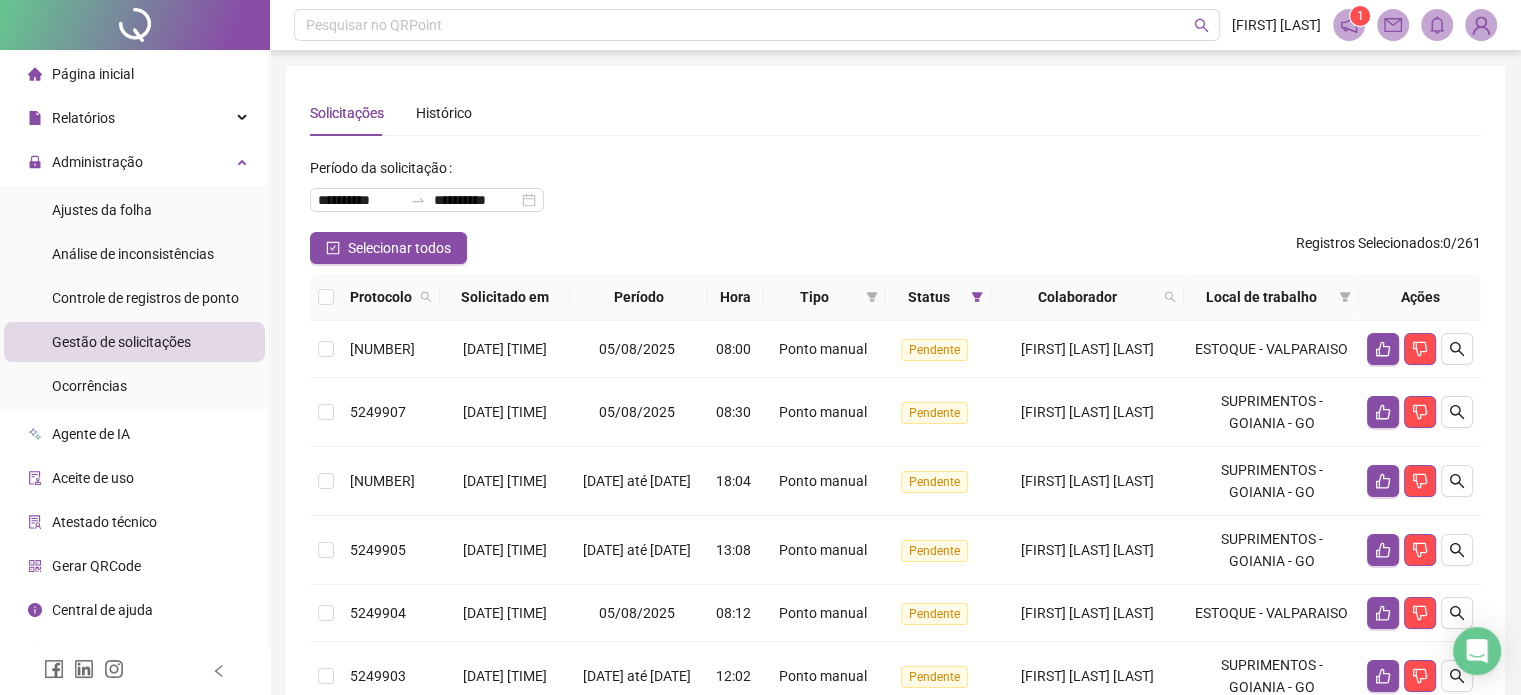 click at bounding box center (326, 297) 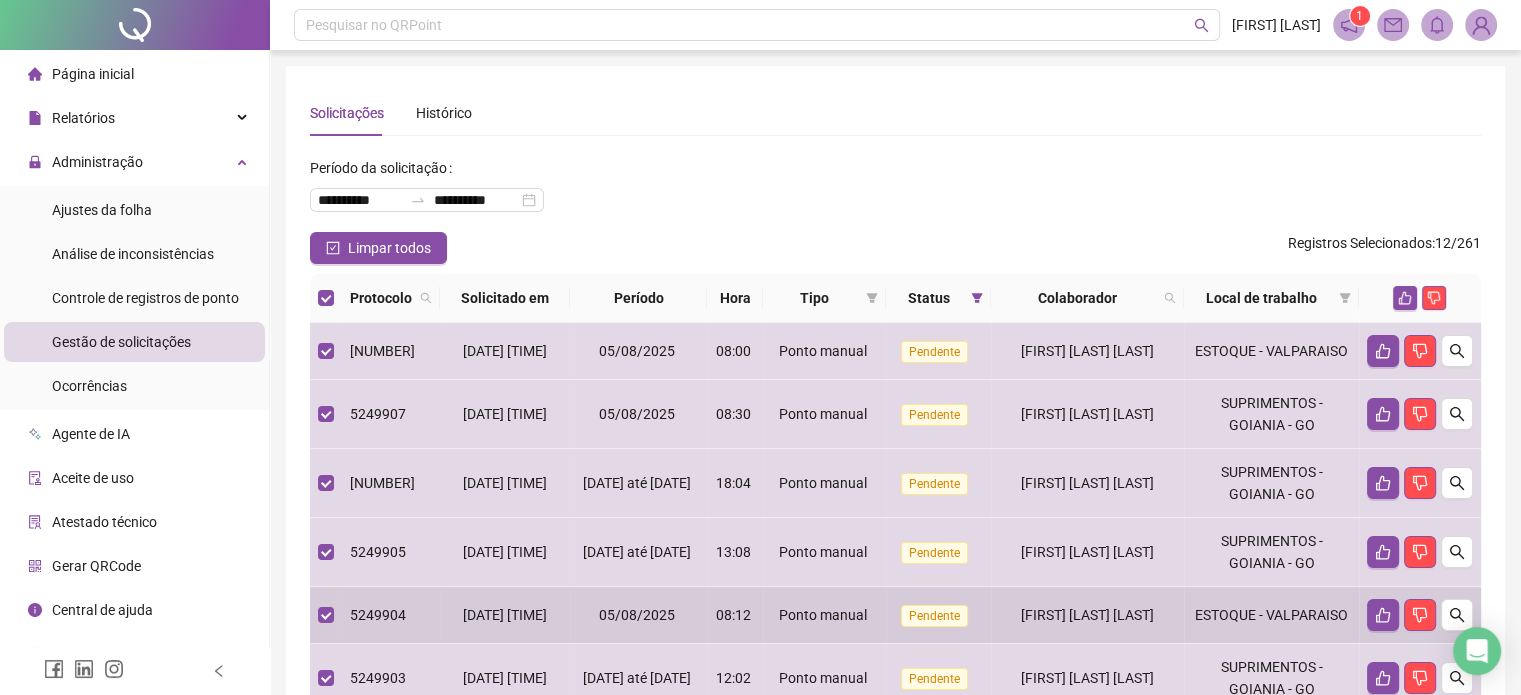 scroll, scrollTop: 619, scrollLeft: 0, axis: vertical 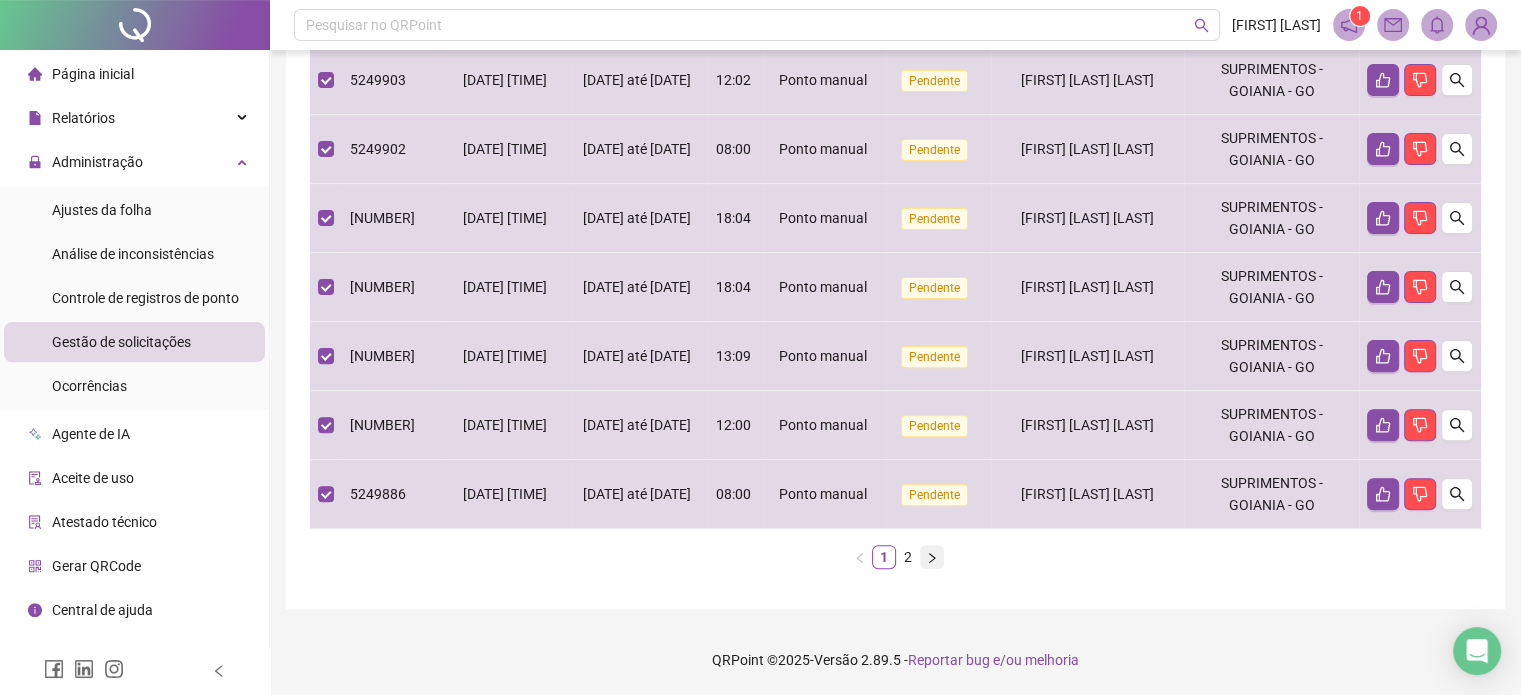 click at bounding box center (932, 557) 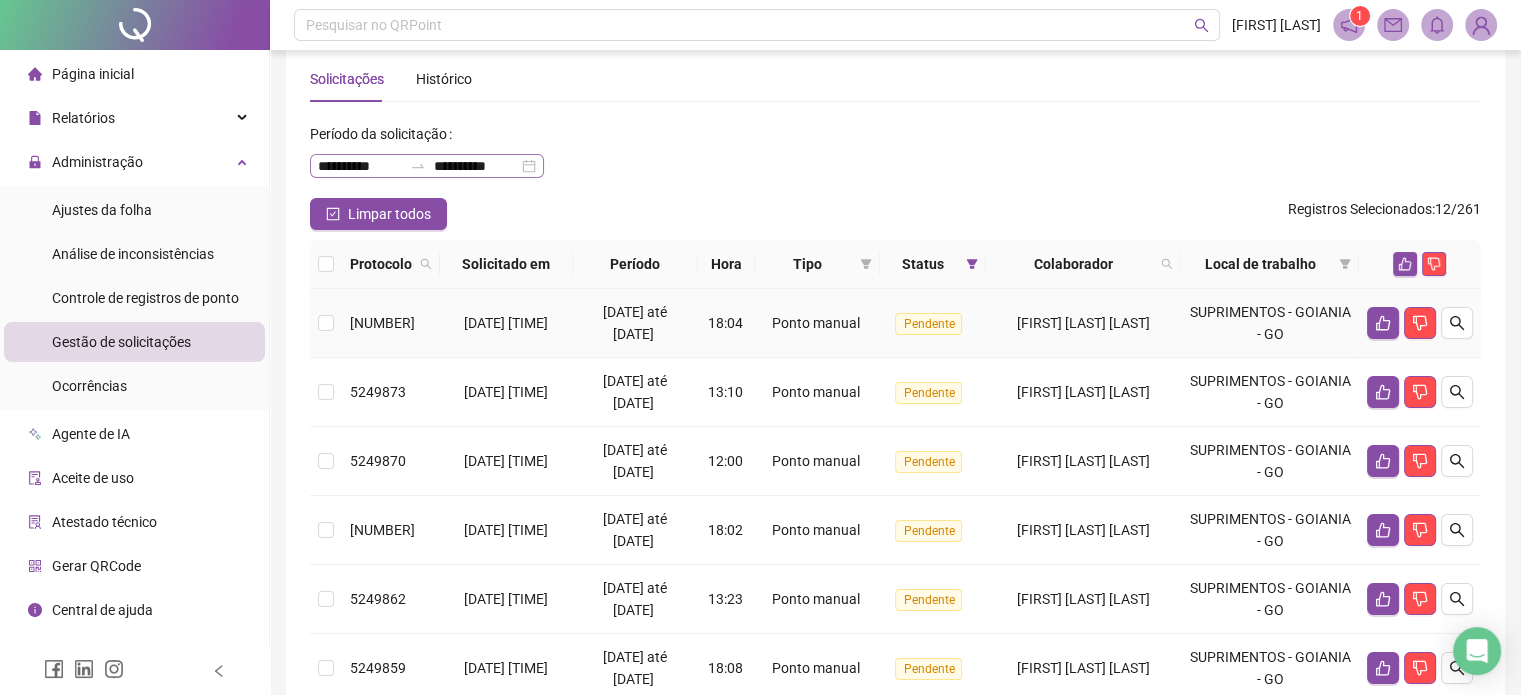 scroll, scrollTop: 0, scrollLeft: 0, axis: both 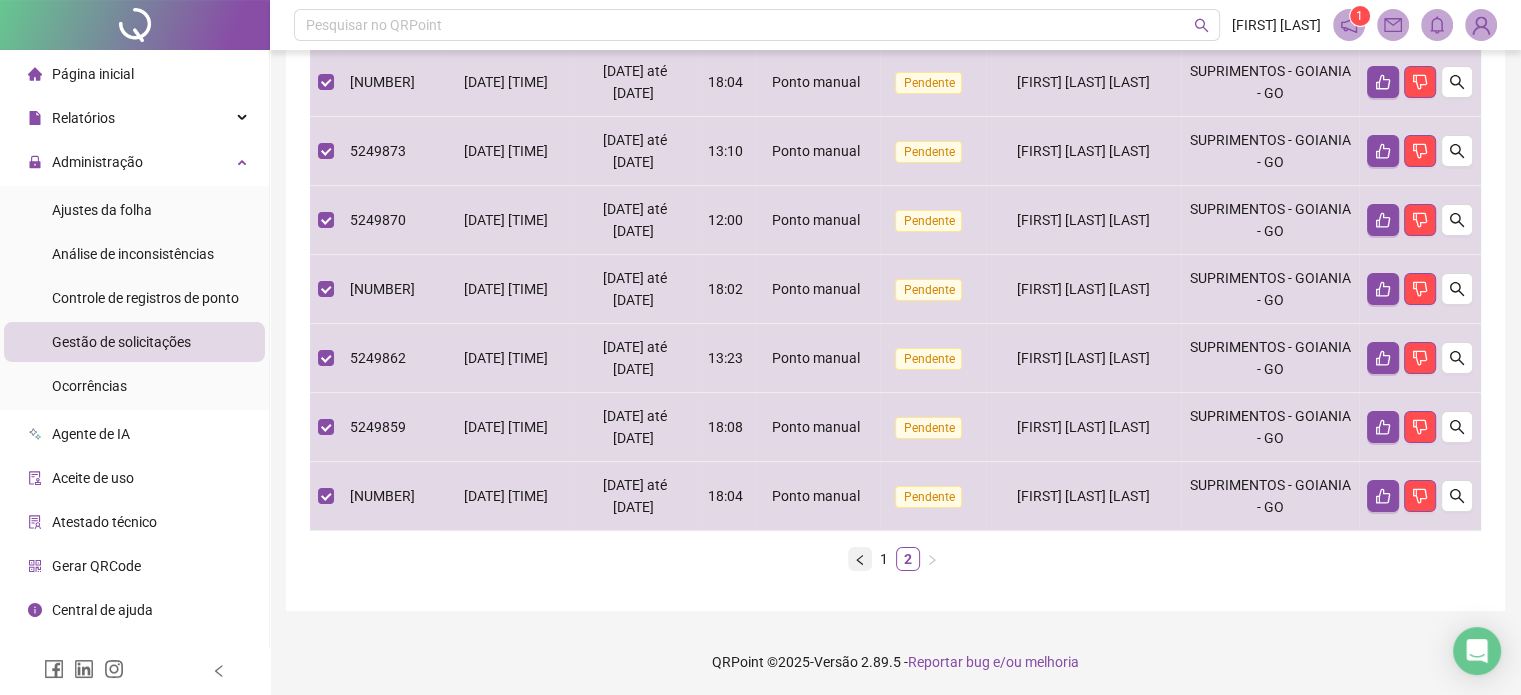 click at bounding box center [860, 559] 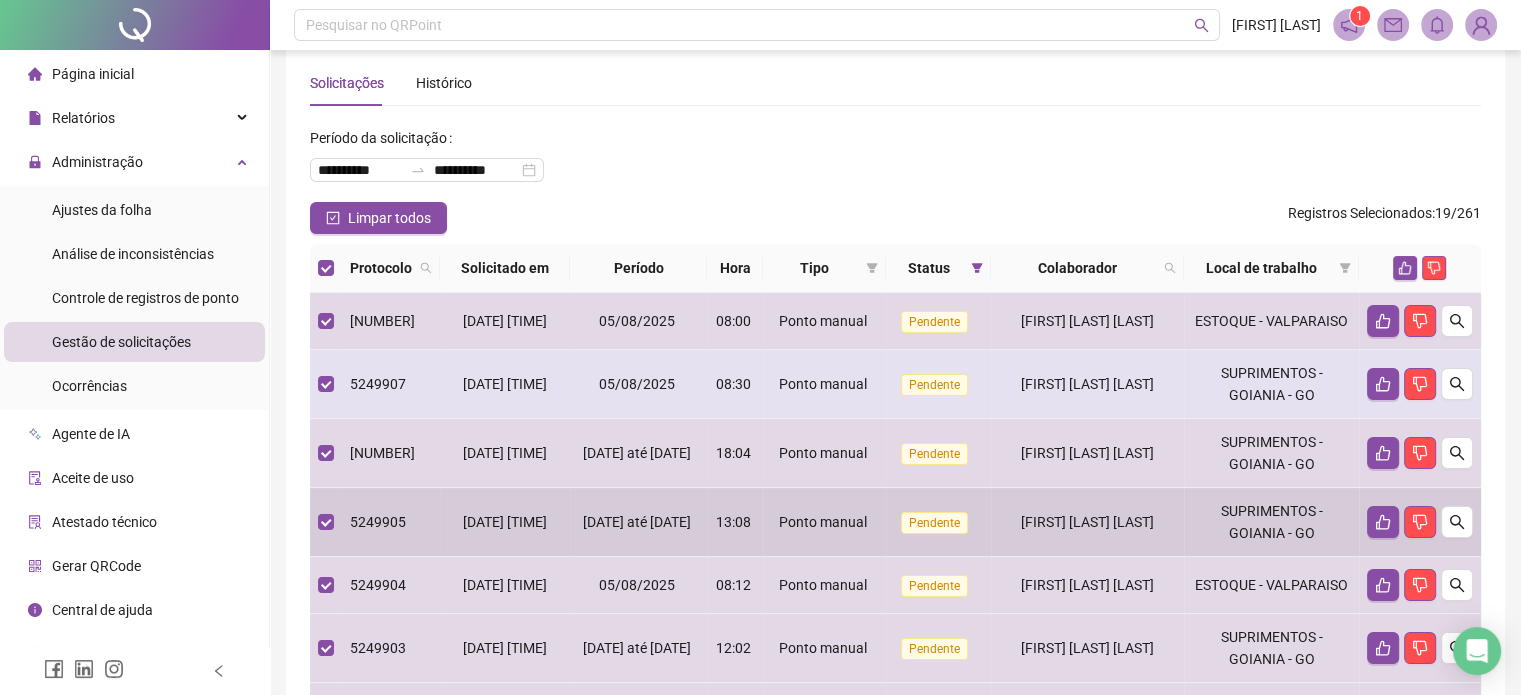 scroll, scrollTop: 0, scrollLeft: 0, axis: both 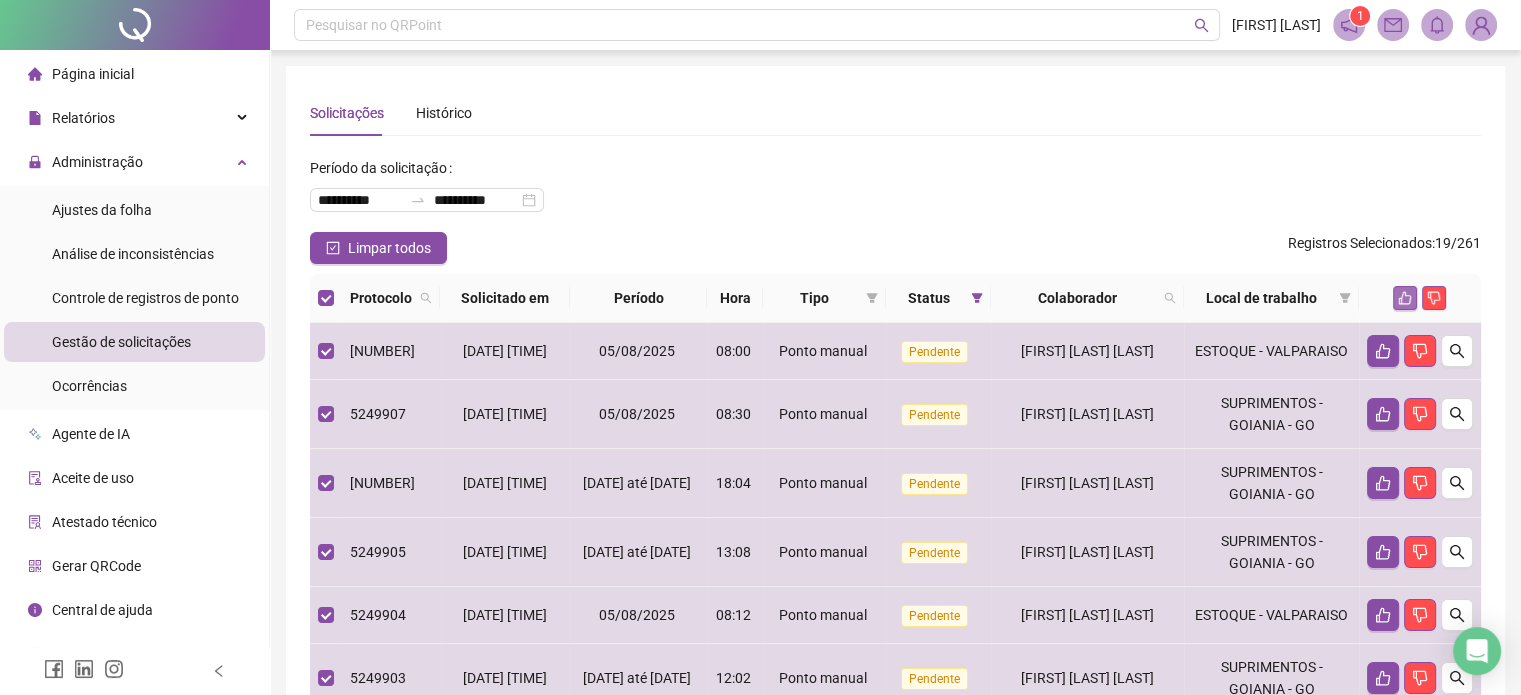 click 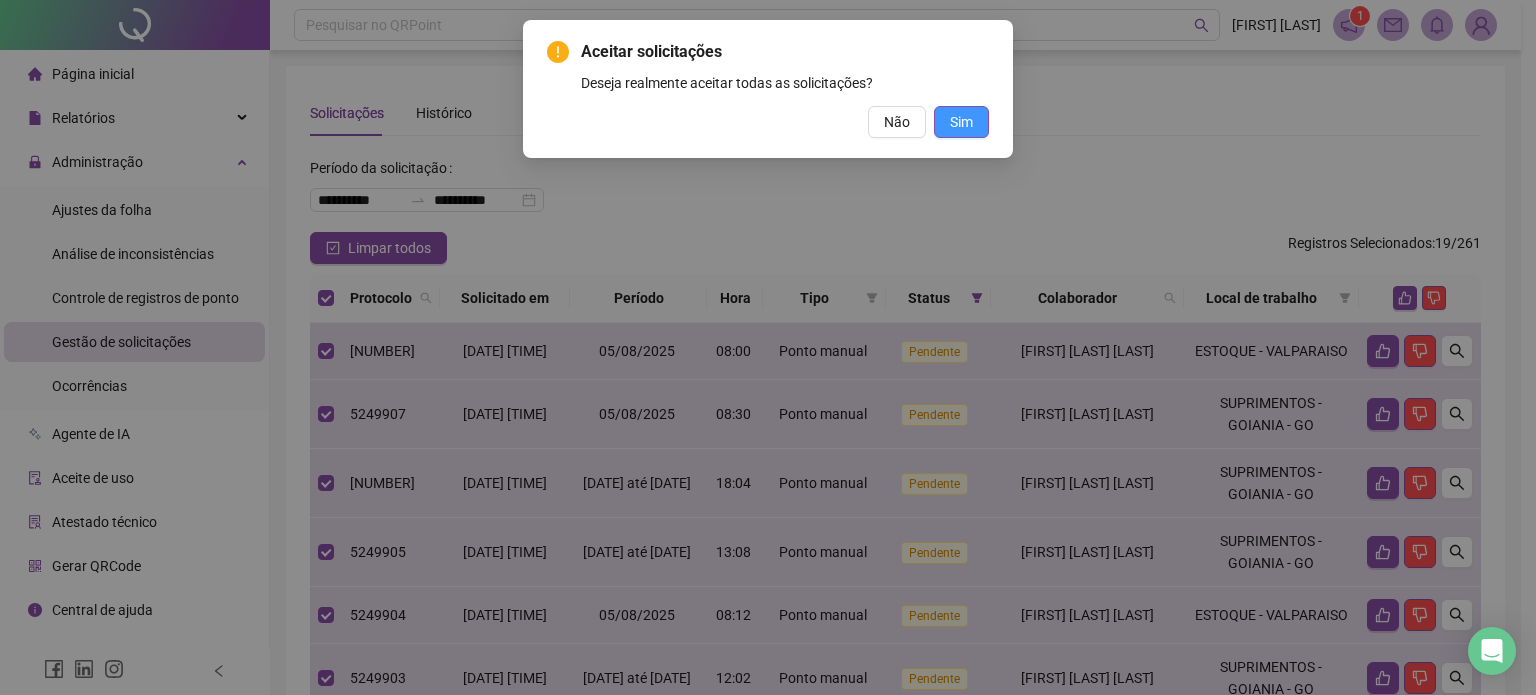 click on "Sim" at bounding box center (961, 122) 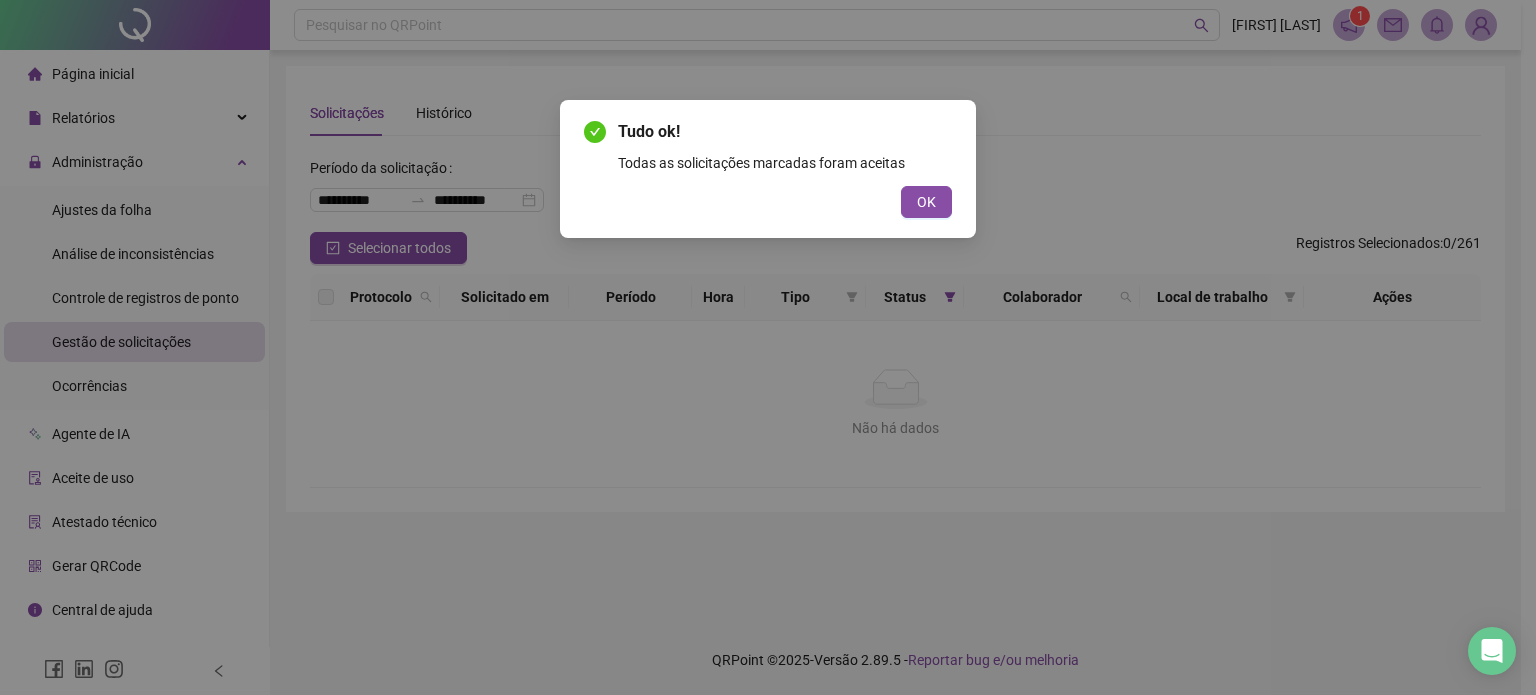 click on "OK" at bounding box center [926, 202] 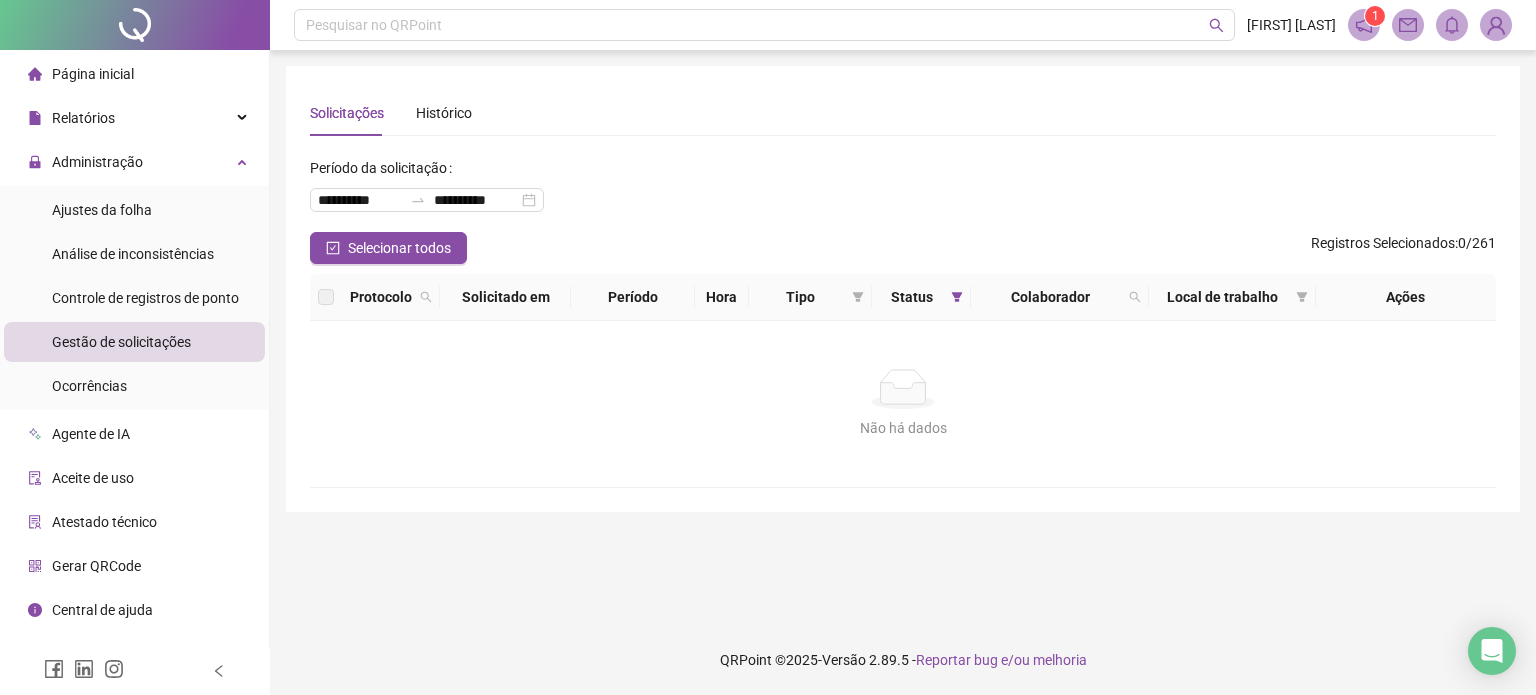 drag, startPoint x: 728, startPoint y: 239, endPoint x: 644, endPoint y: 239, distance: 84 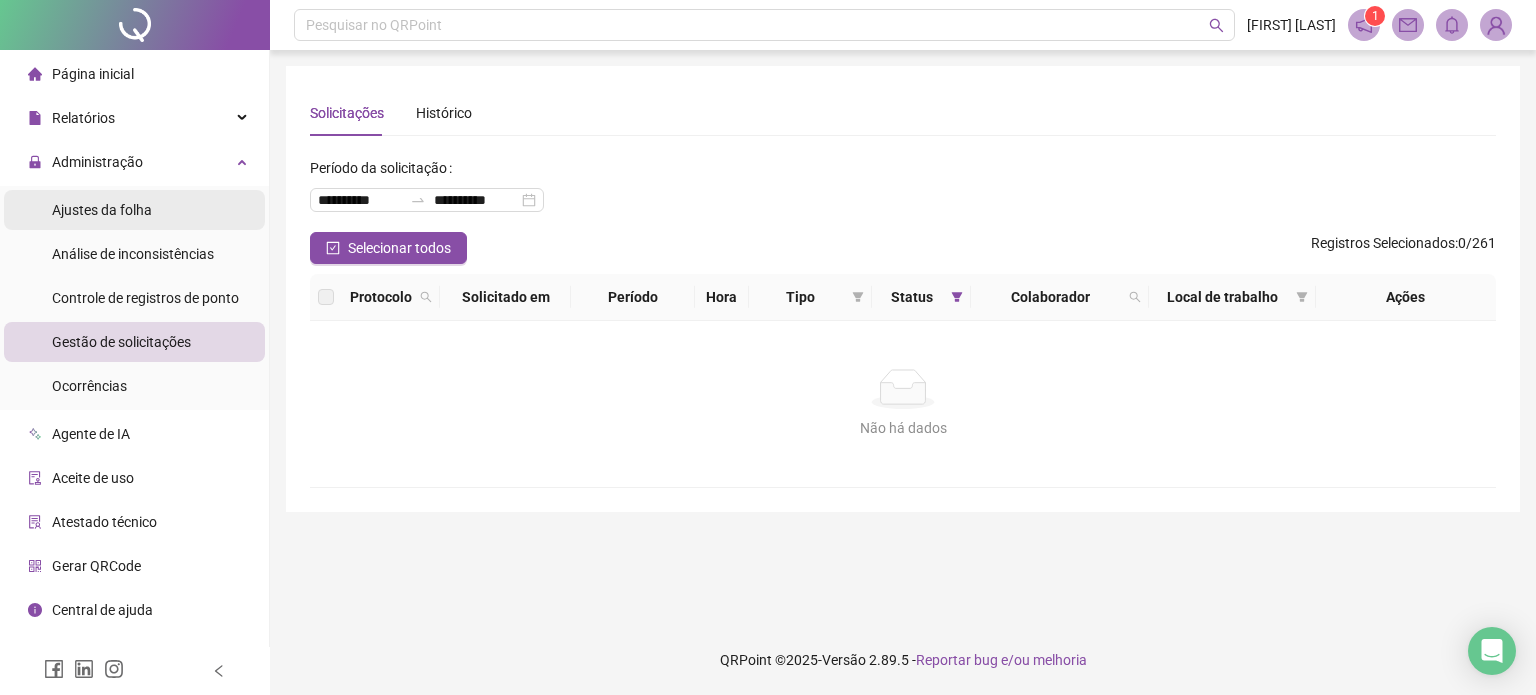 click on "Ajustes da folha" at bounding box center (102, 210) 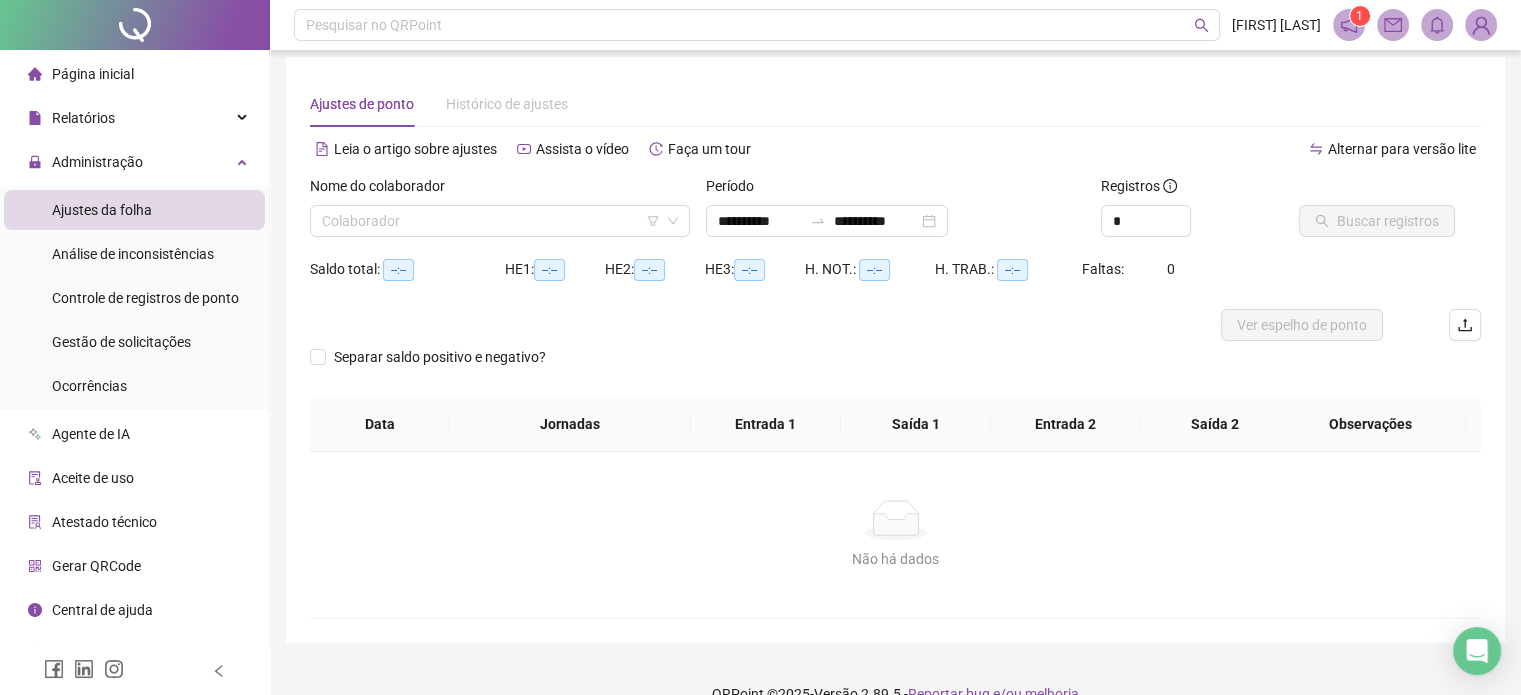 scroll, scrollTop: 0, scrollLeft: 0, axis: both 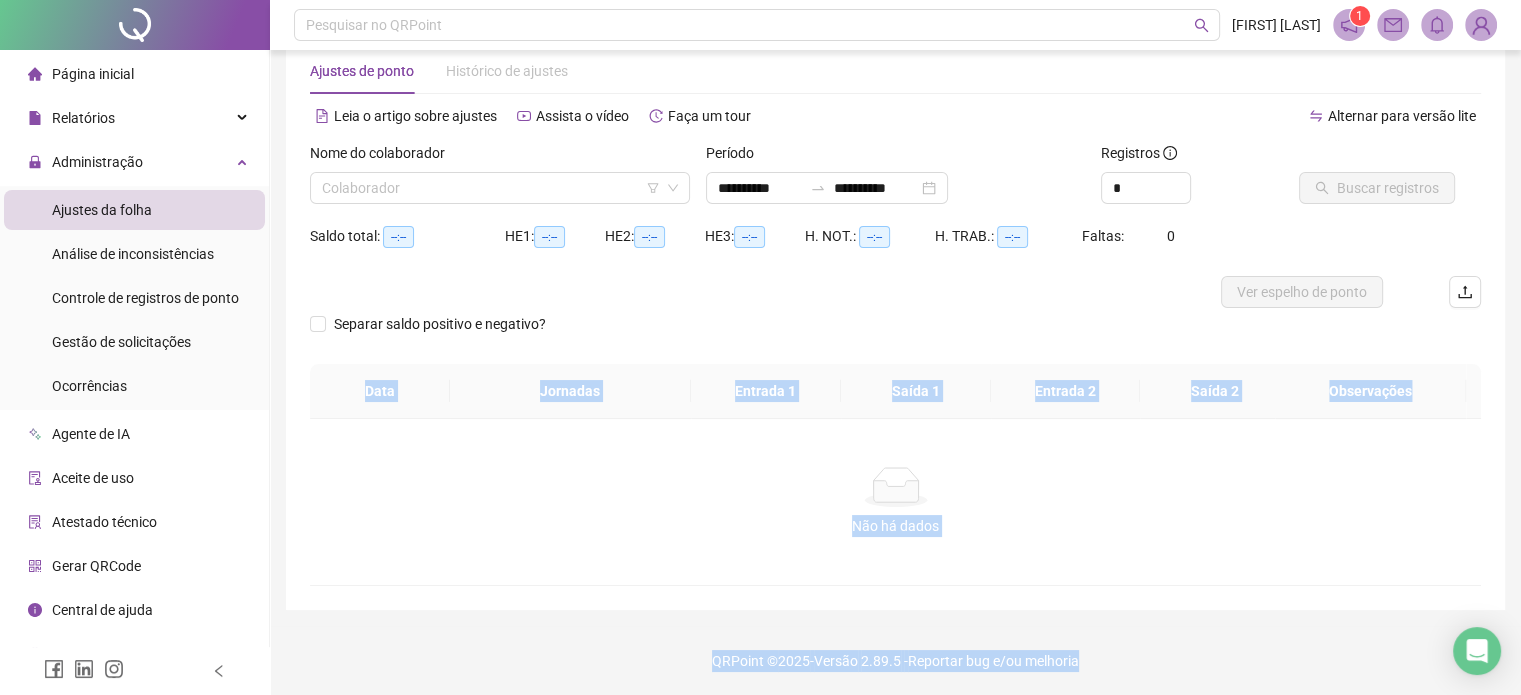 drag, startPoint x: 366, startPoint y: 432, endPoint x: 1121, endPoint y: 676, distance: 793.4488 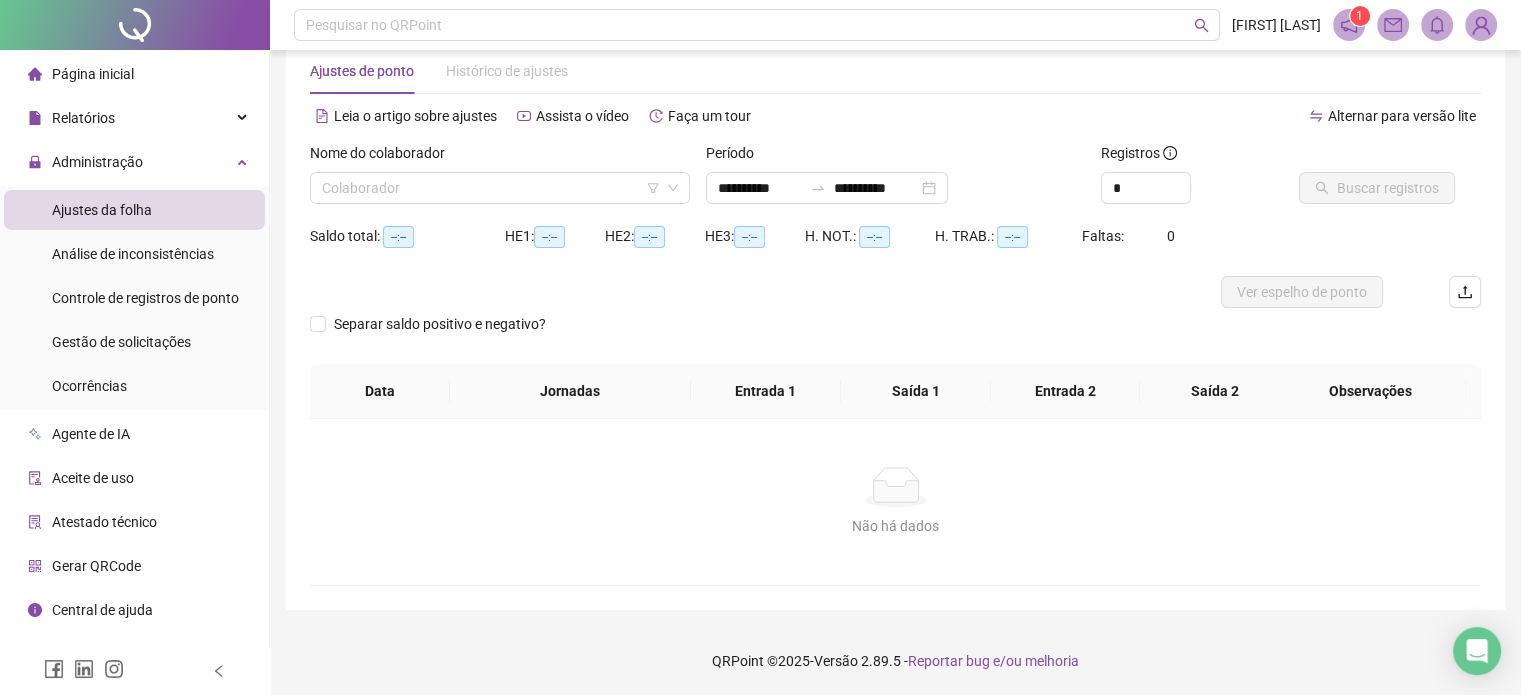 scroll, scrollTop: 0, scrollLeft: 0, axis: both 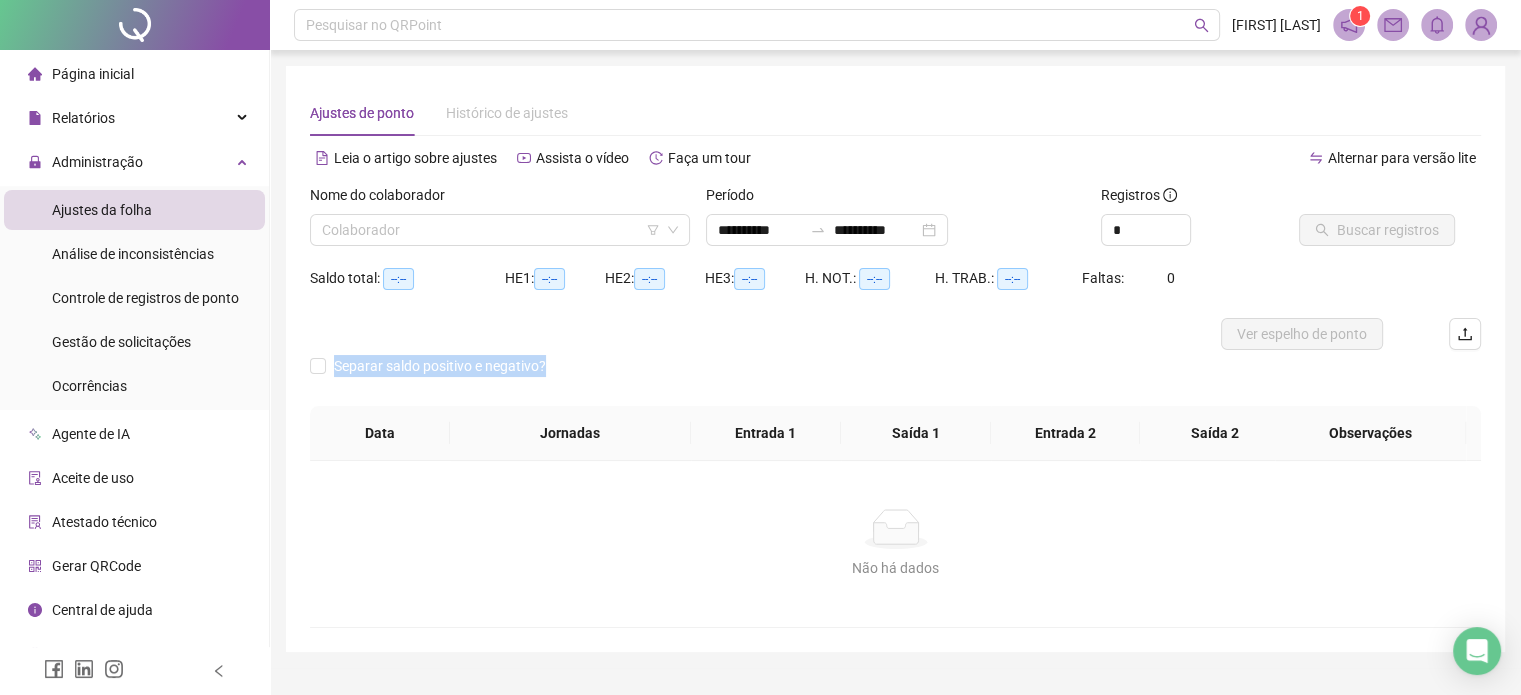 drag, startPoint x: 344, startPoint y: 348, endPoint x: 283, endPoint y: 339, distance: 61.66036 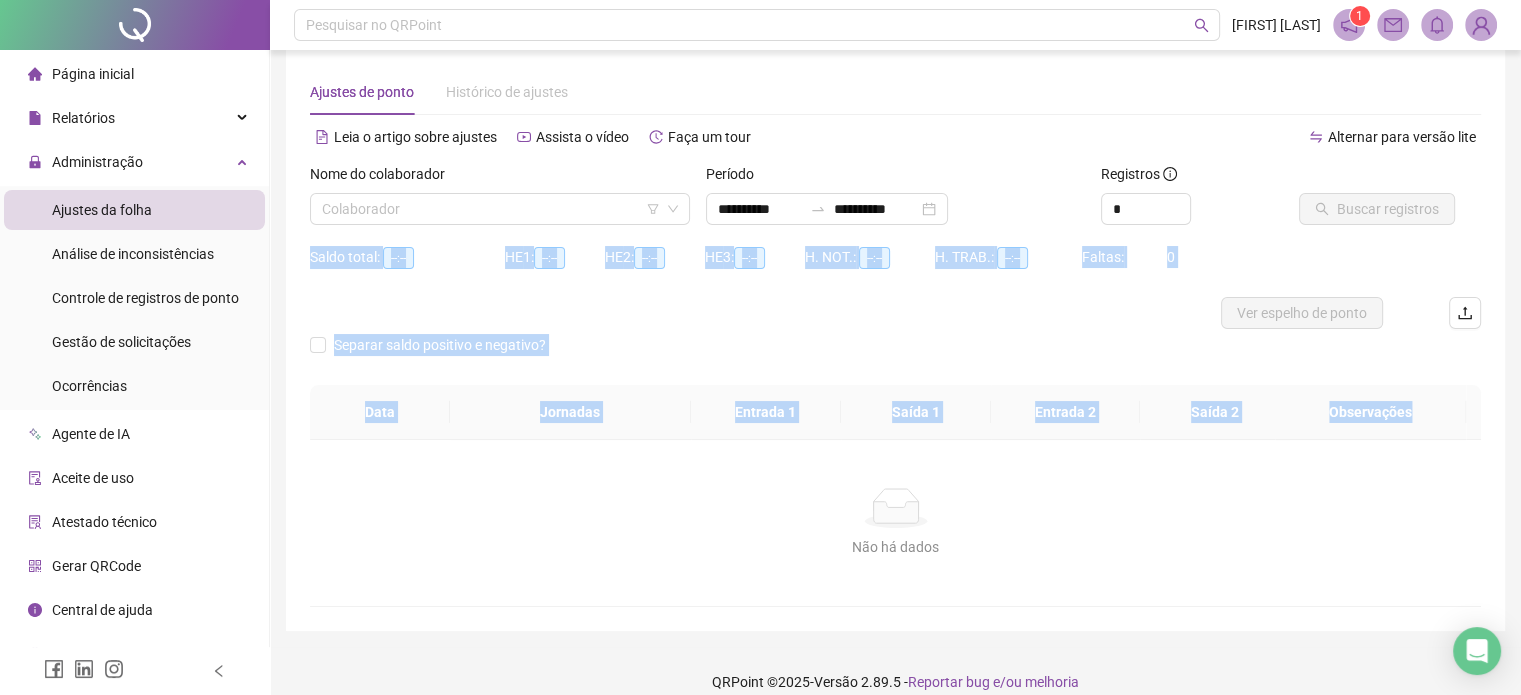 scroll, scrollTop: 42, scrollLeft: 0, axis: vertical 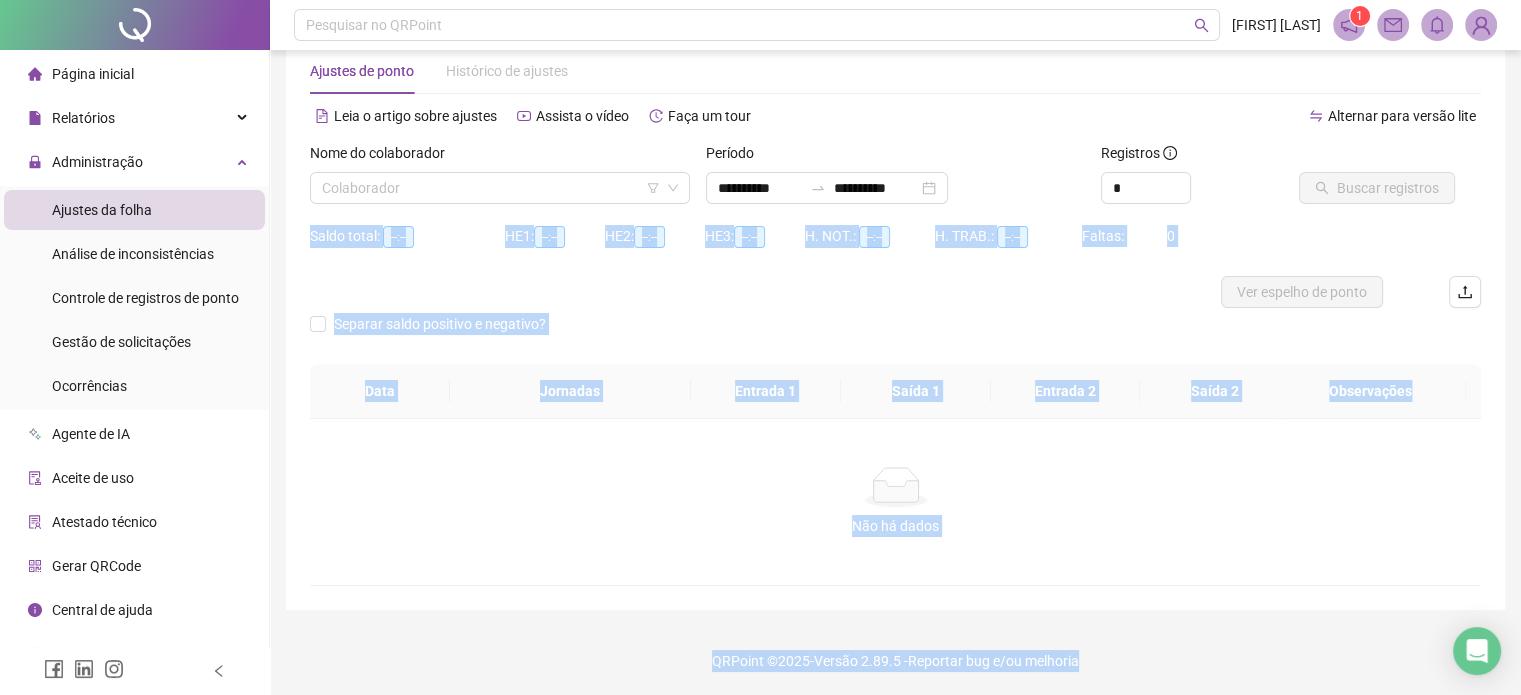 drag, startPoint x: 284, startPoint y: 263, endPoint x: 1157, endPoint y: 662, distance: 959.8594 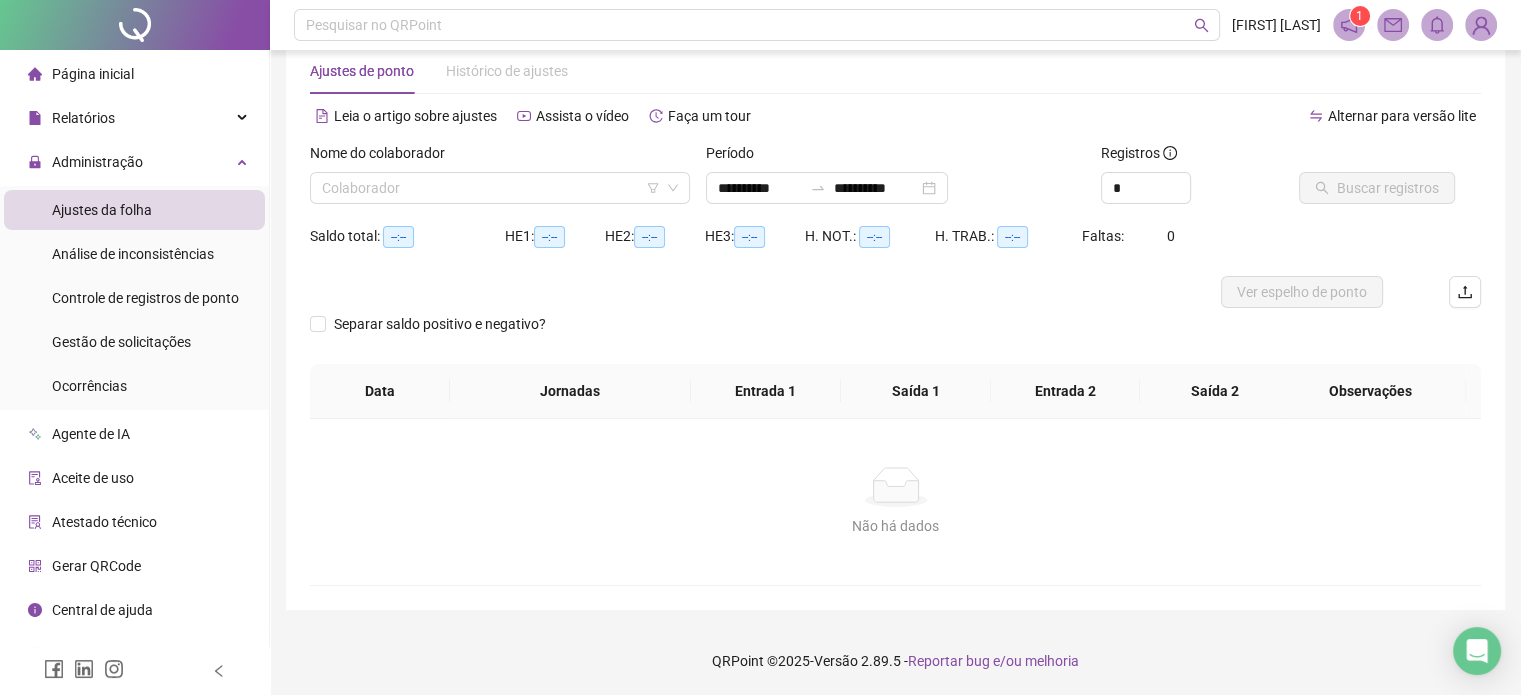 click on "Não há dados" at bounding box center [895, 487] 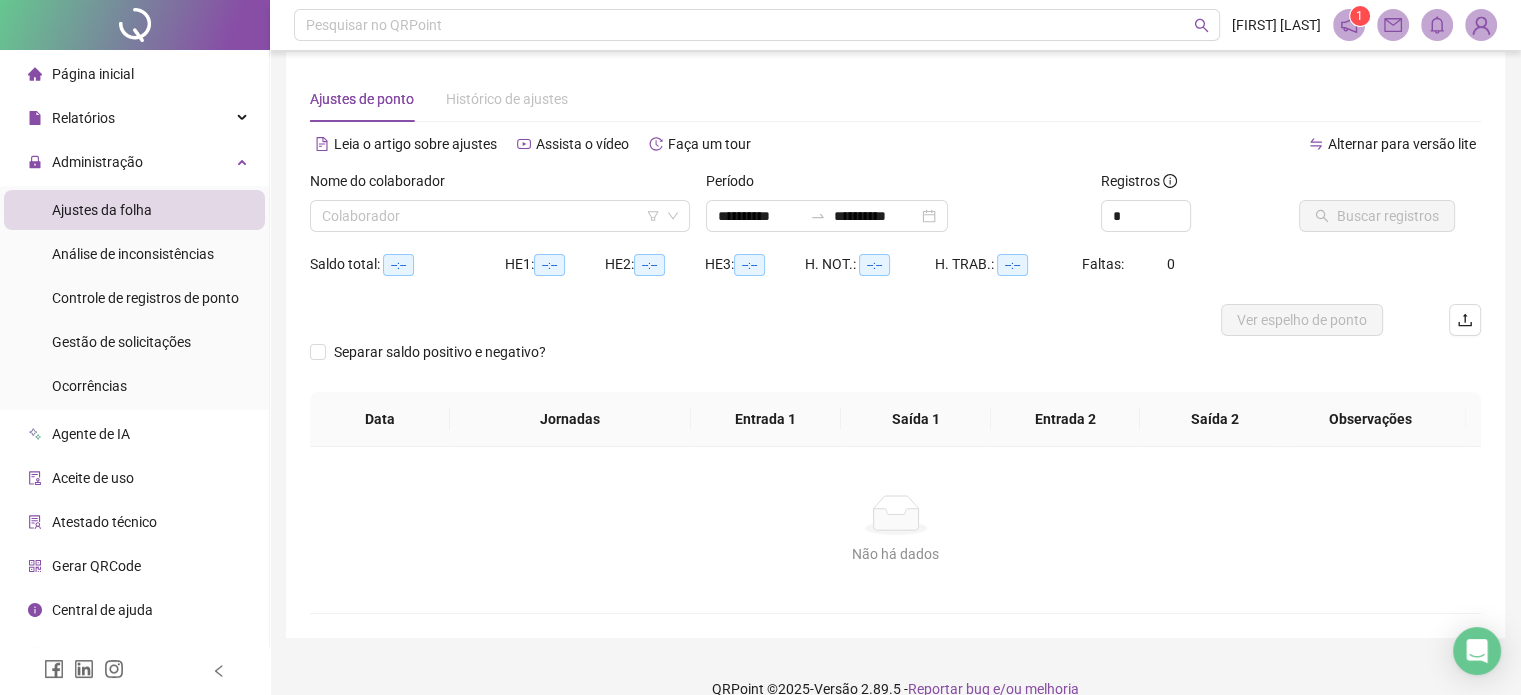 scroll, scrollTop: 0, scrollLeft: 0, axis: both 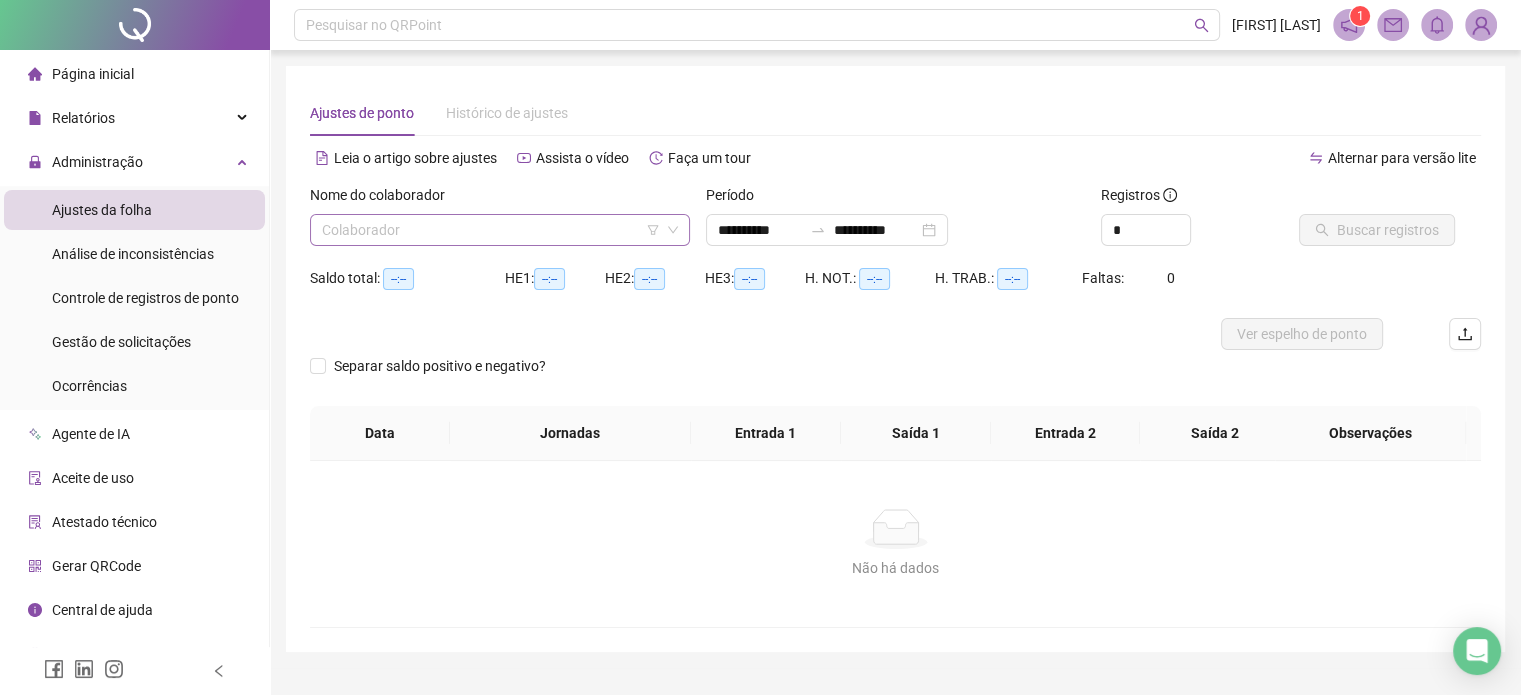 click at bounding box center (491, 230) 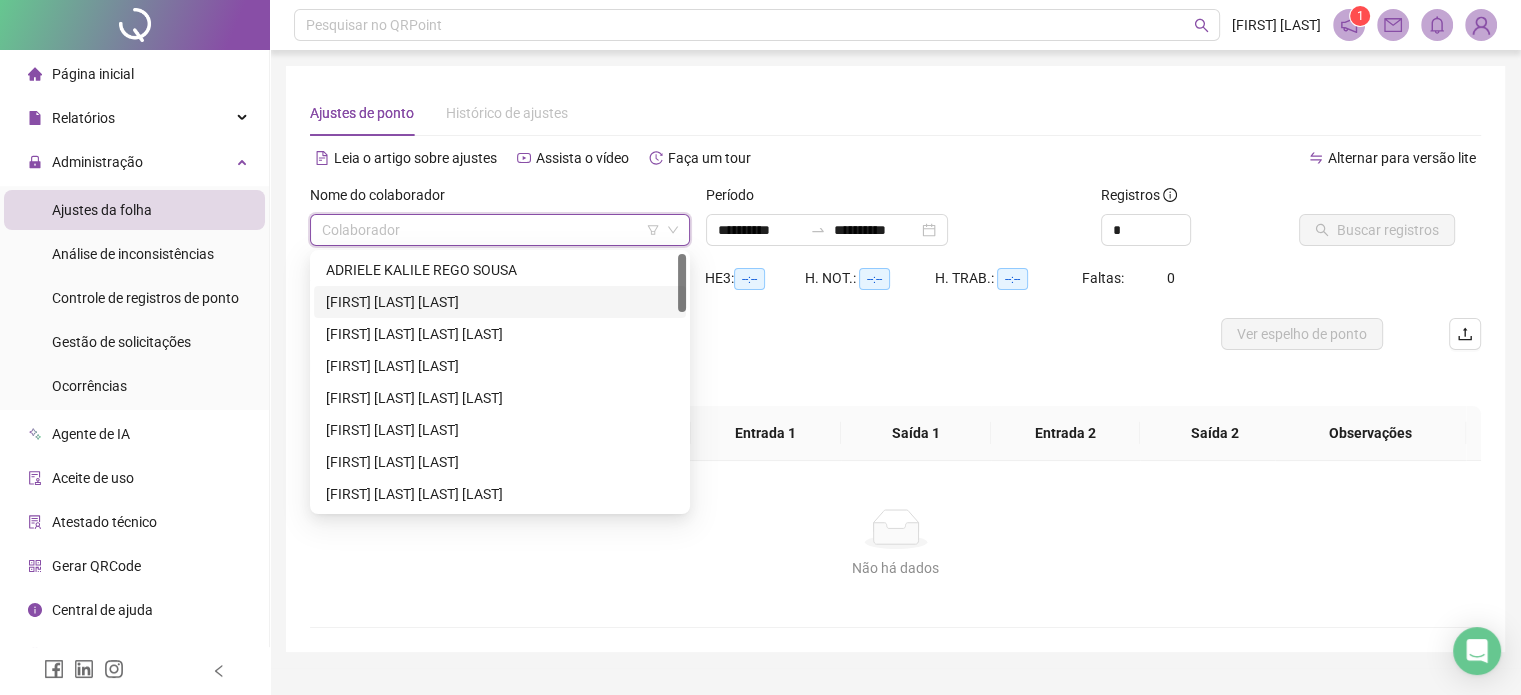 click on "[FIRST] [LAST] [LAST]" at bounding box center (500, 302) 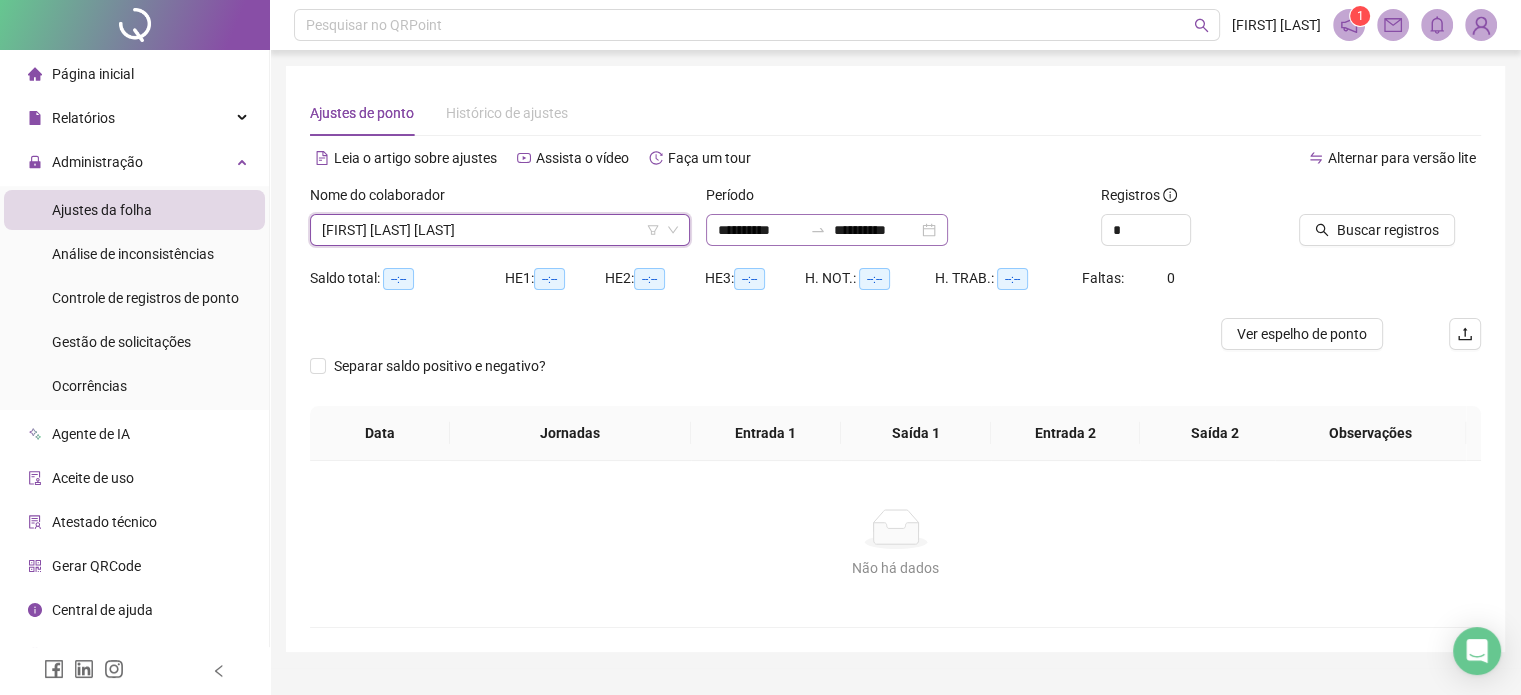 click on "**********" at bounding box center [827, 230] 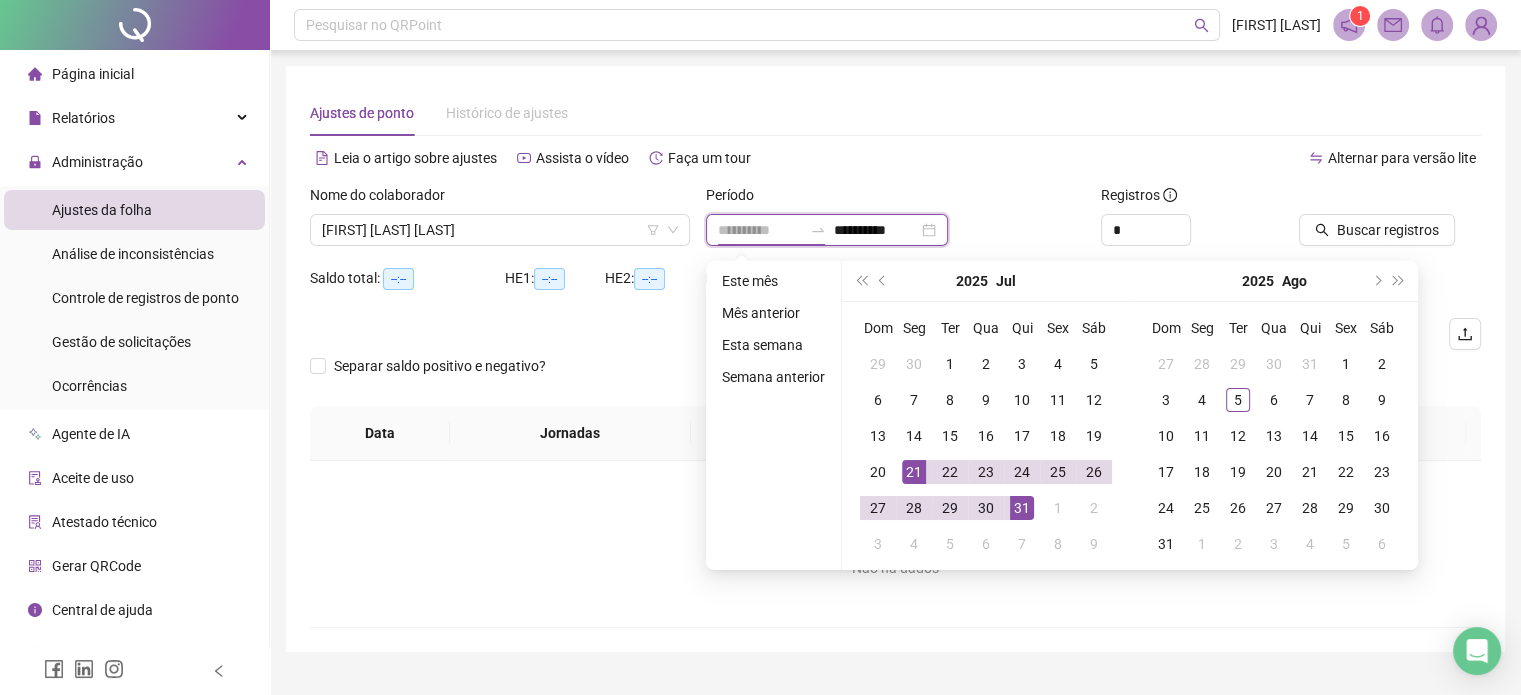 type on "**********" 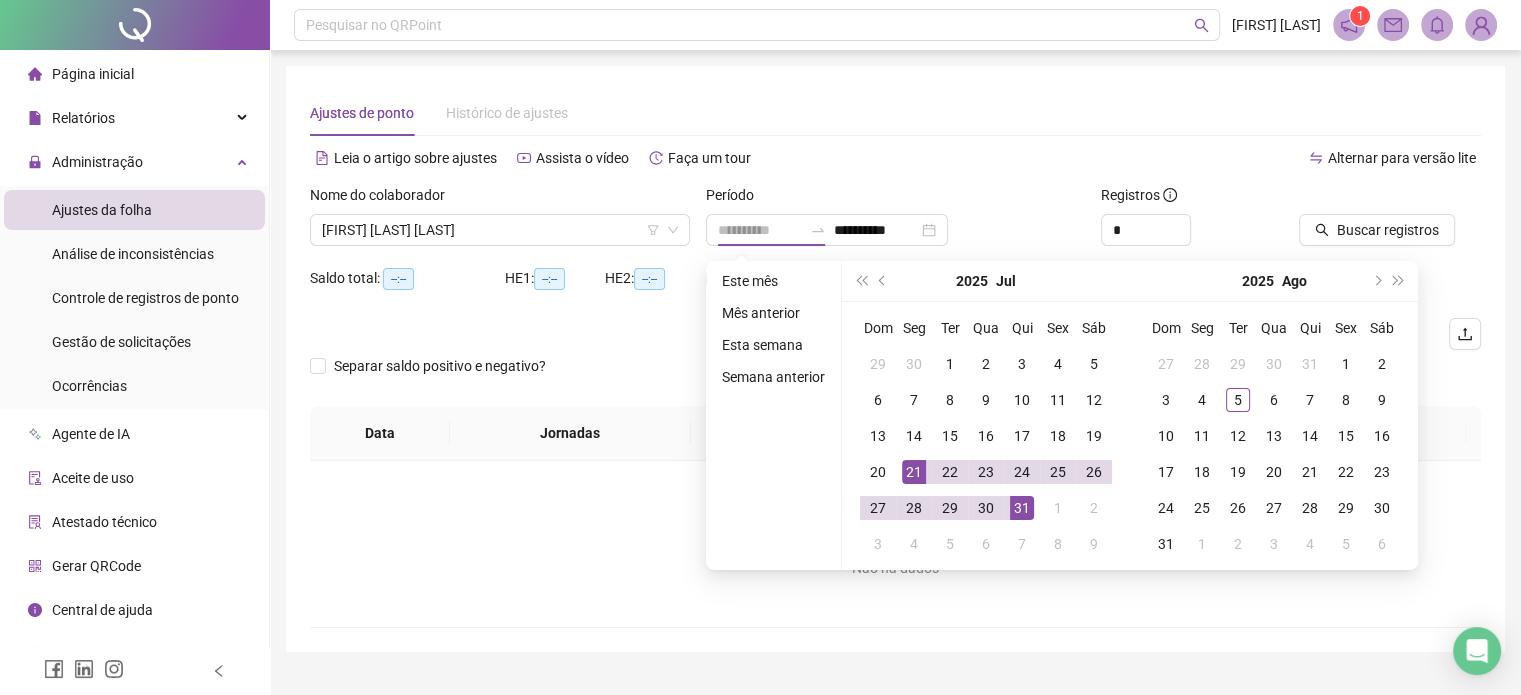 click on "21" at bounding box center (914, 472) 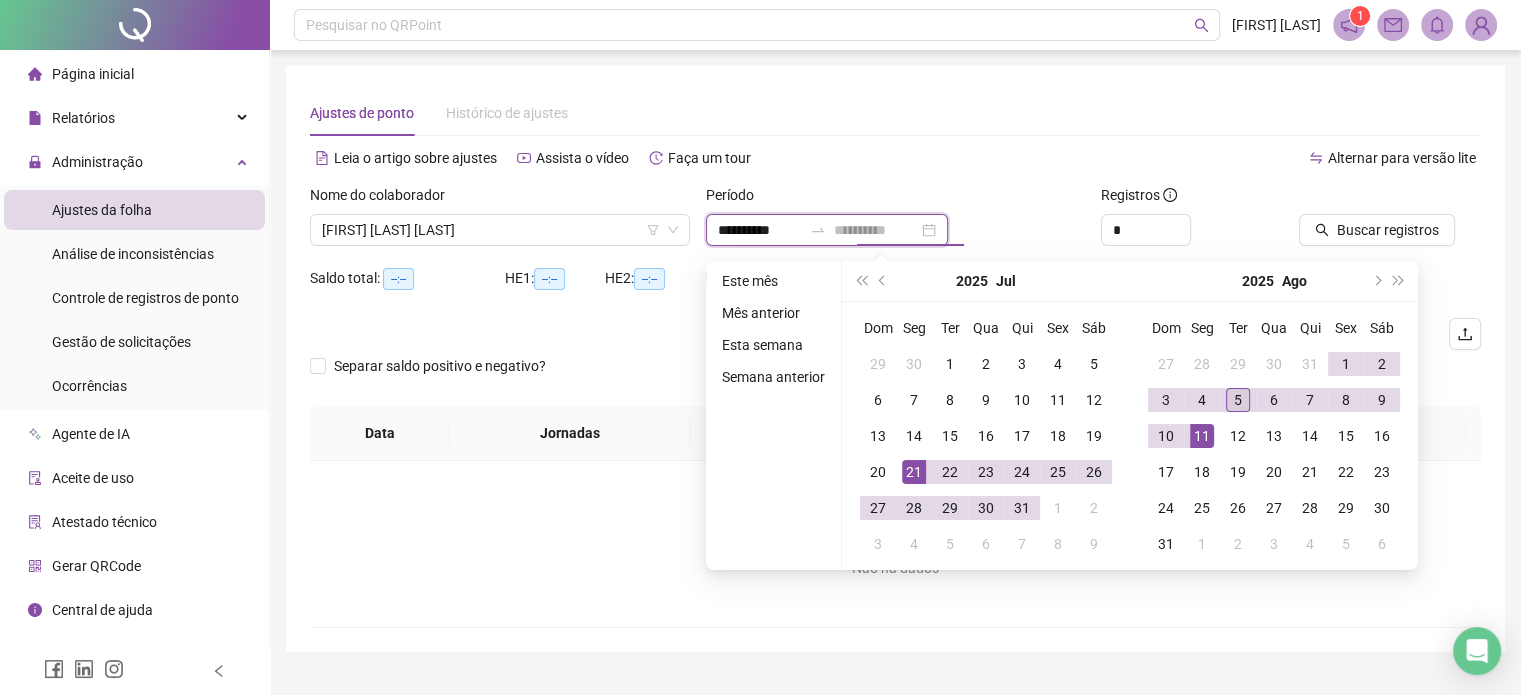 type on "**********" 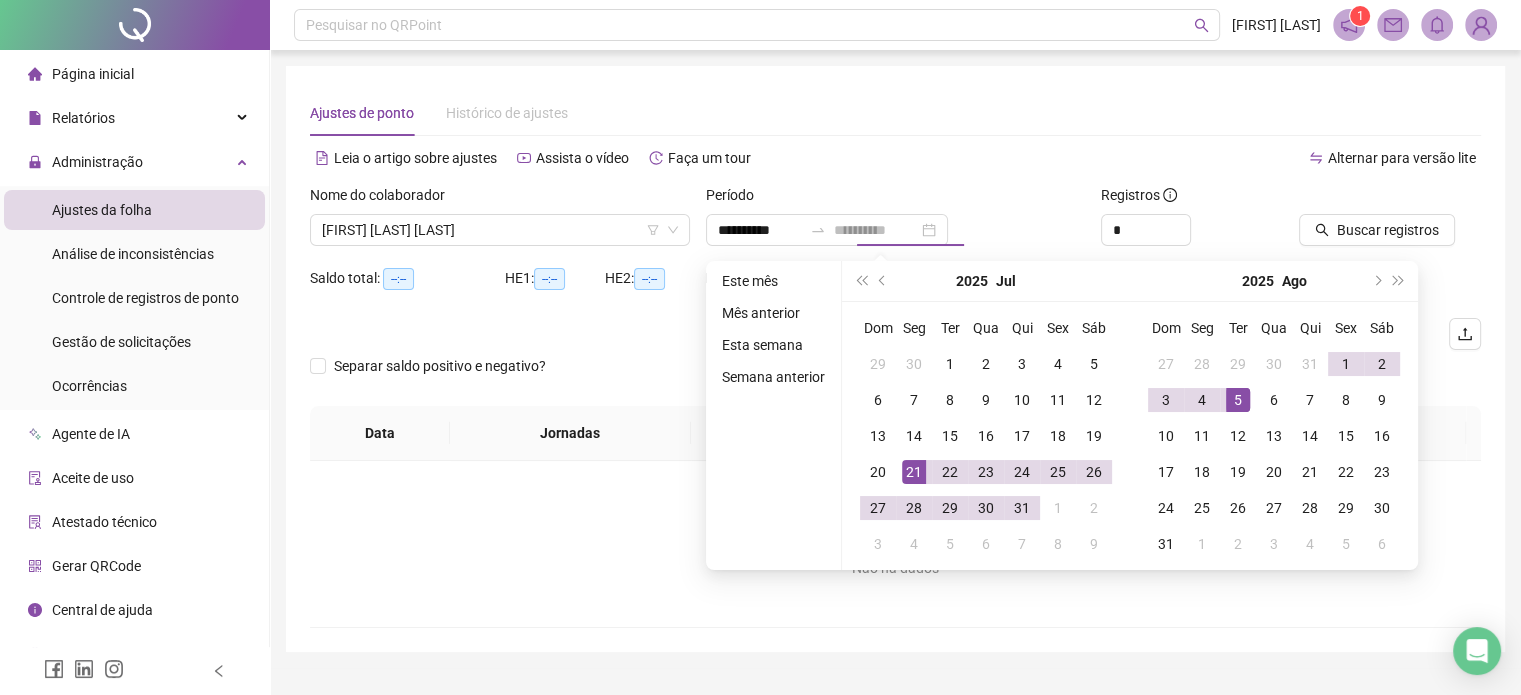 click on "5" at bounding box center (1238, 400) 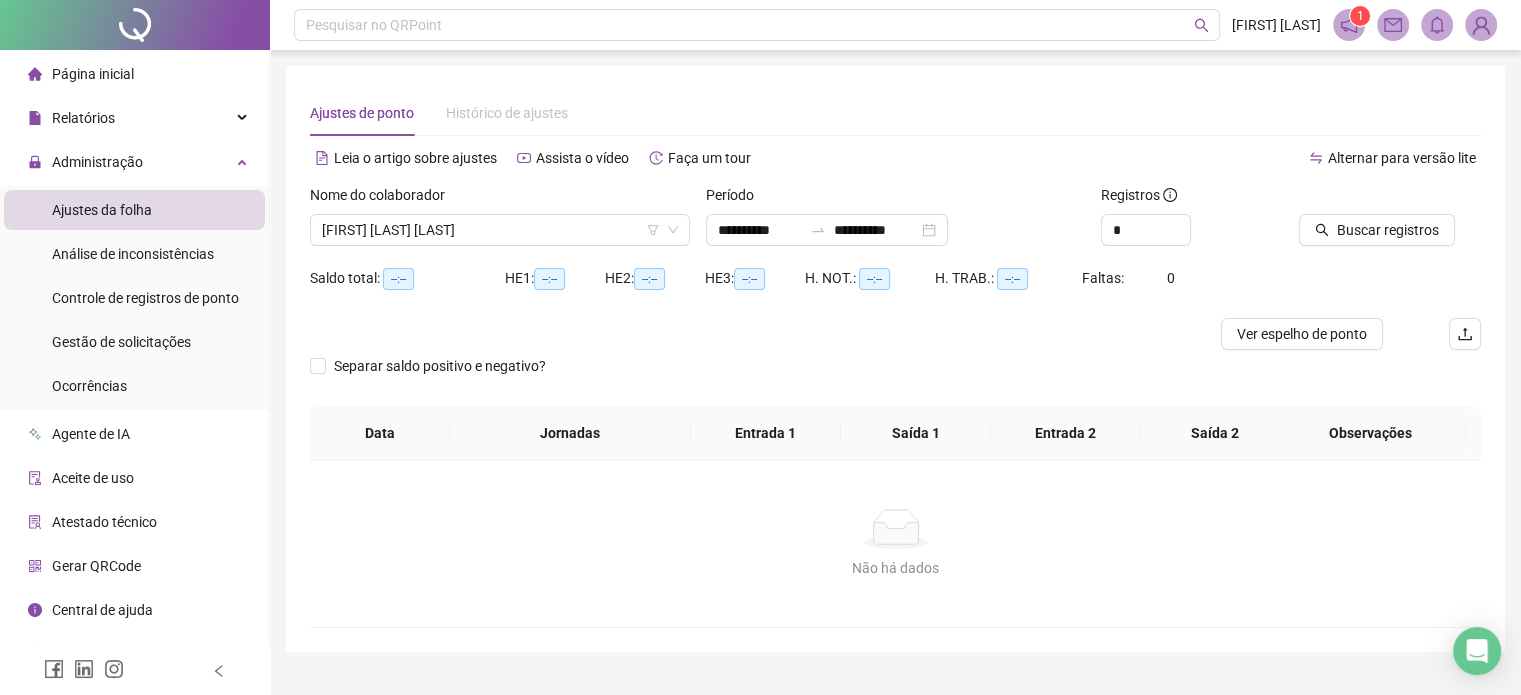 click on "Buscar registros" at bounding box center (1390, 223) 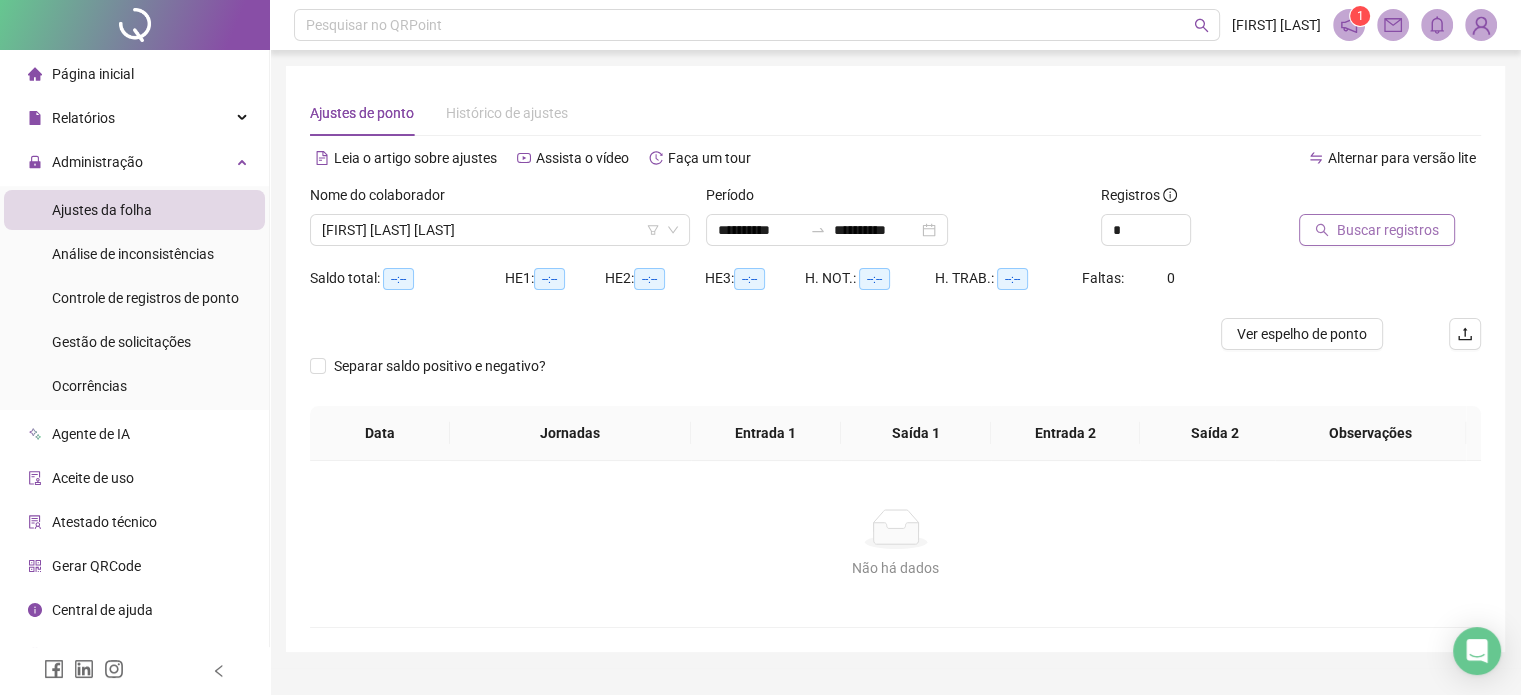 click on "Buscar registros" at bounding box center (1388, 230) 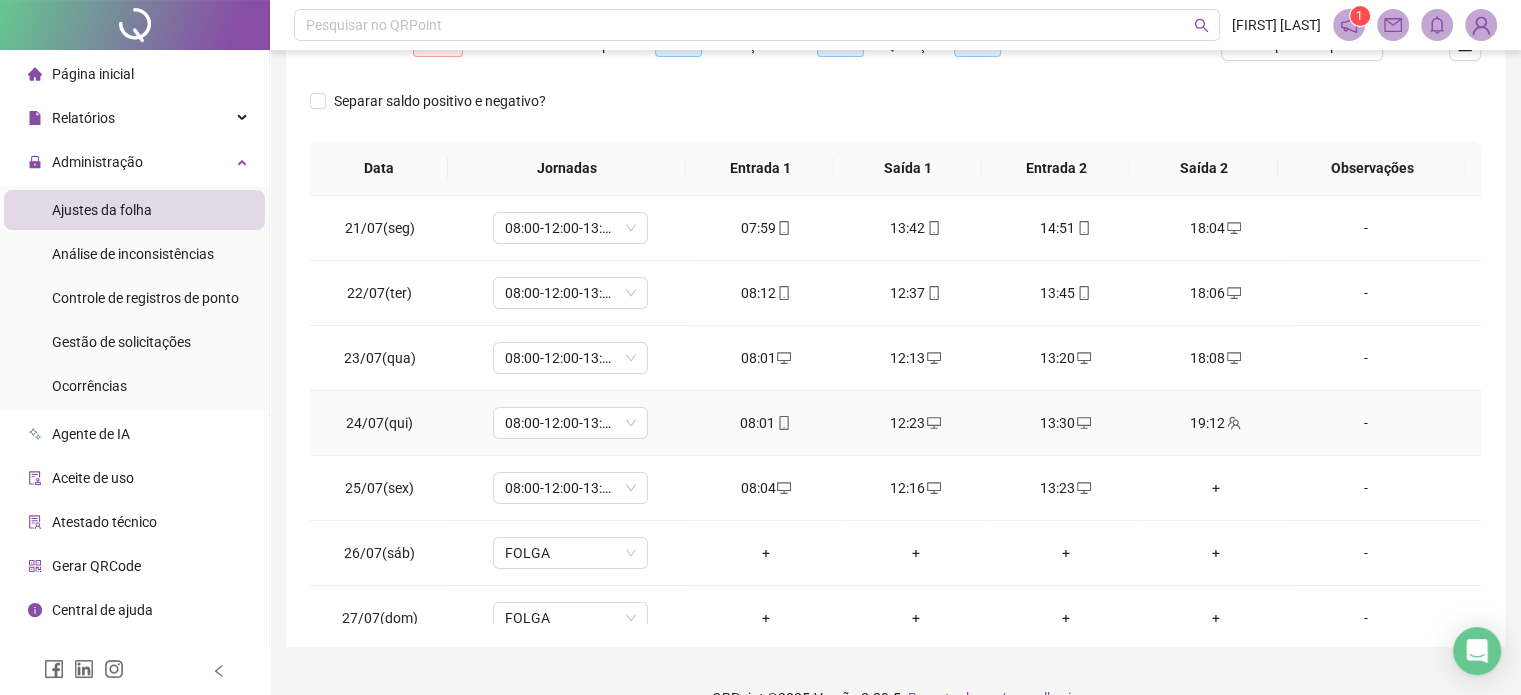 scroll, scrollTop: 382, scrollLeft: 0, axis: vertical 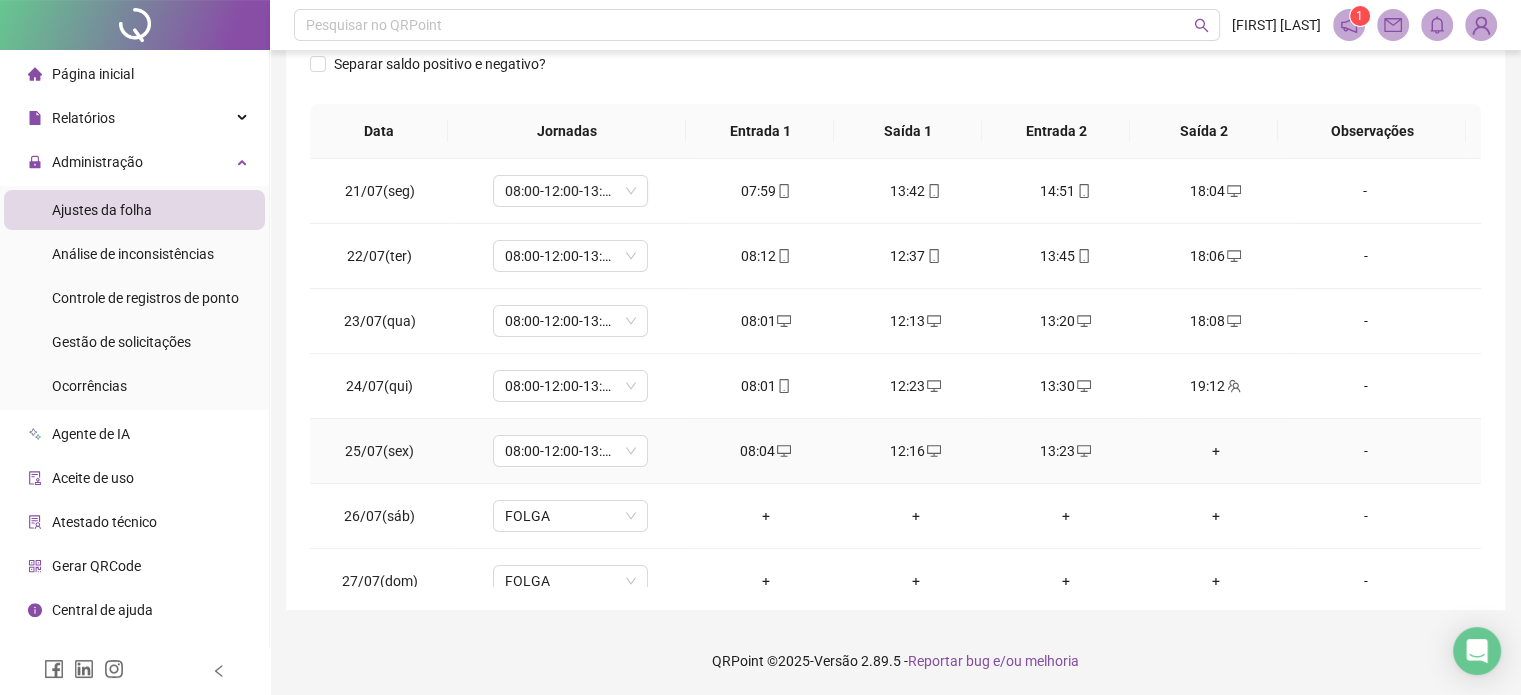 click on "+" at bounding box center (1216, 451) 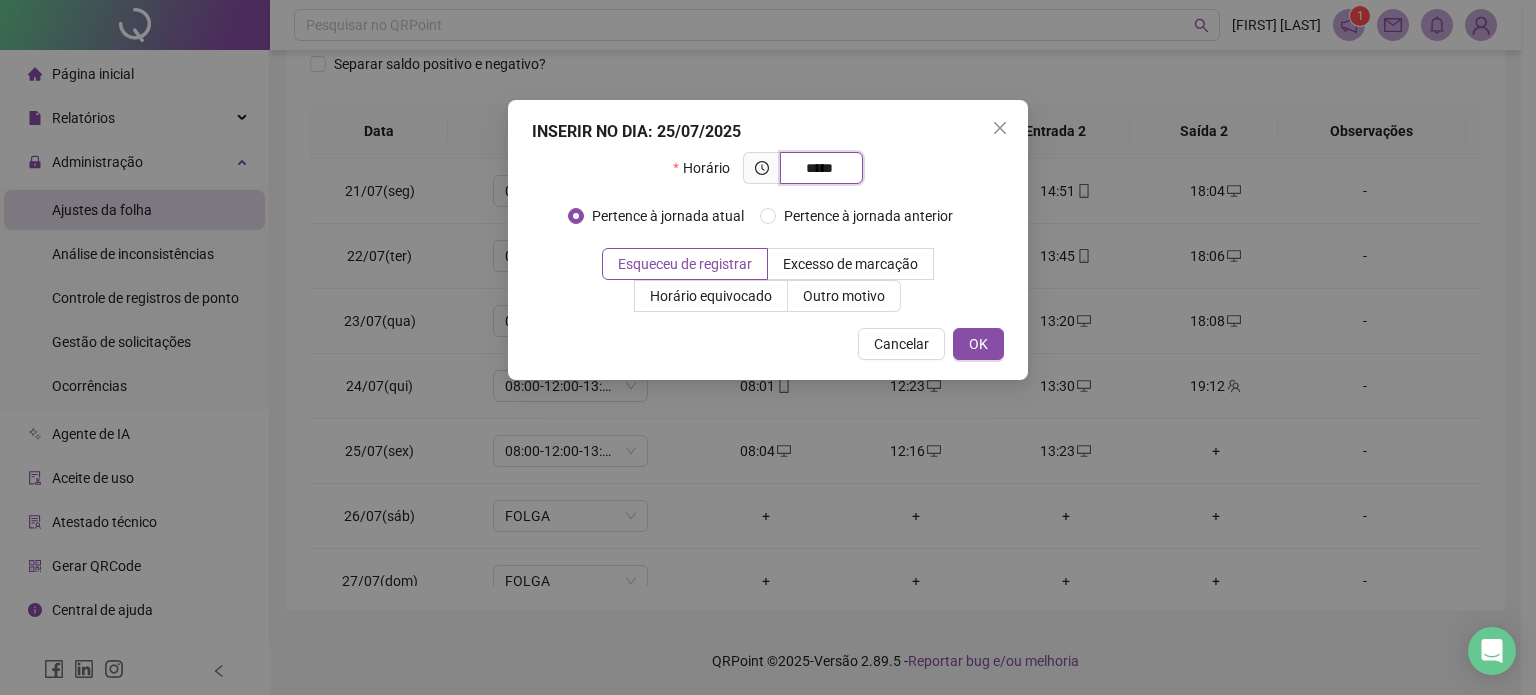 type on "*****" 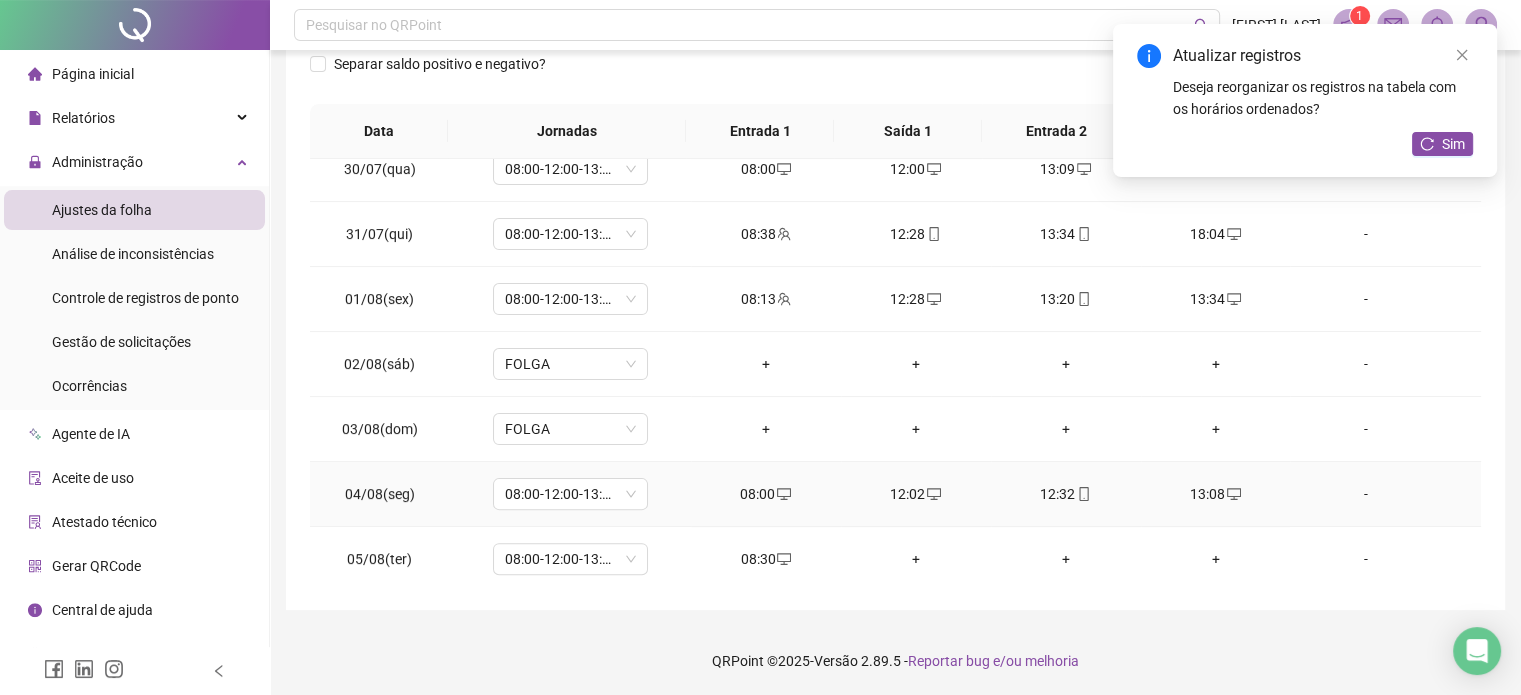 scroll, scrollTop: 609, scrollLeft: 0, axis: vertical 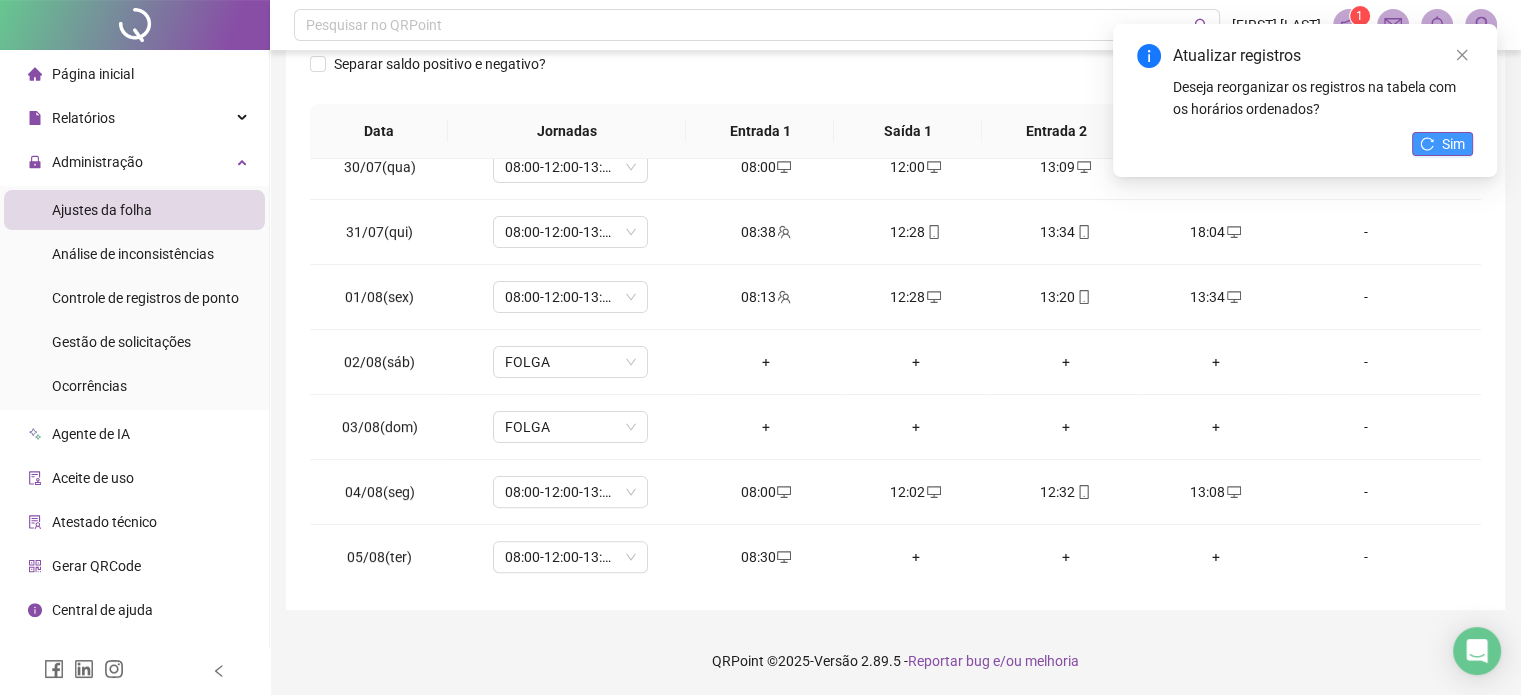 click on "Sim" at bounding box center (1442, 144) 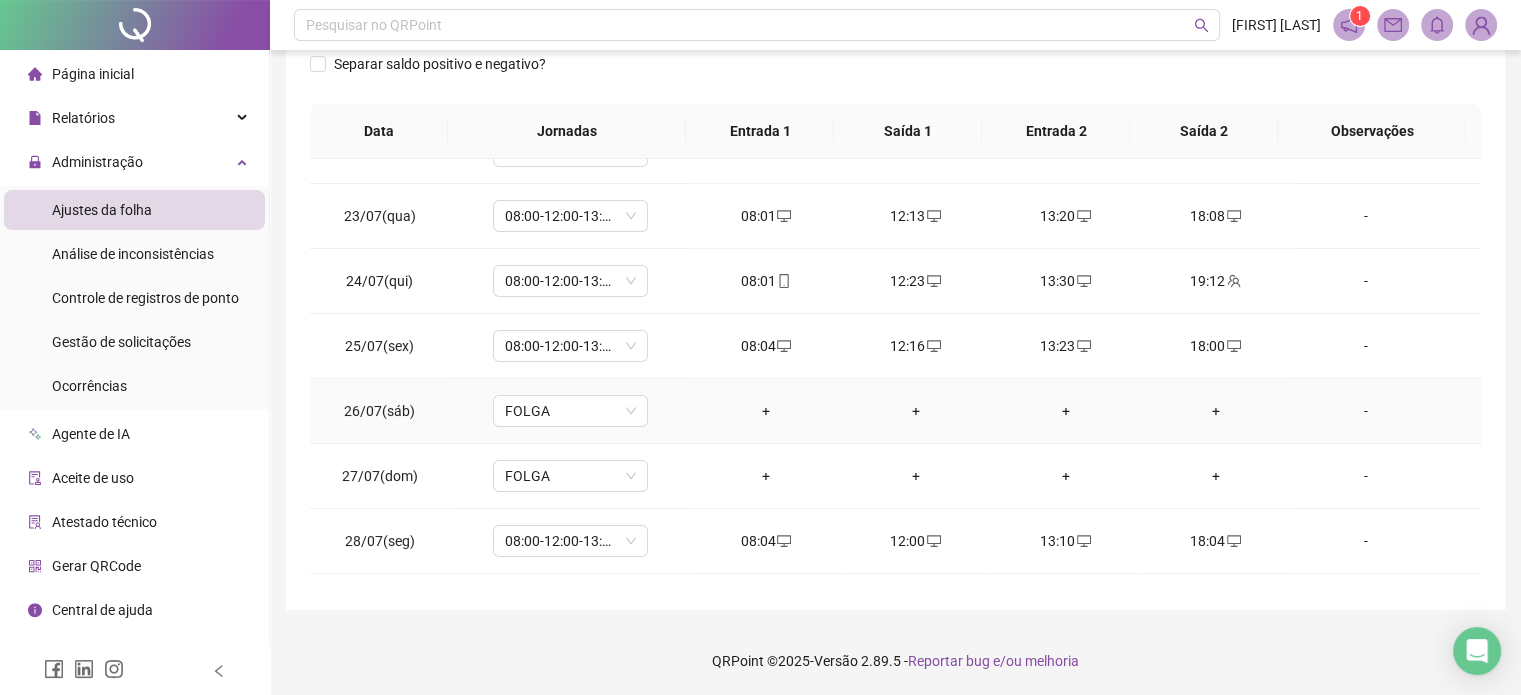 scroll, scrollTop: 0, scrollLeft: 0, axis: both 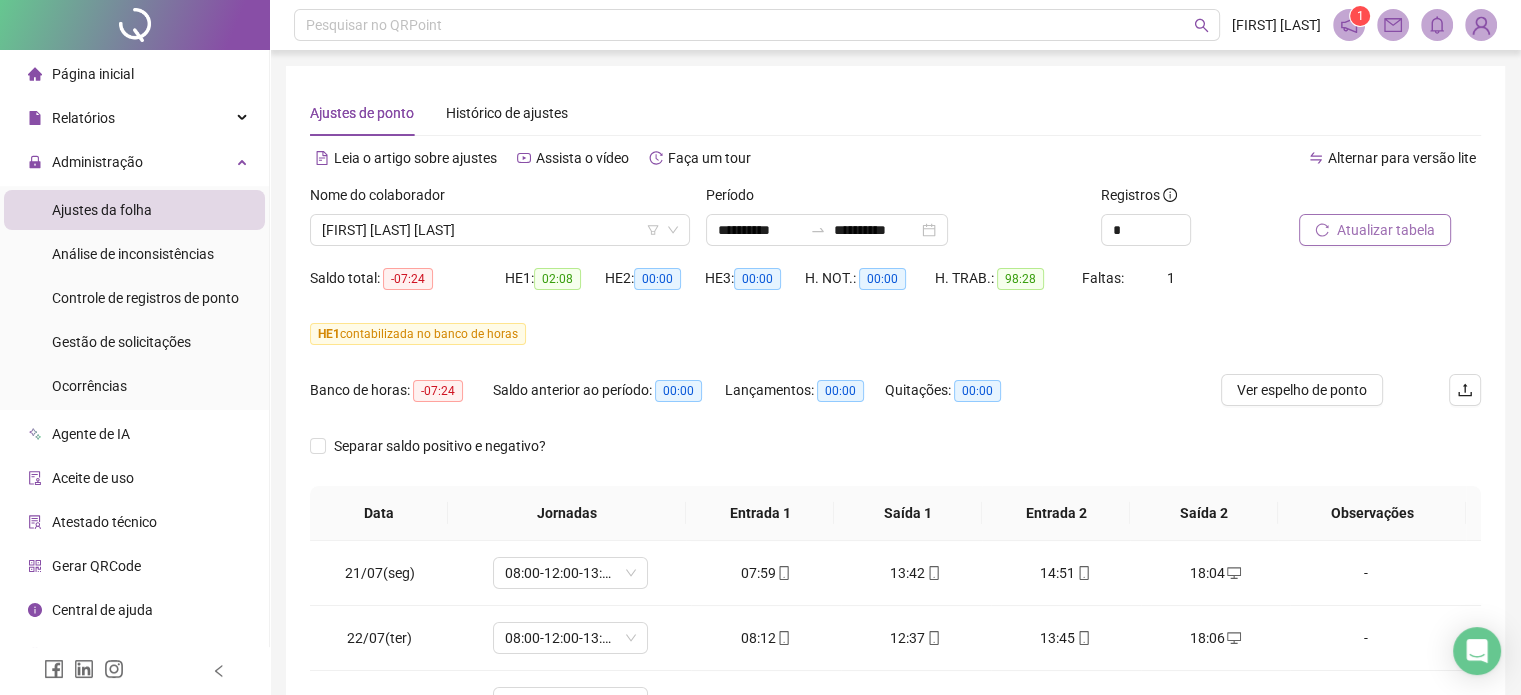 click on "Atualizar tabela" at bounding box center (1375, 230) 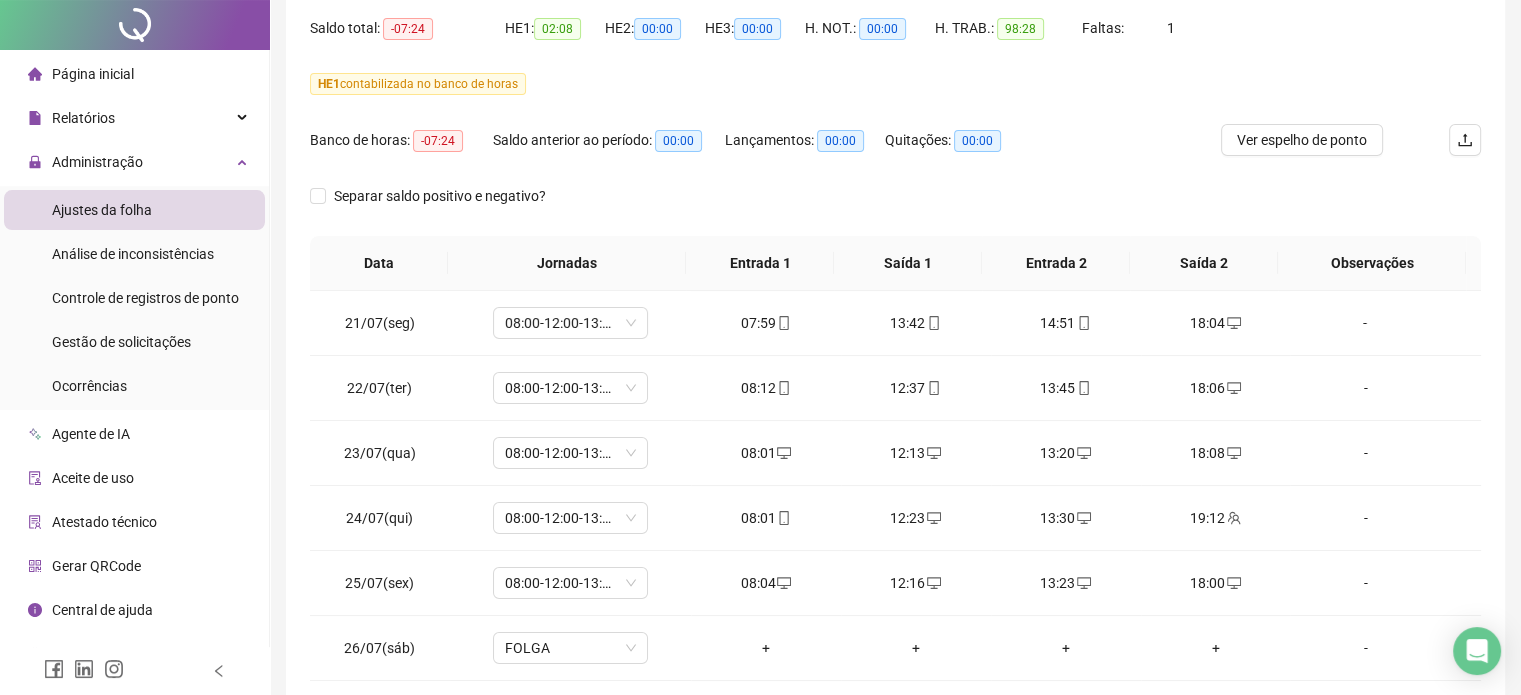scroll, scrollTop: 382, scrollLeft: 0, axis: vertical 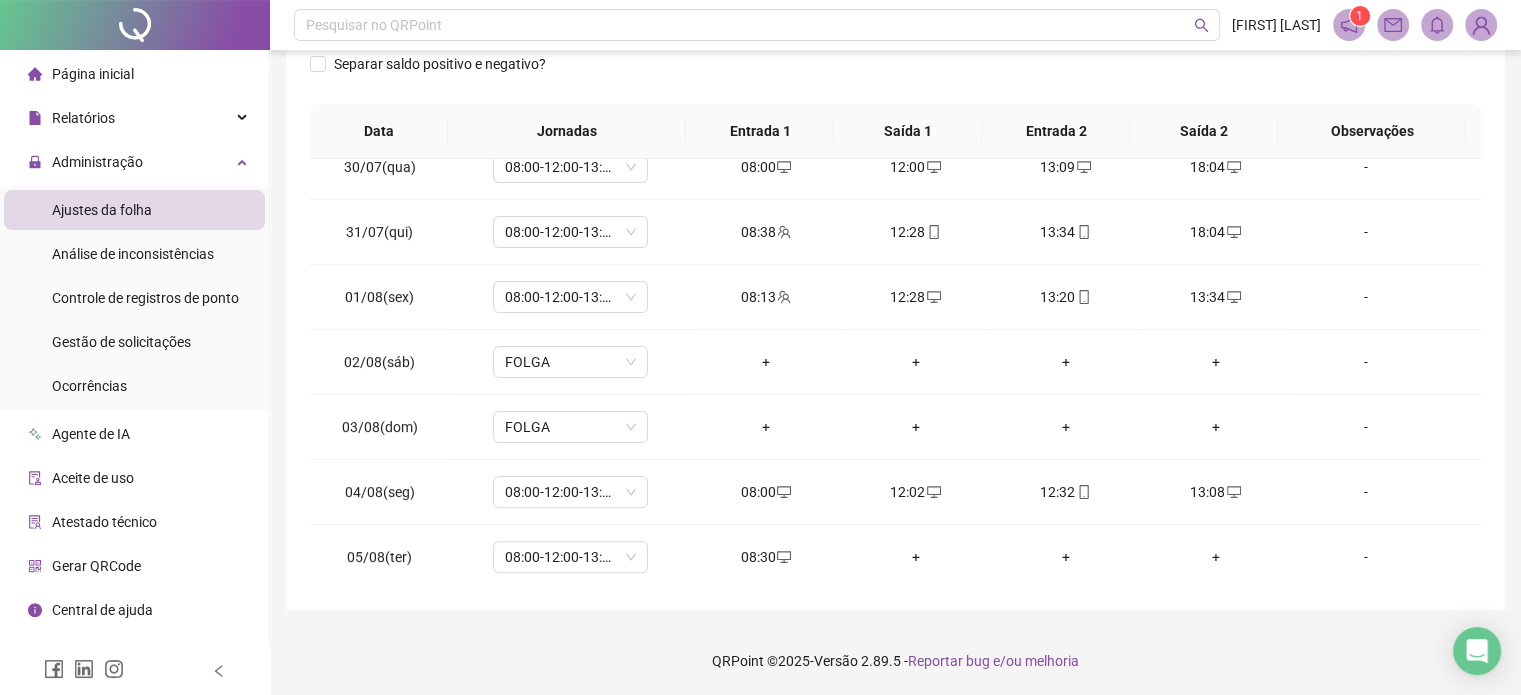 click on "QRPoint © 2025  -  Versão   2.89.5   -  Reportar bug e/ou melhoria" at bounding box center [895, 661] 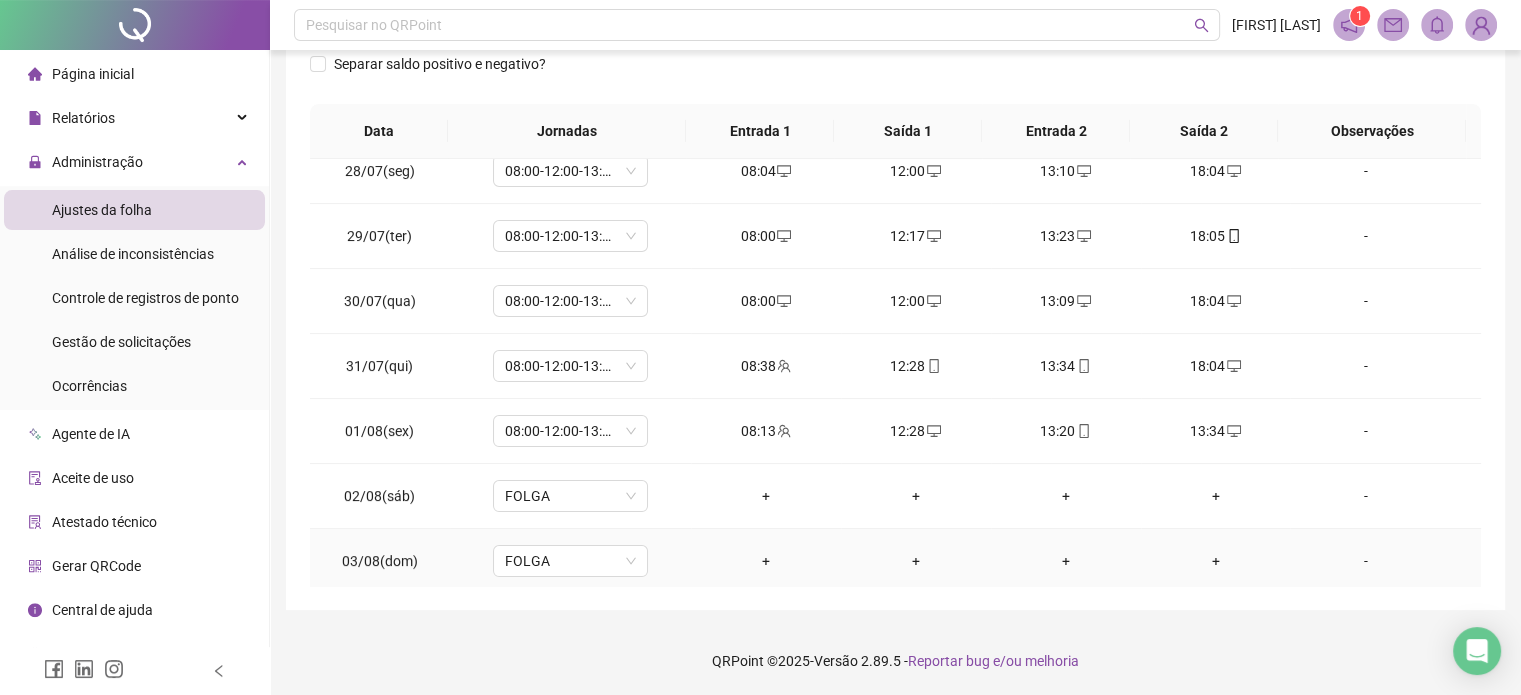 scroll, scrollTop: 509, scrollLeft: 0, axis: vertical 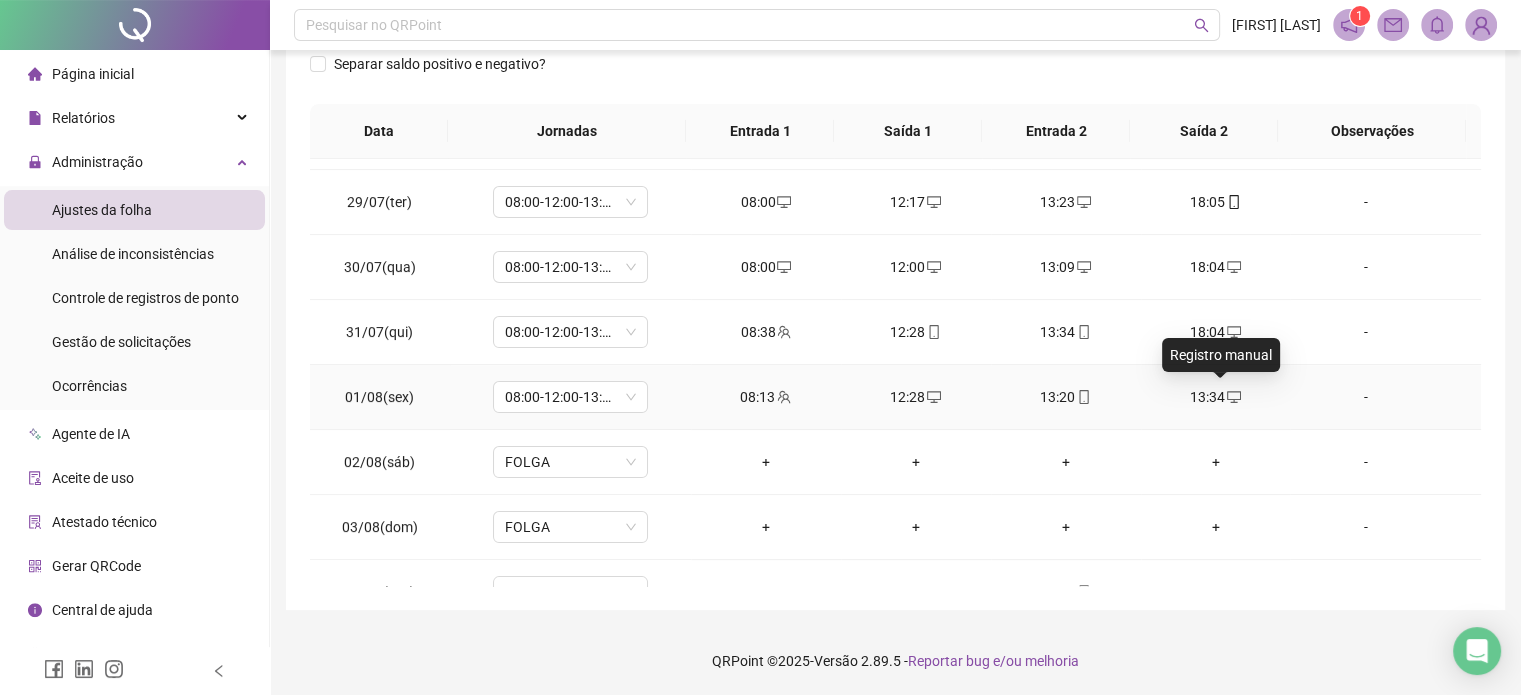 click 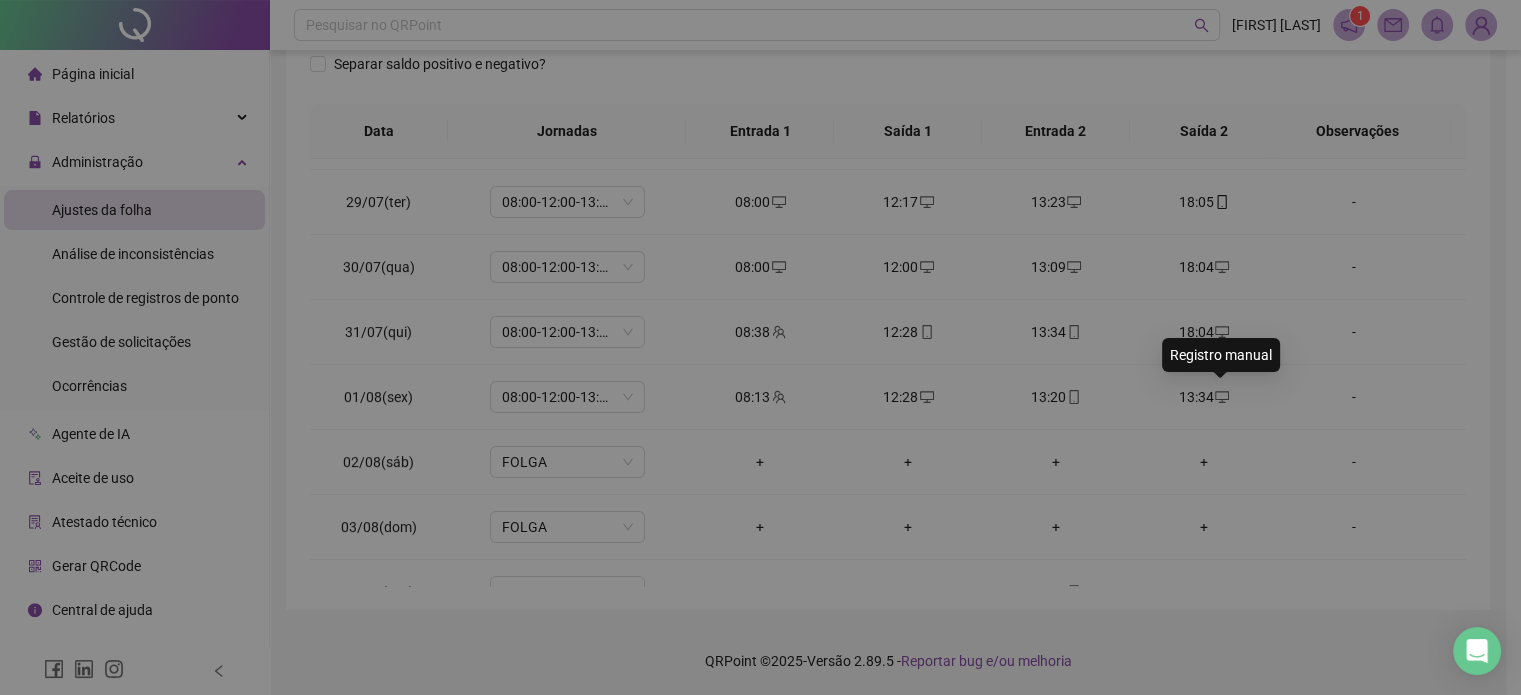 type on "**********" 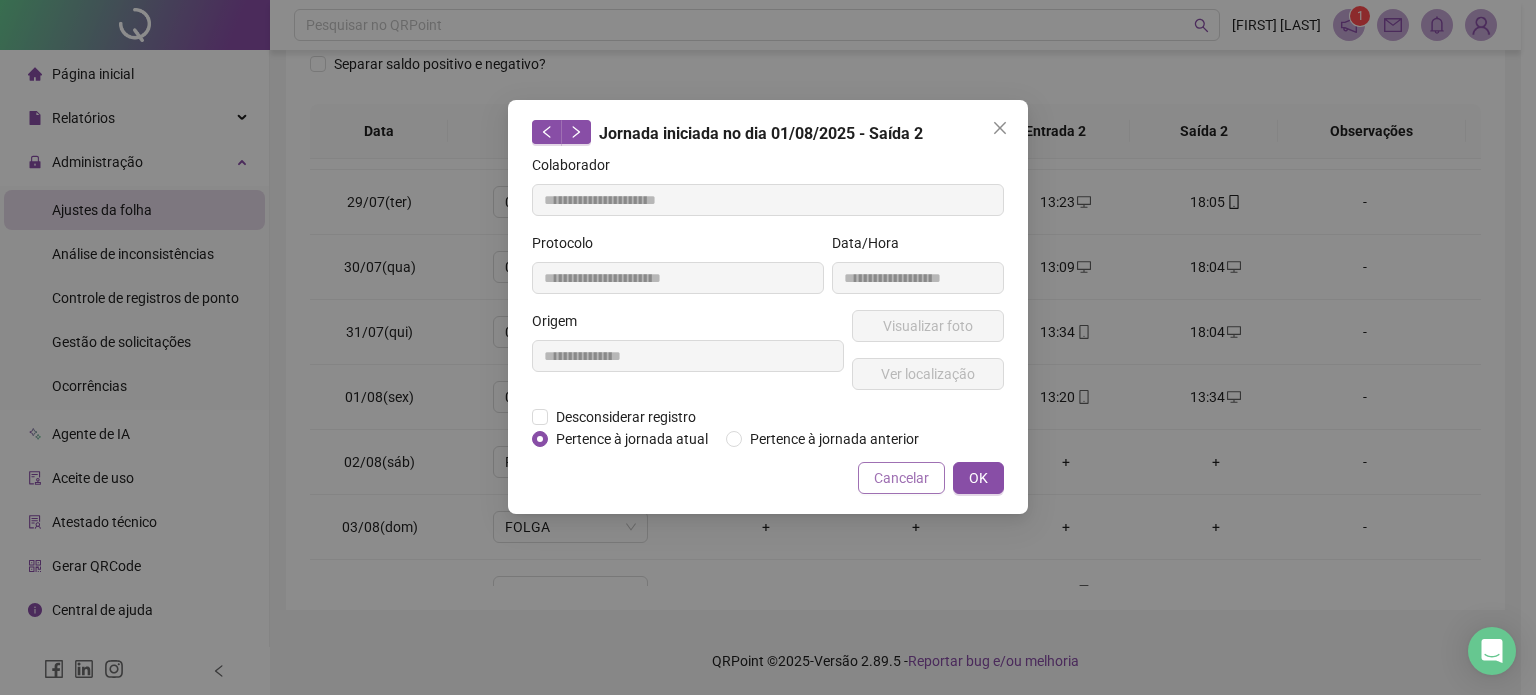 click on "Cancelar" at bounding box center (901, 478) 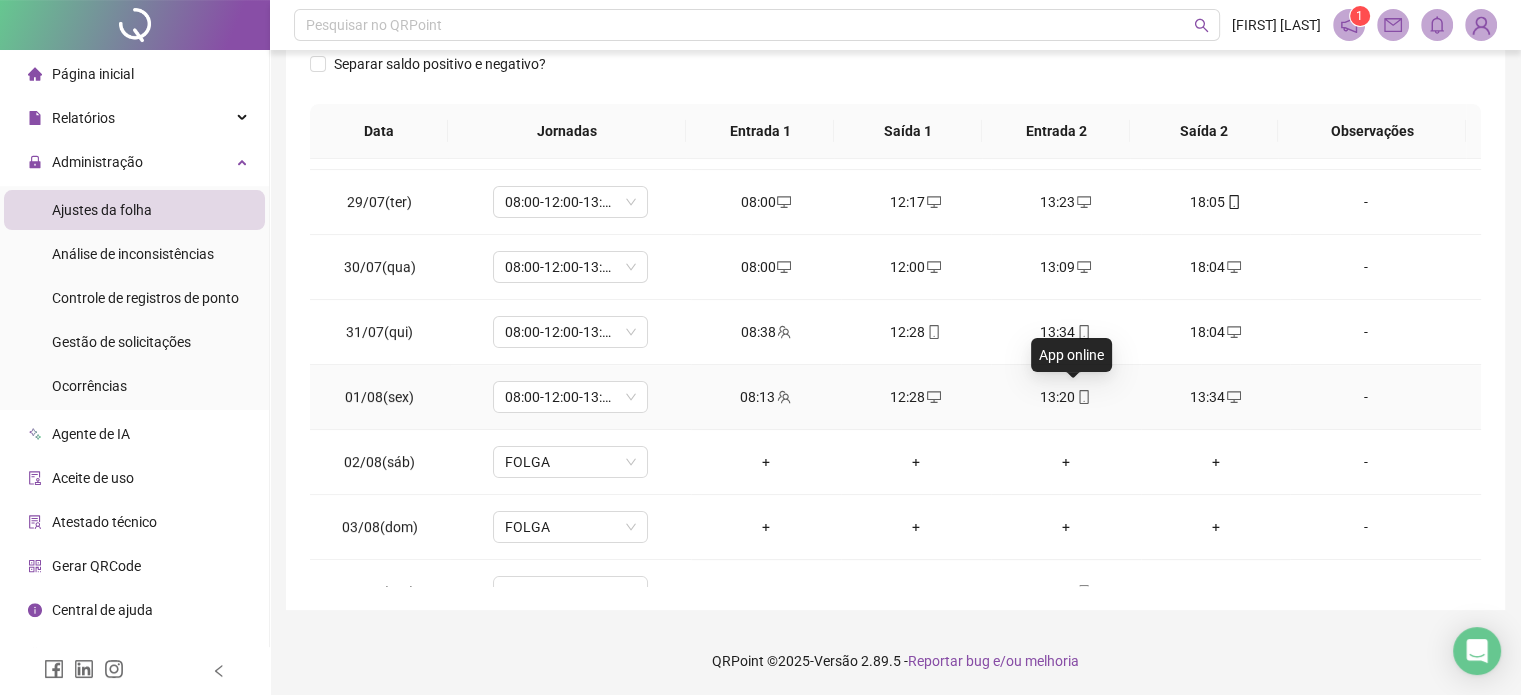 click on "13:20" at bounding box center [1066, 397] 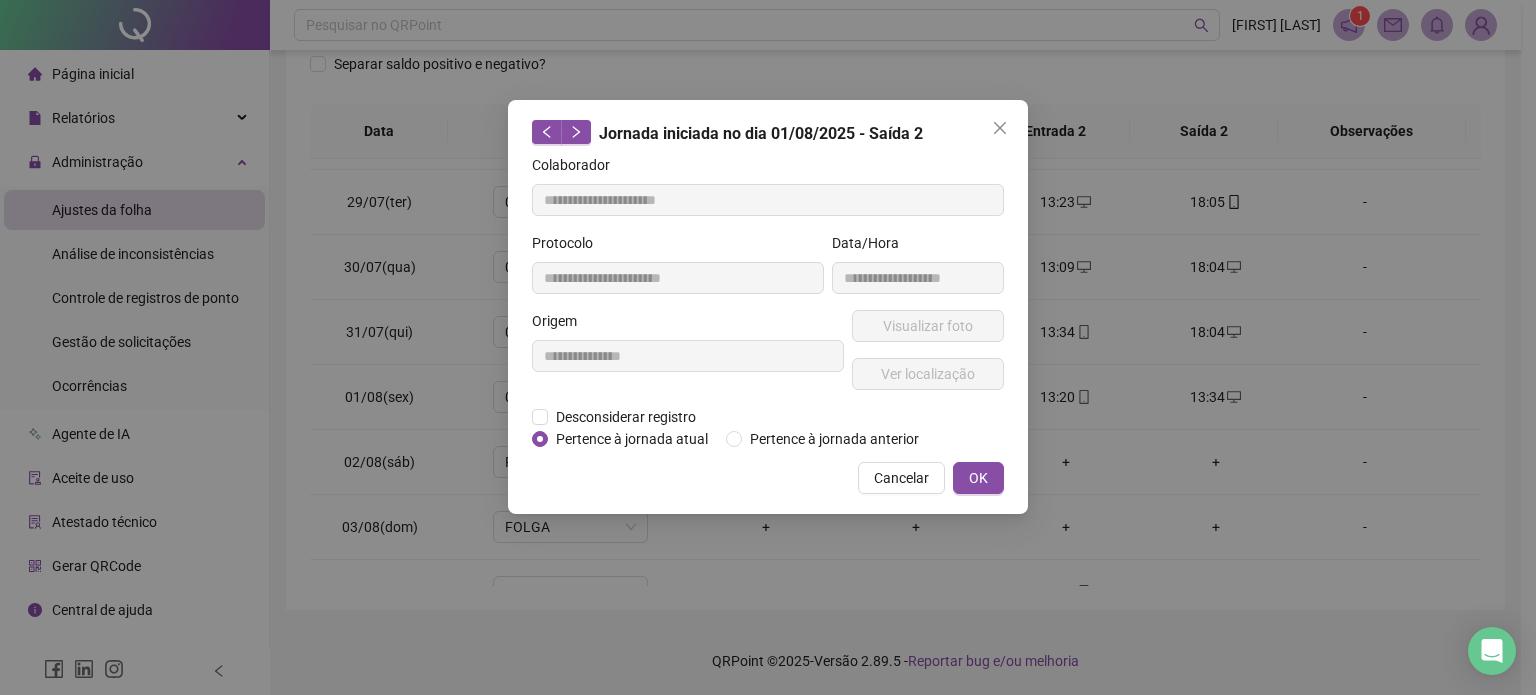 click on "**********" at bounding box center [768, 302] 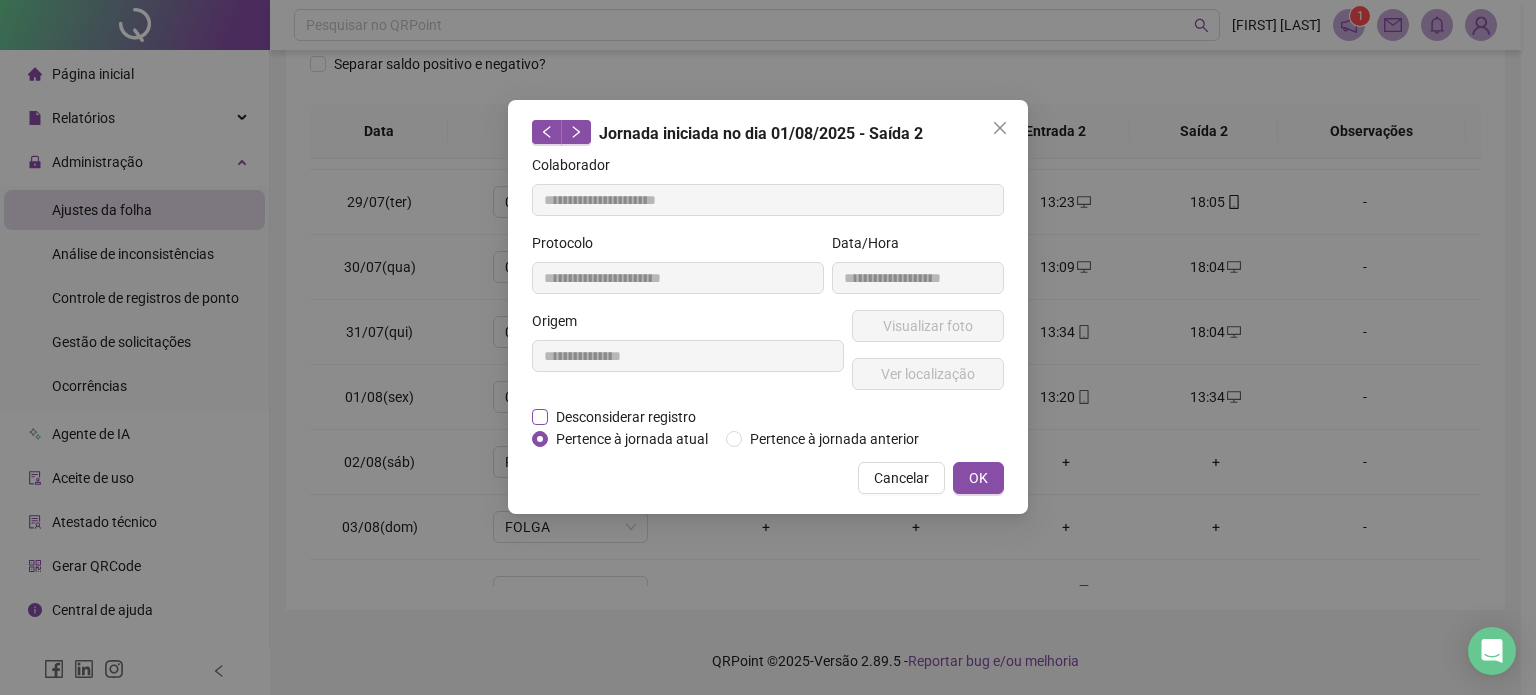 click on "Desconsiderar registro" at bounding box center [626, 417] 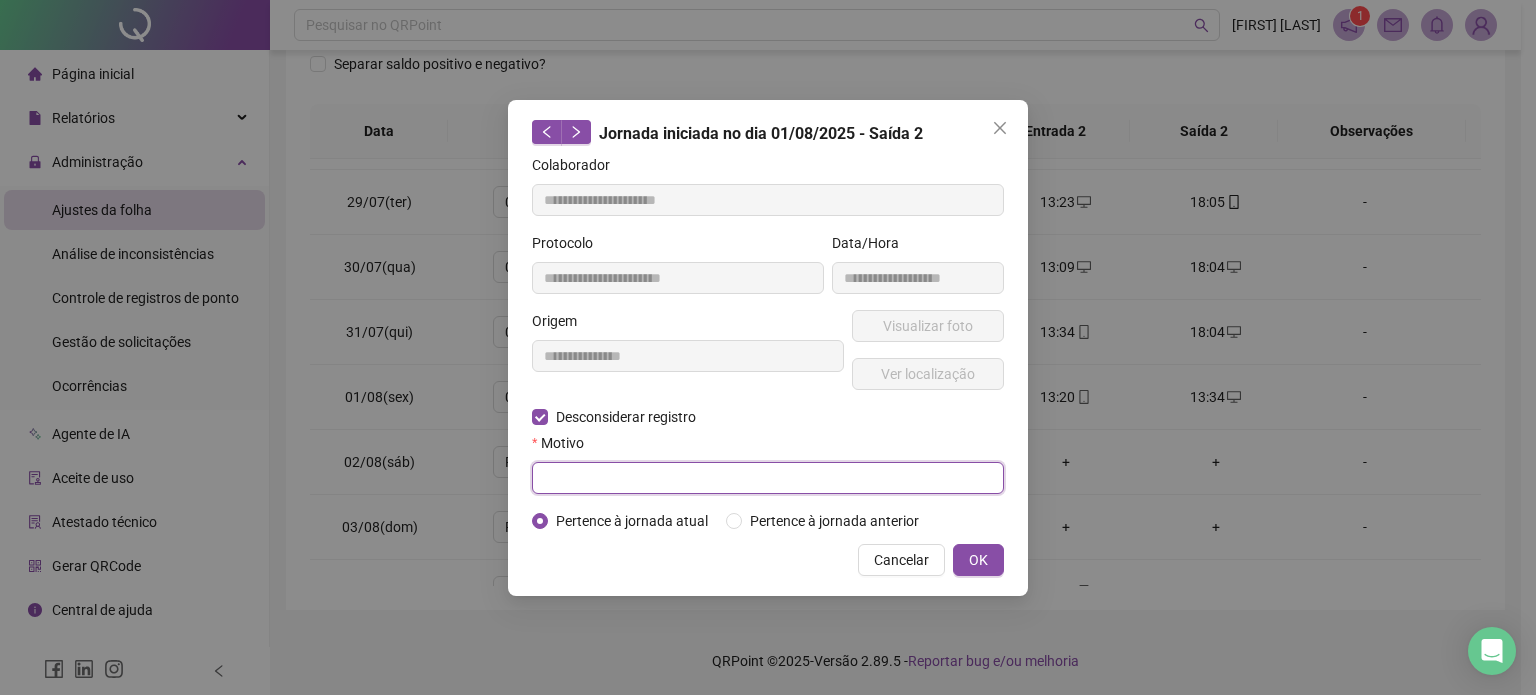 click at bounding box center (768, 478) 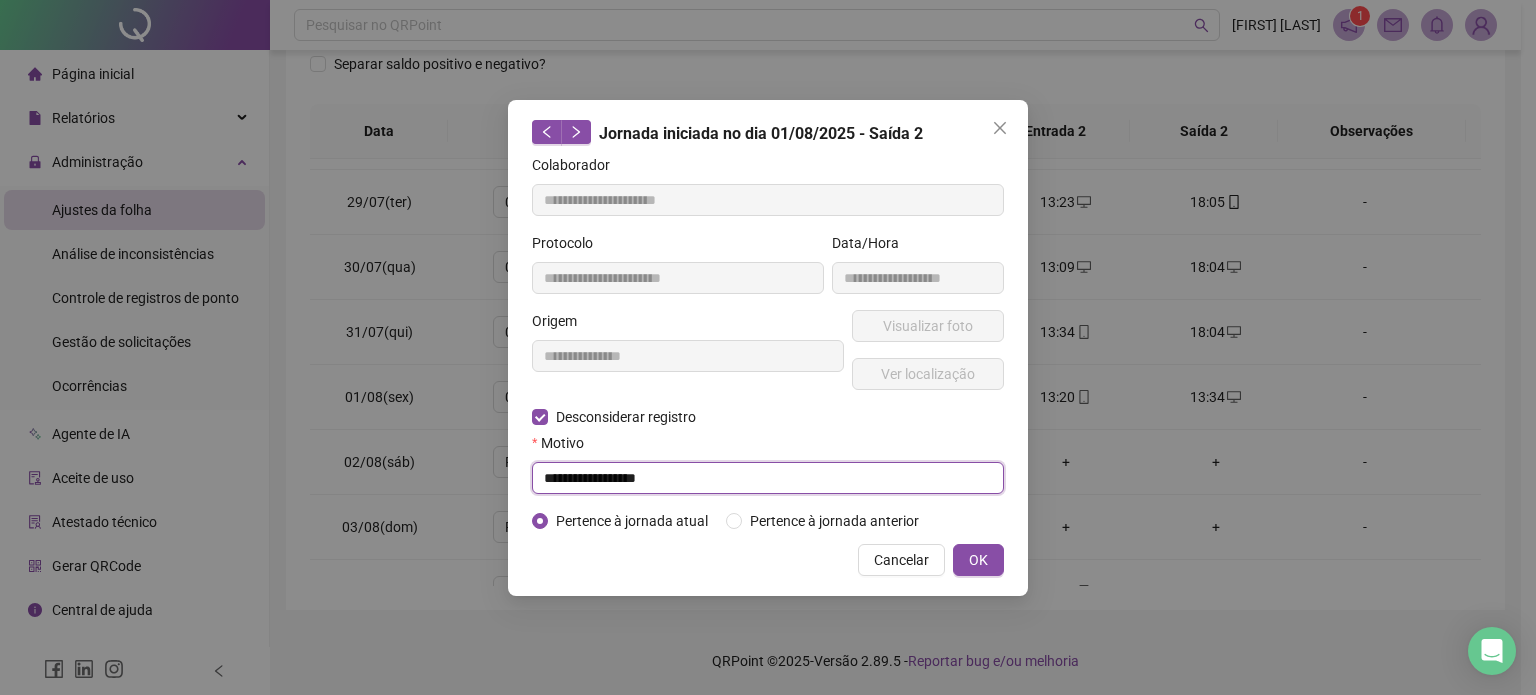 type on "**********" 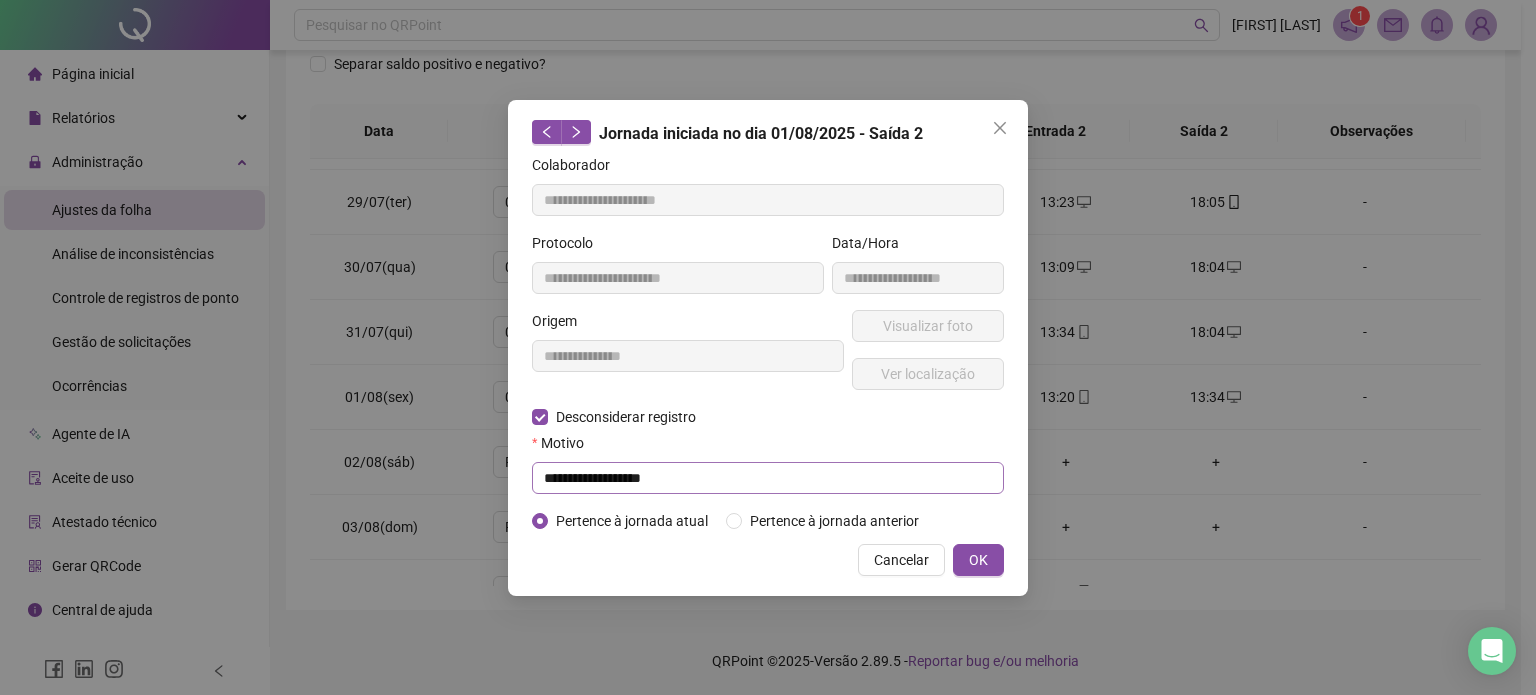 type on "**********" 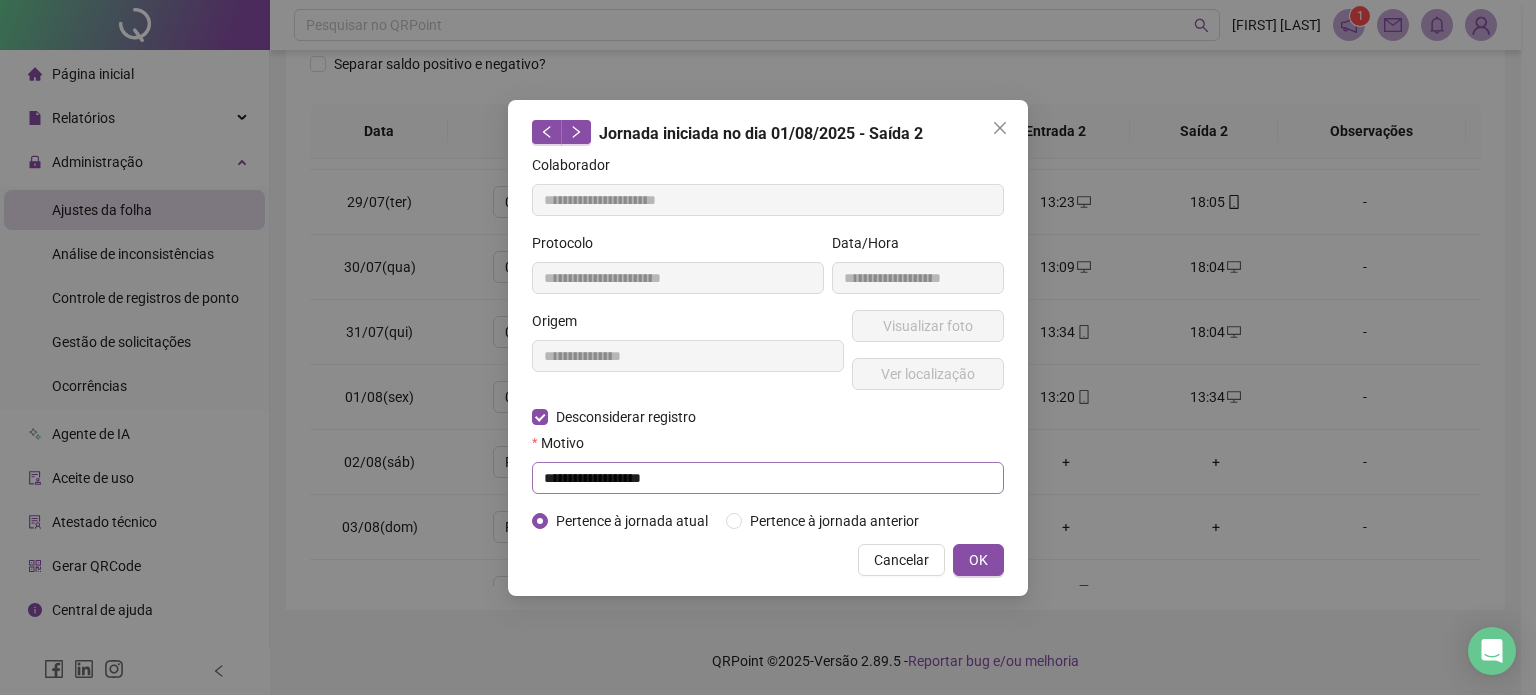 type on "**********" 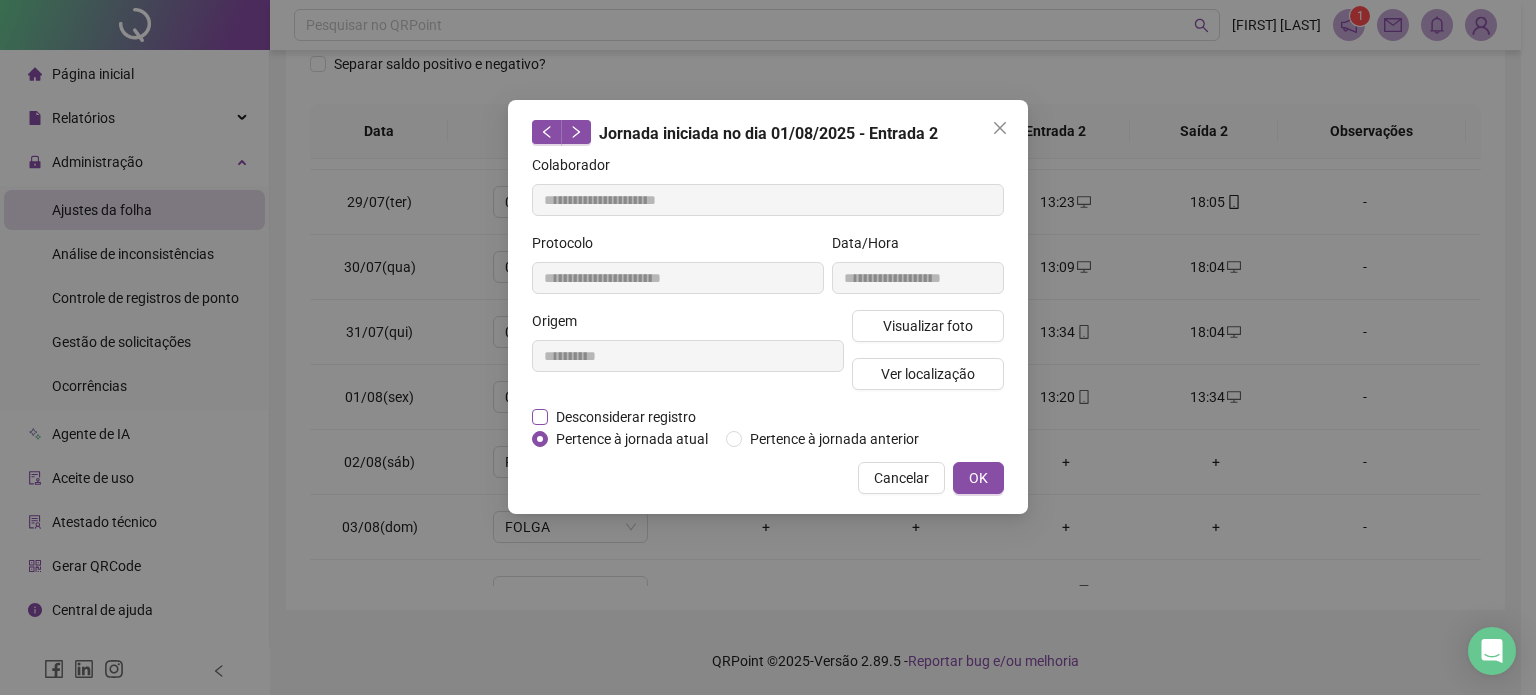 click on "Desconsiderar registro" at bounding box center (626, 417) 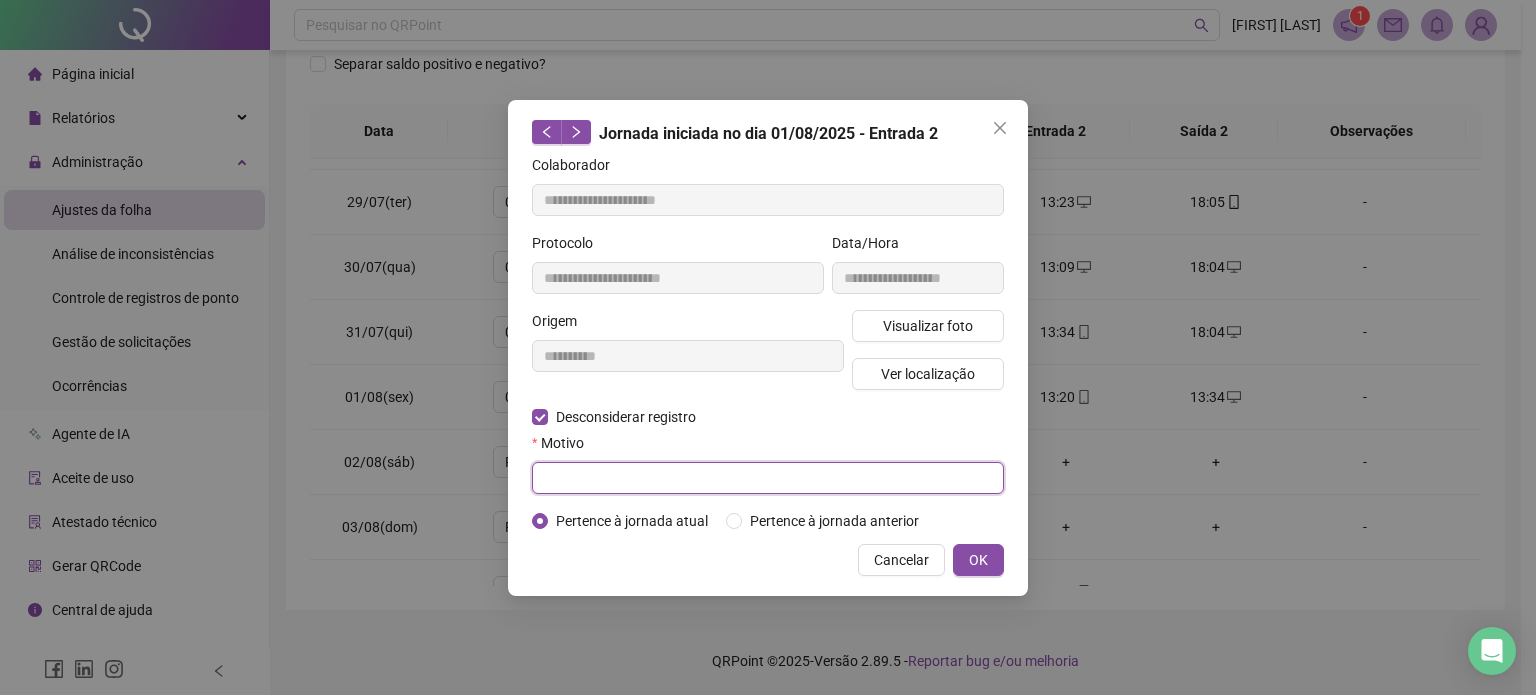 click at bounding box center (768, 478) 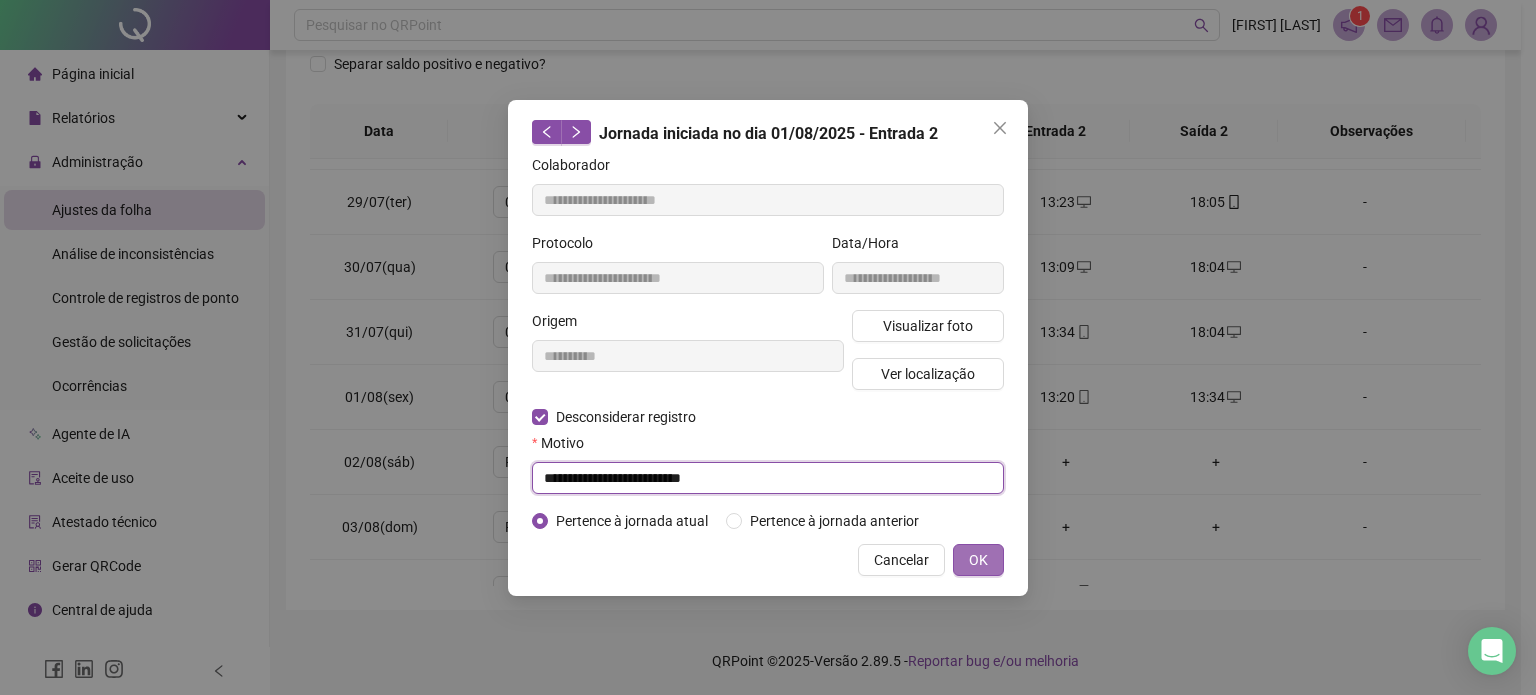 type on "**********" 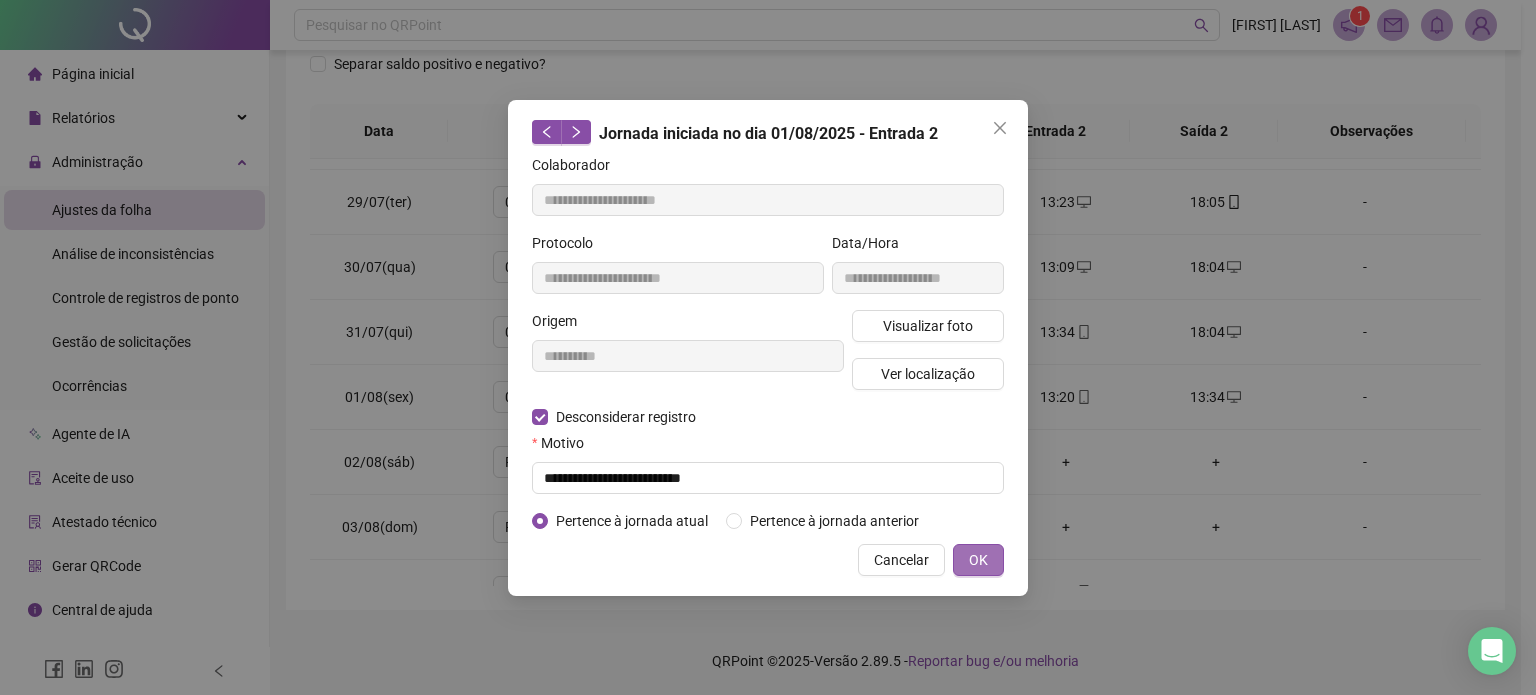 click on "OK" at bounding box center (978, 560) 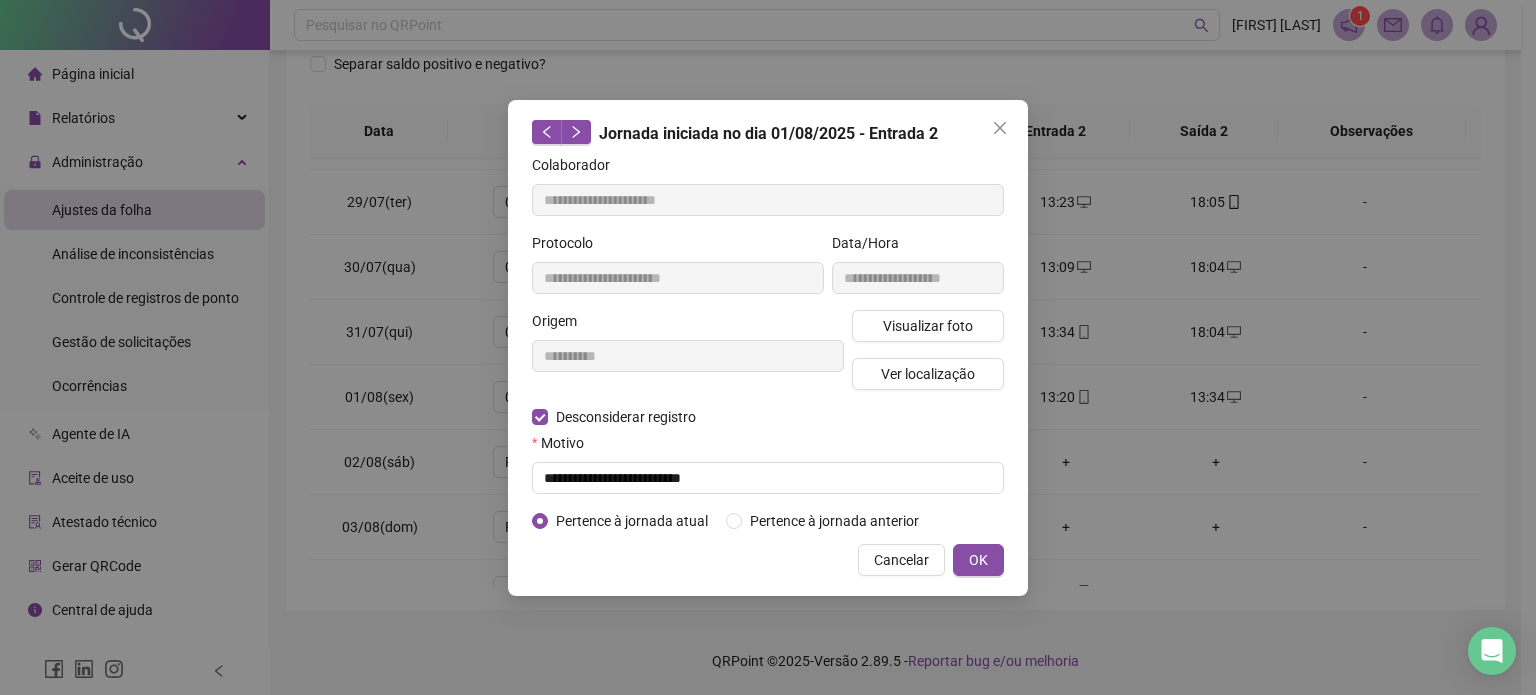 click on "**********" at bounding box center [768, 347] 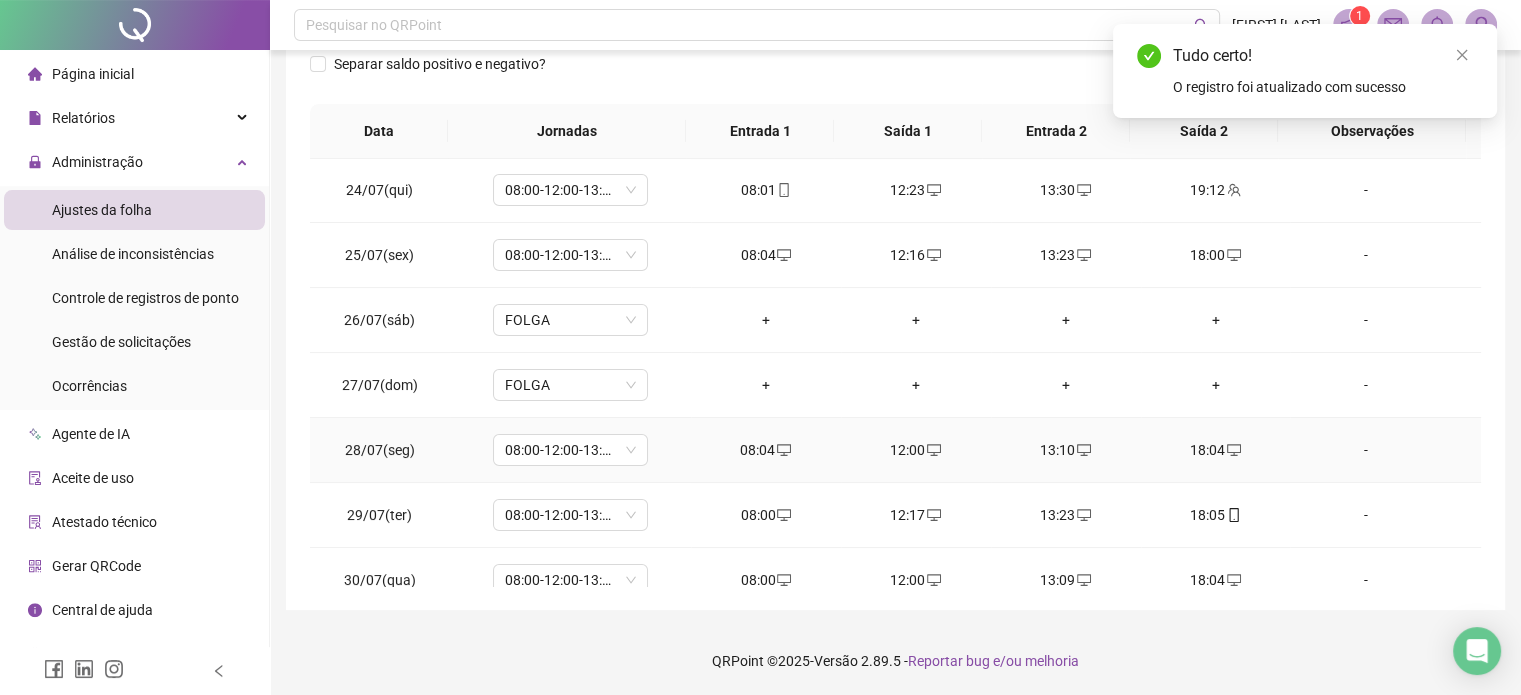 scroll, scrollTop: 0, scrollLeft: 0, axis: both 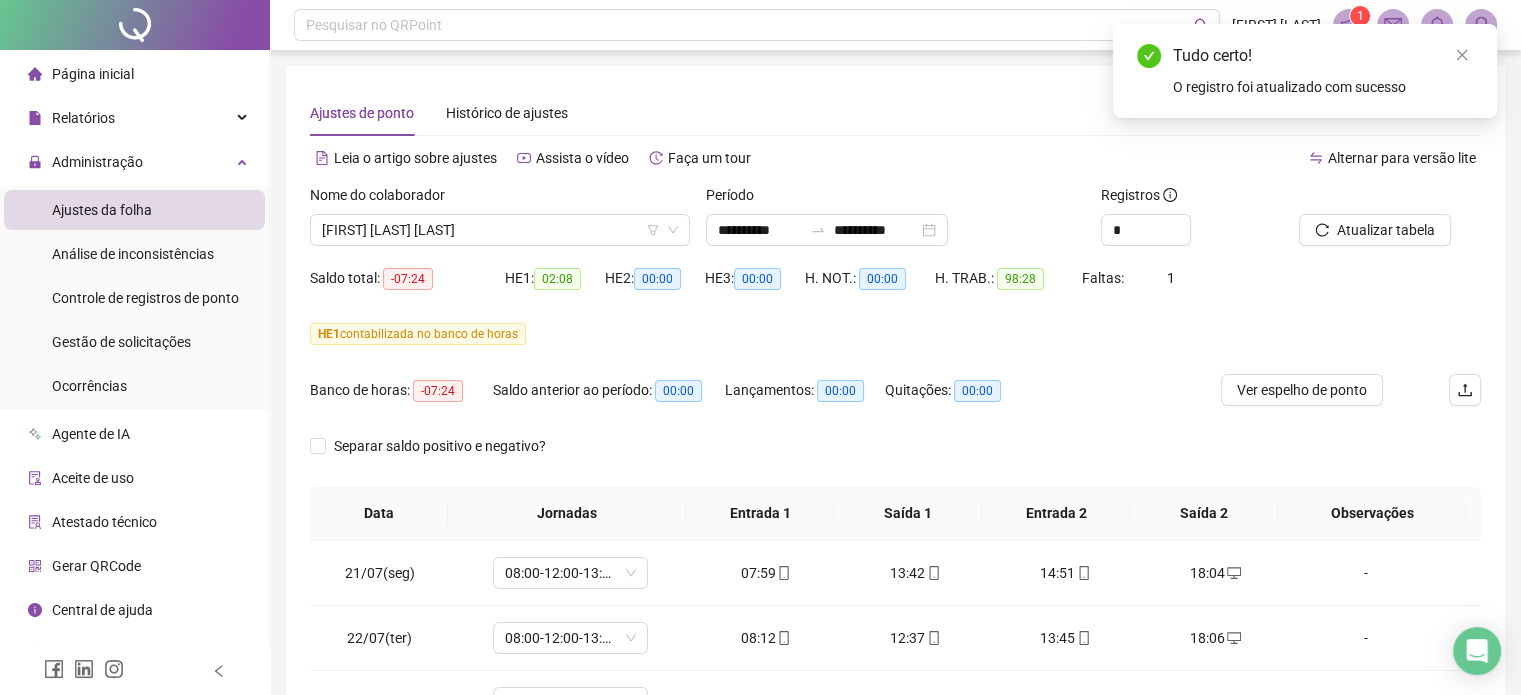 click on "Tudo certo! O registro foi atualizado com sucesso" at bounding box center (1305, 71) 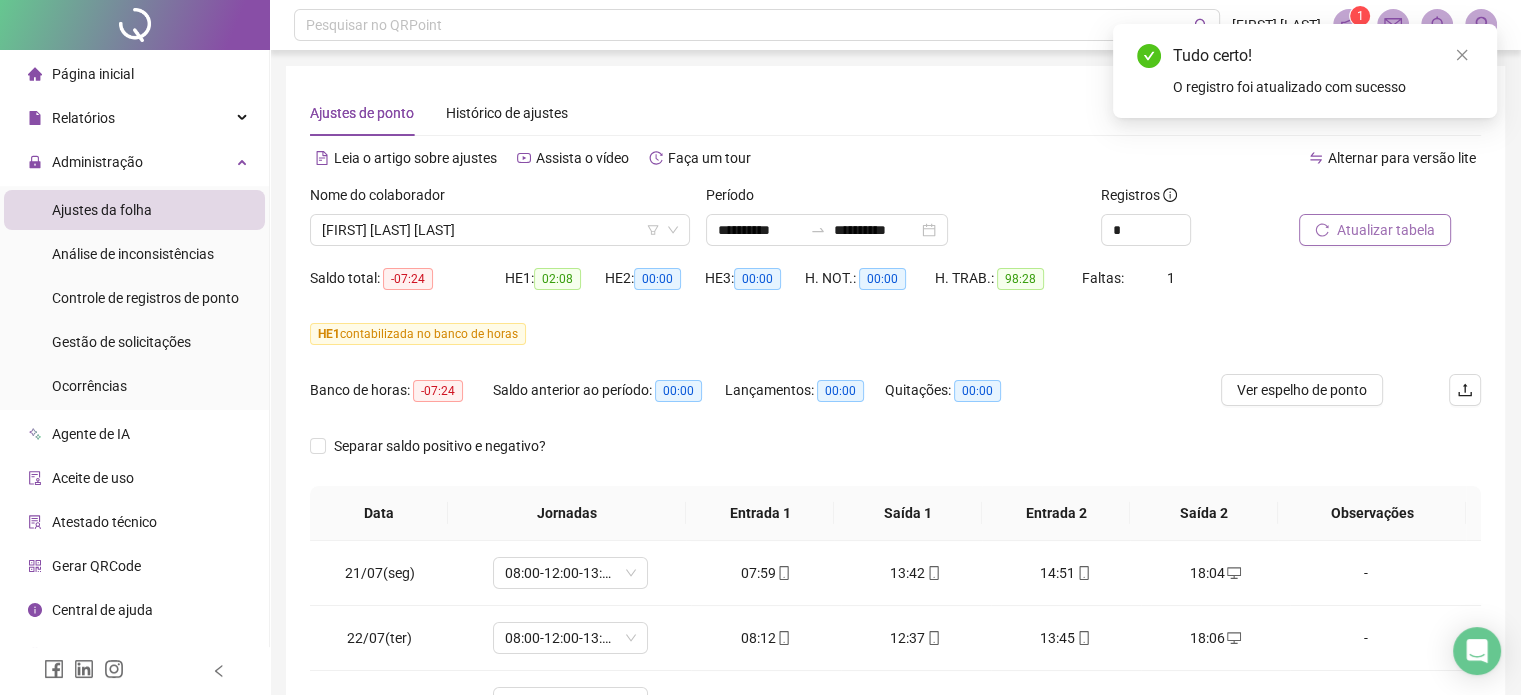 click on "Atualizar tabela" at bounding box center (1386, 230) 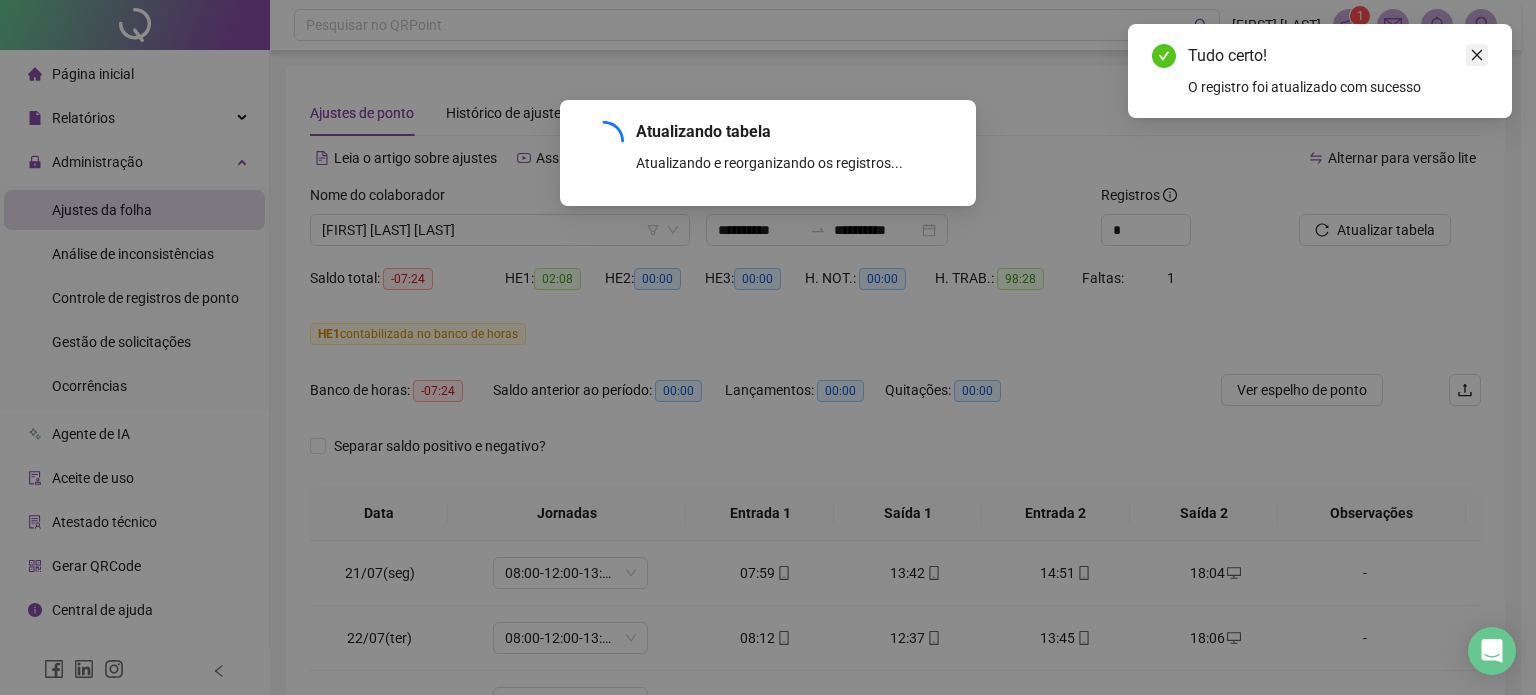 click at bounding box center (1477, 55) 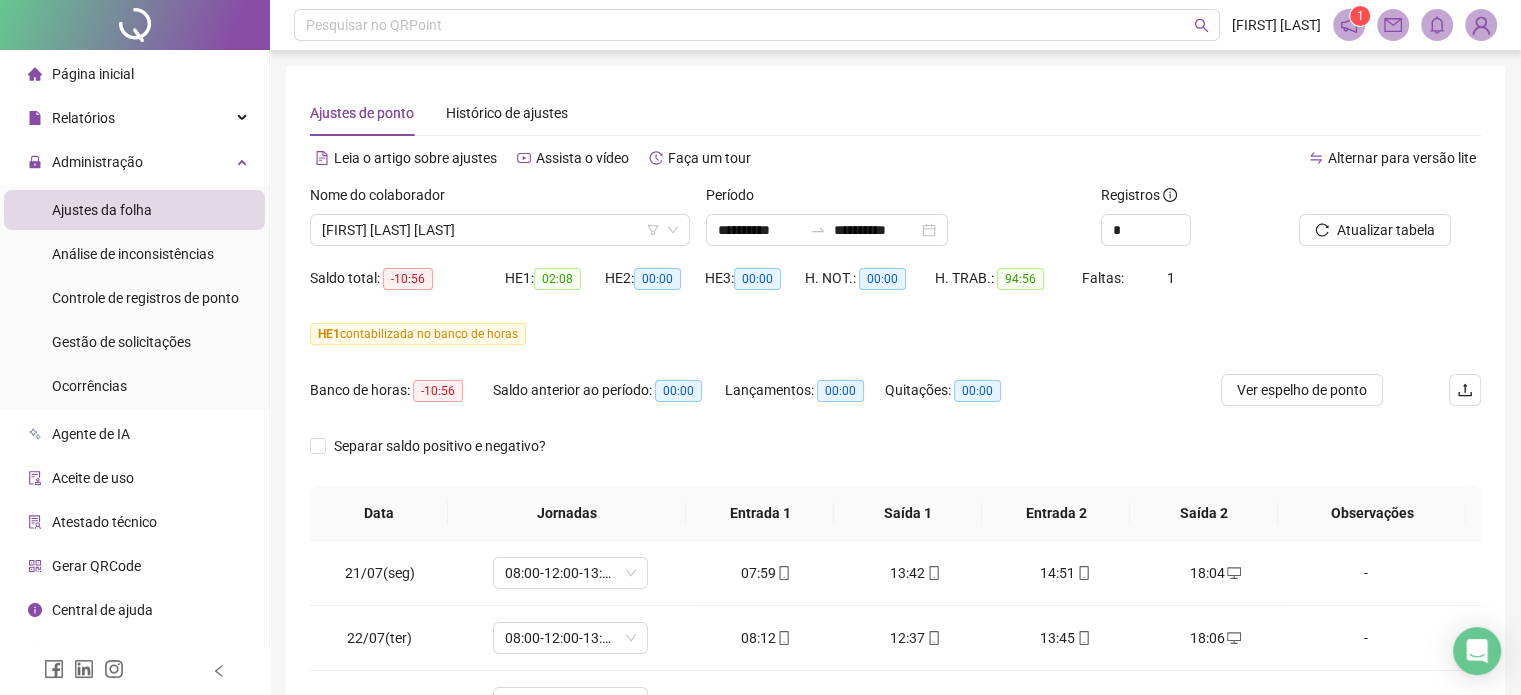 scroll, scrollTop: 382, scrollLeft: 0, axis: vertical 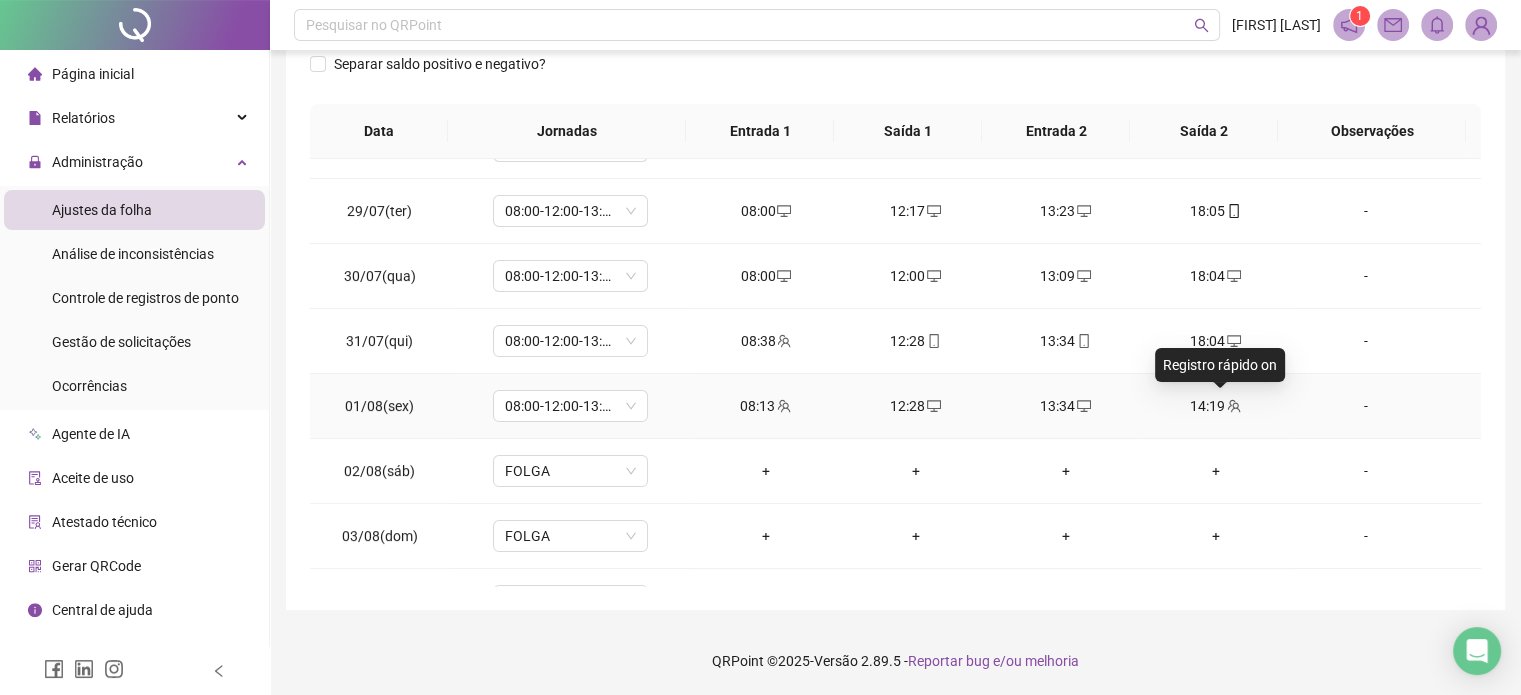 click 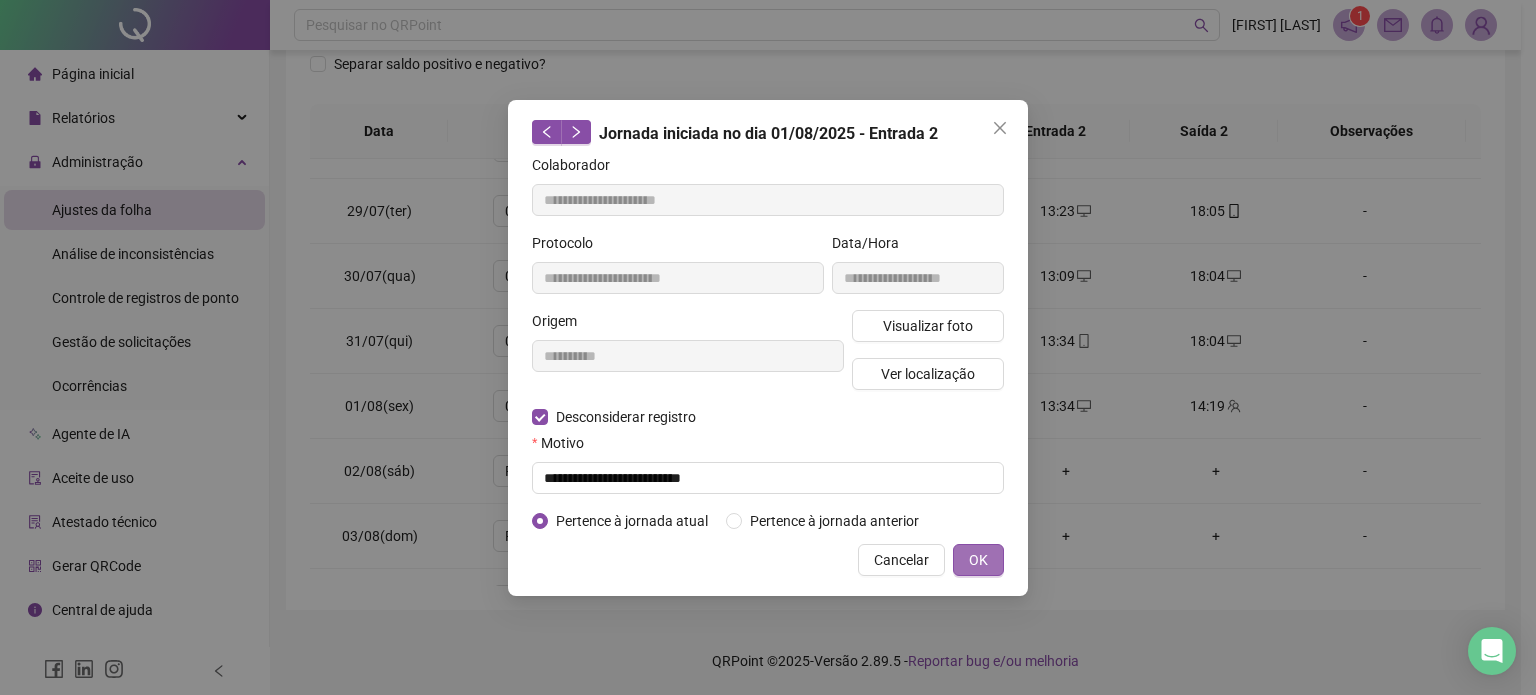 click on "OK" at bounding box center [978, 560] 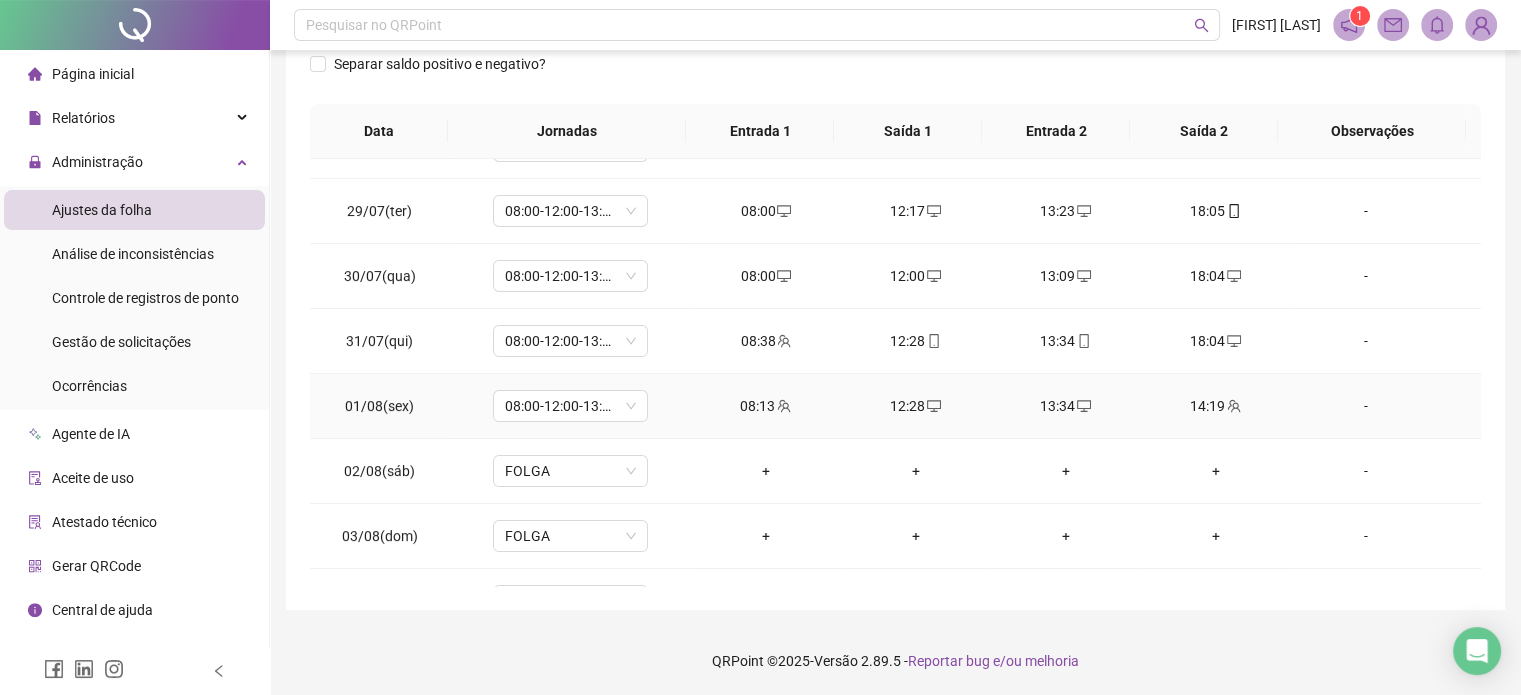 click 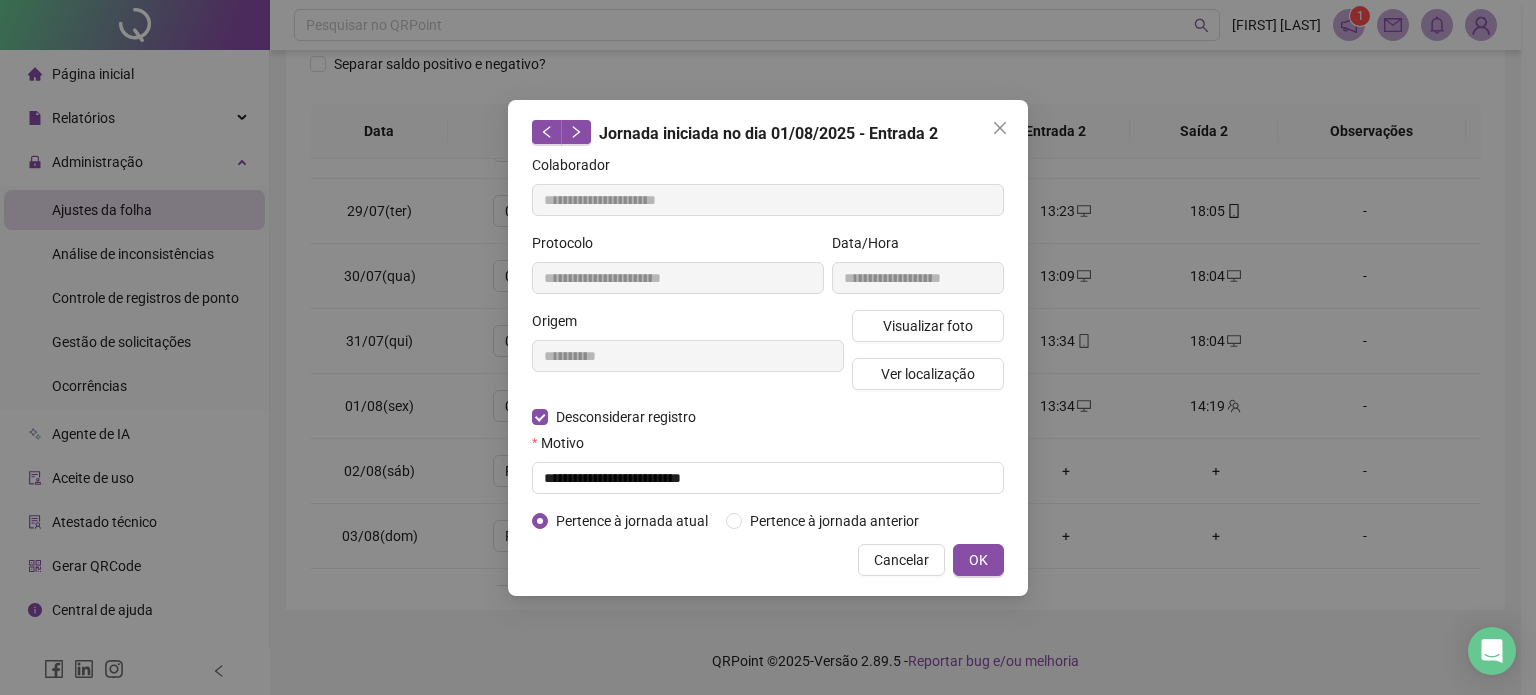 click on "**********" at bounding box center (768, 348) 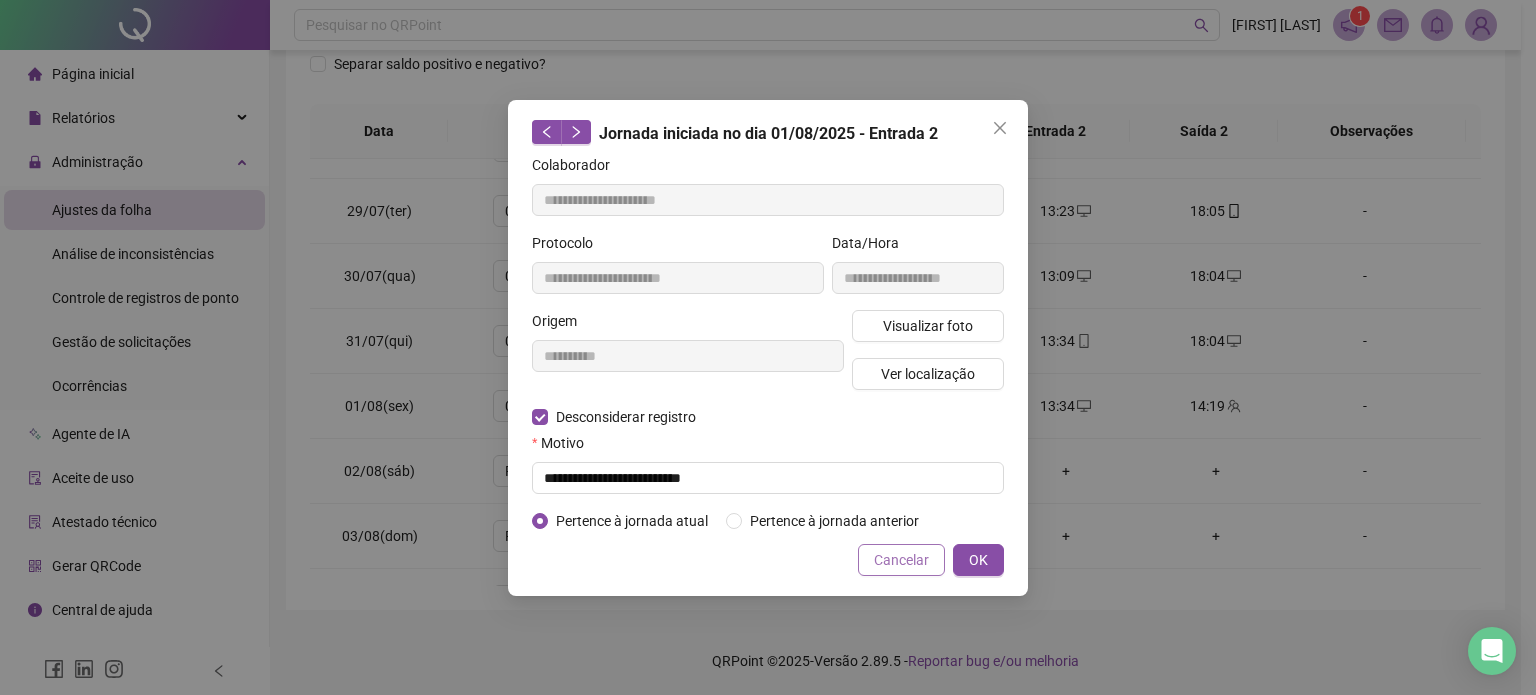 click on "Cancelar" at bounding box center (901, 560) 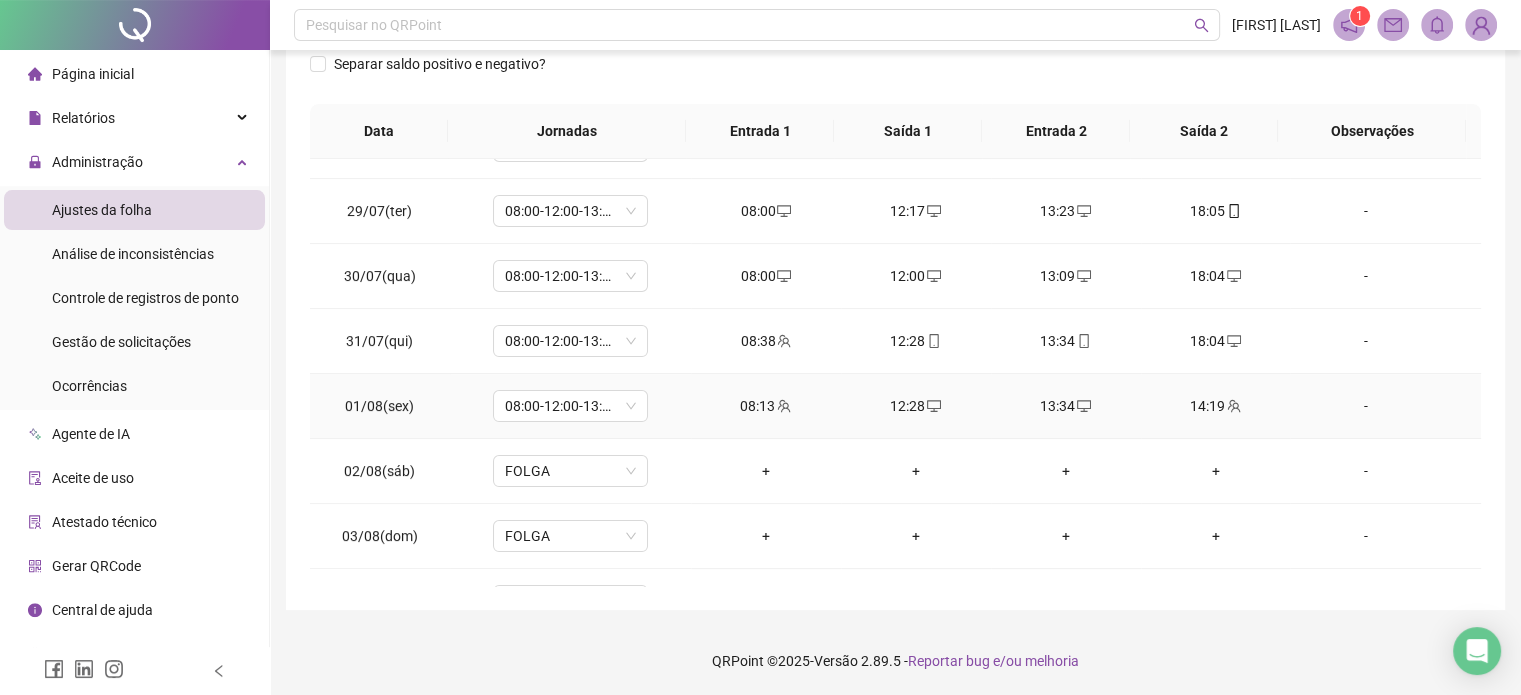 click 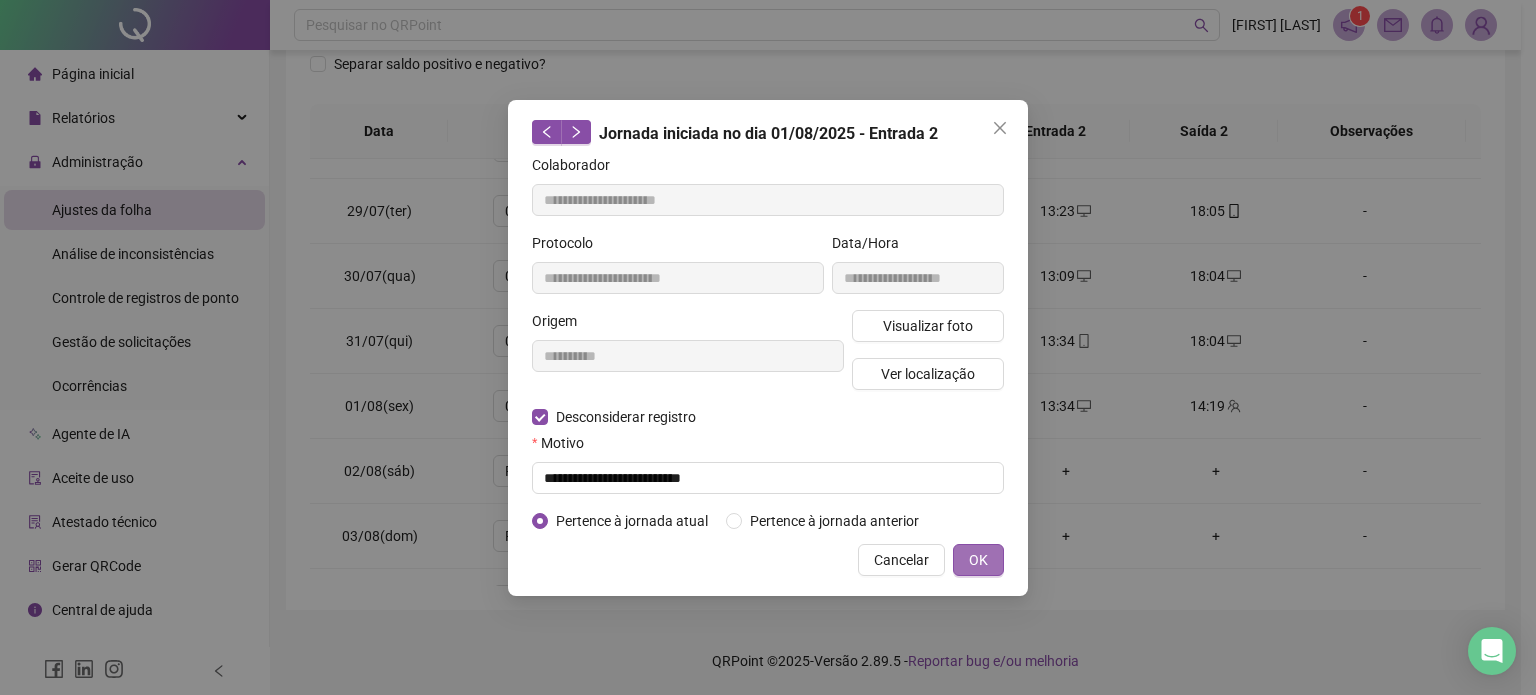 click on "OK" at bounding box center [978, 560] 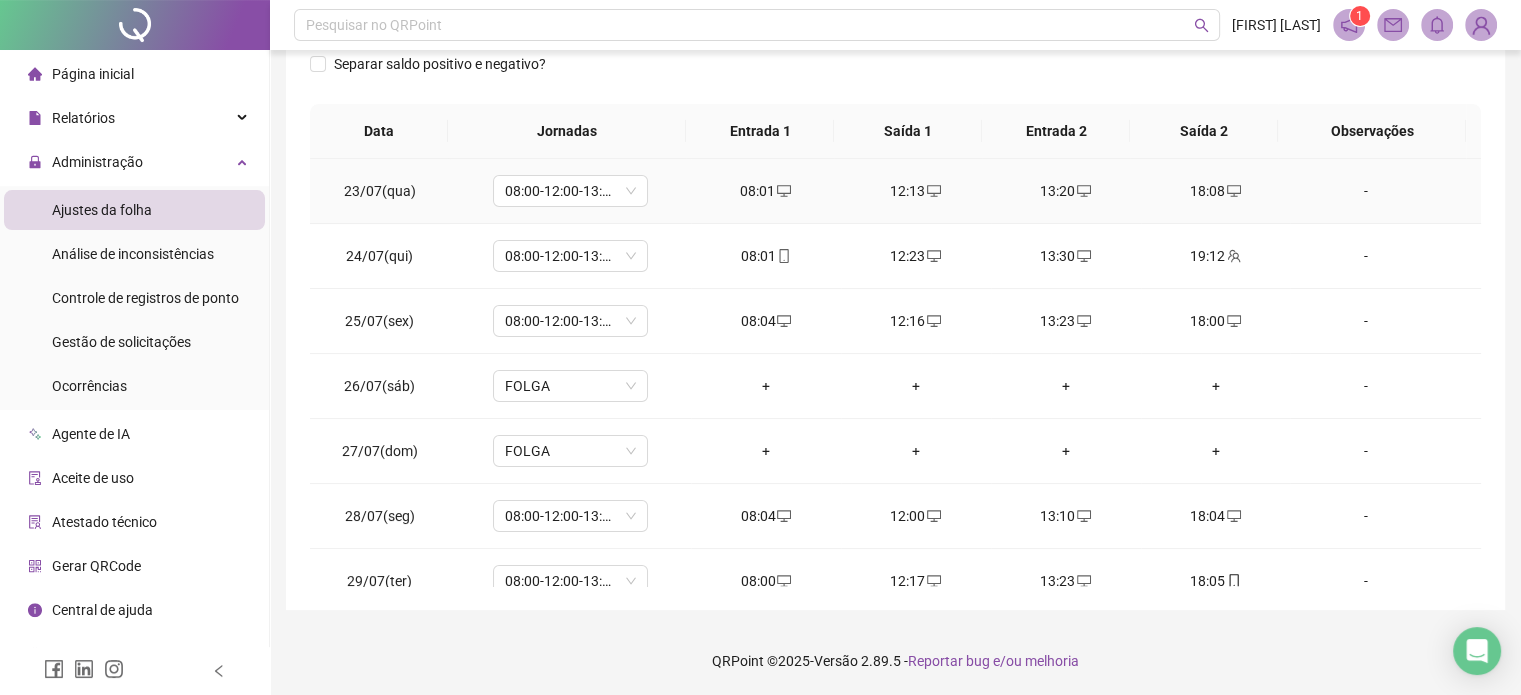 scroll, scrollTop: 0, scrollLeft: 0, axis: both 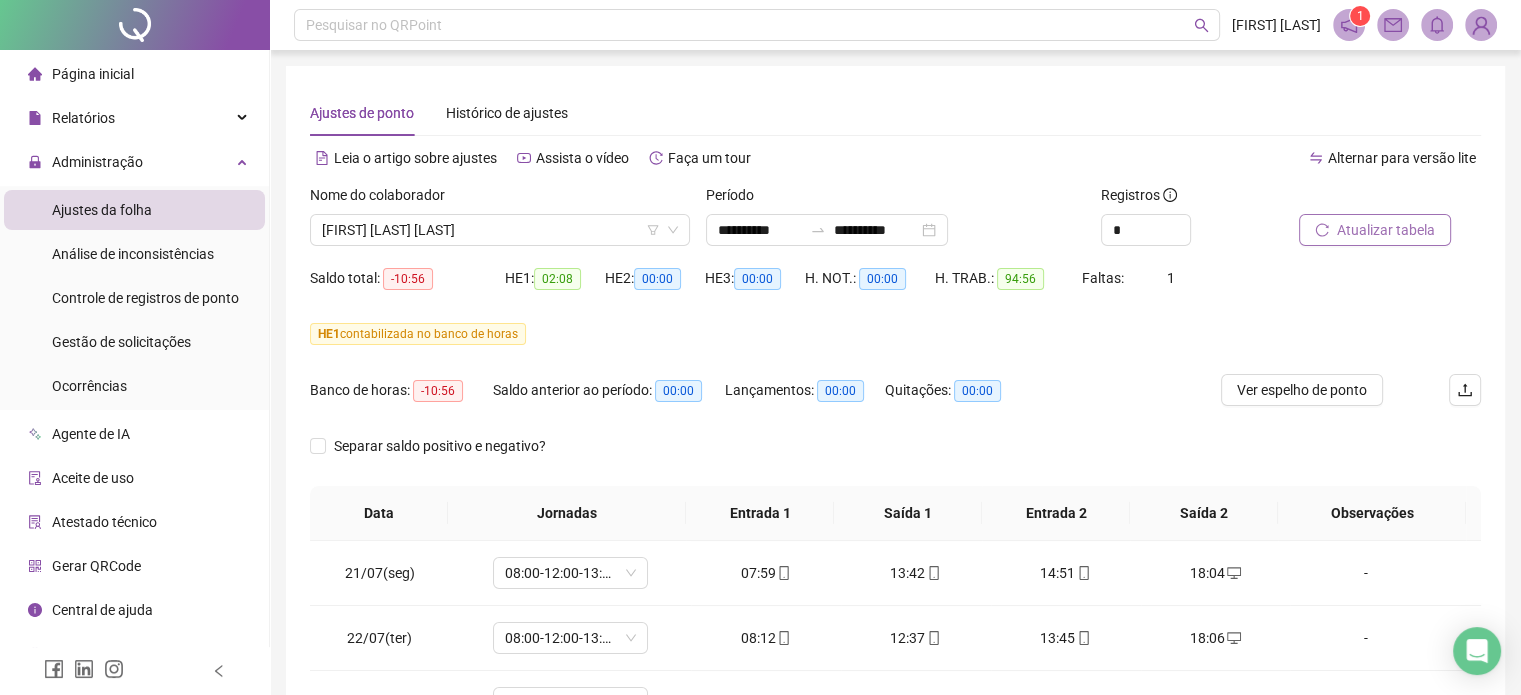 click on "Atualizar tabela" at bounding box center [1386, 230] 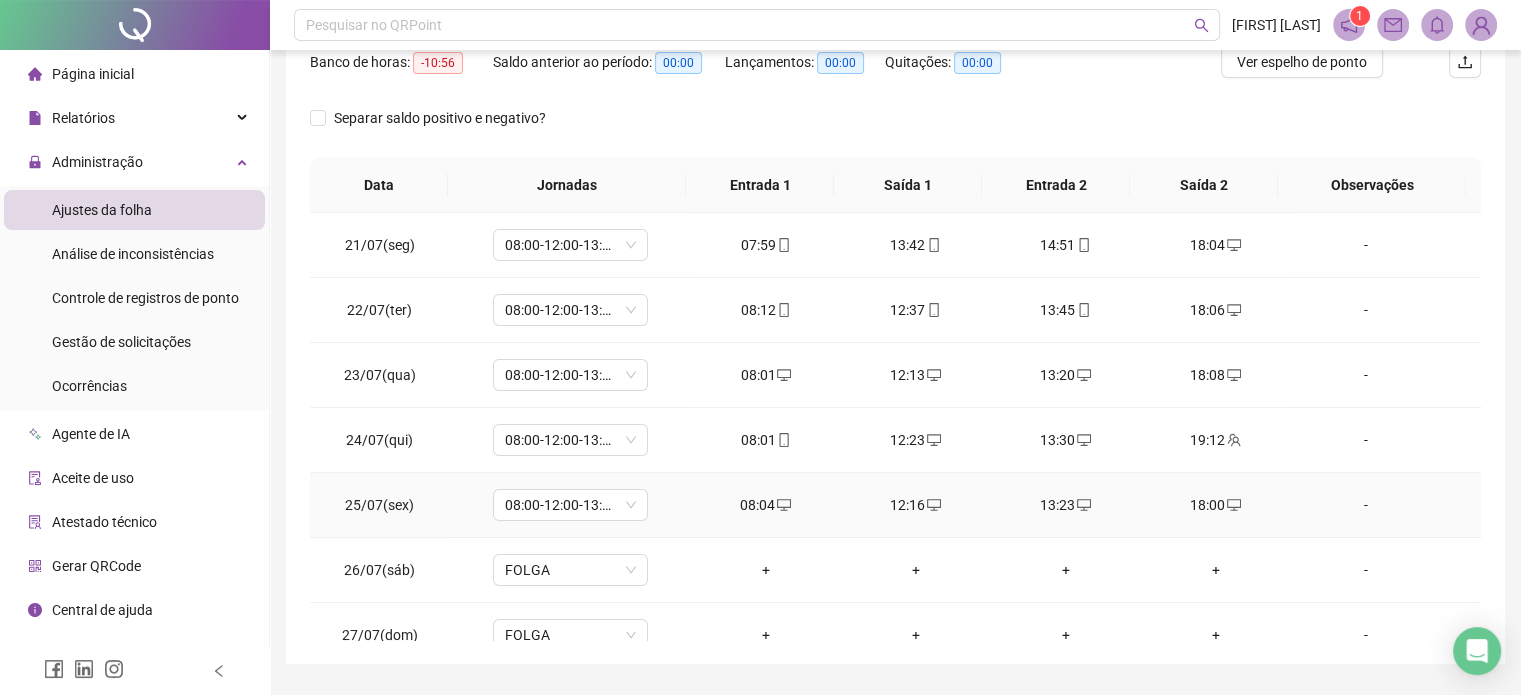 scroll, scrollTop: 382, scrollLeft: 0, axis: vertical 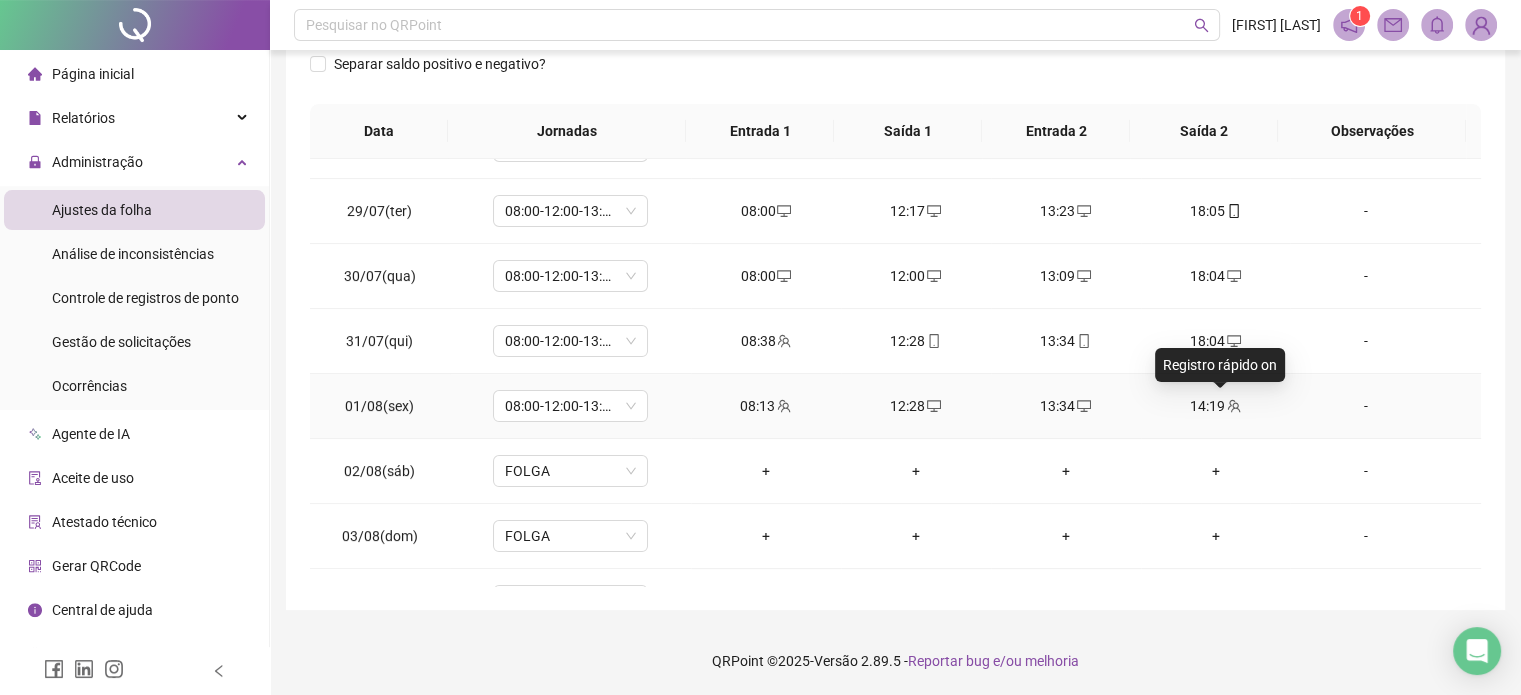 click 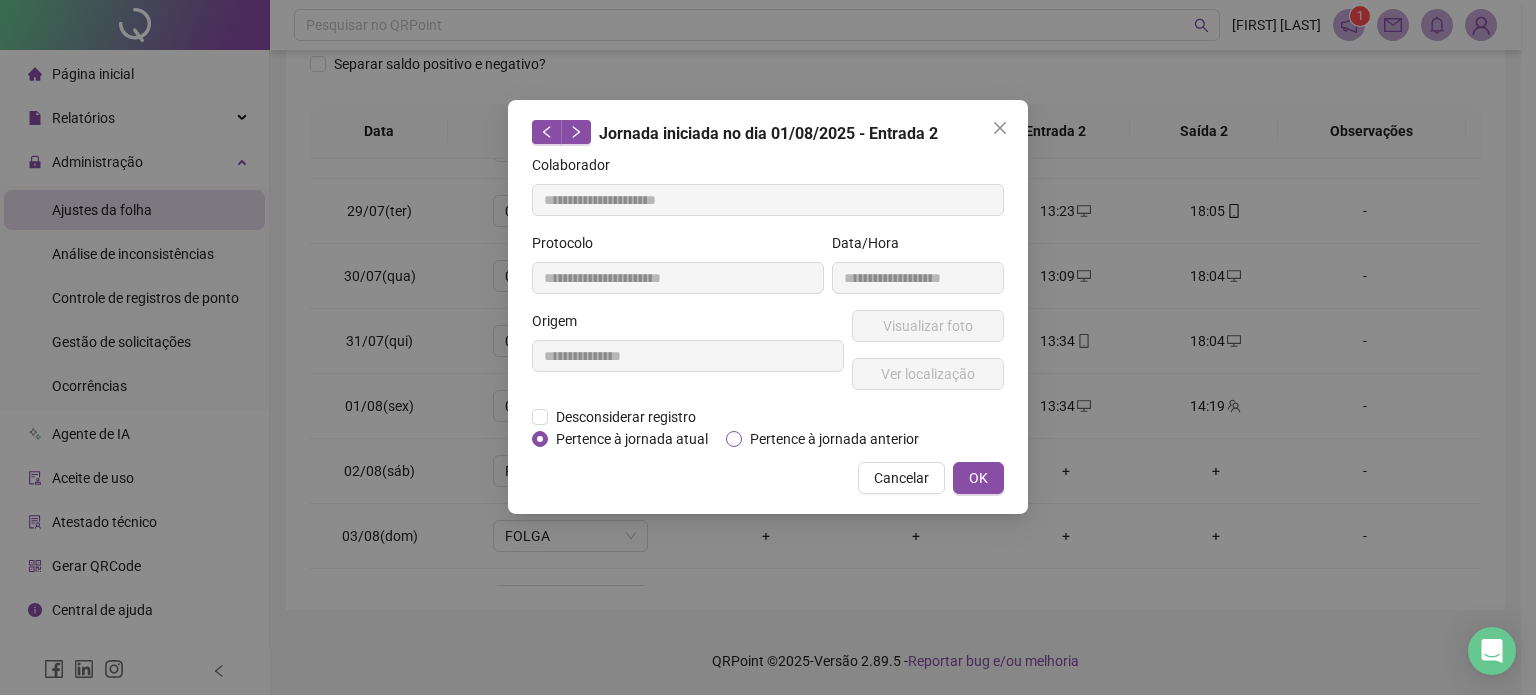 type on "**********" 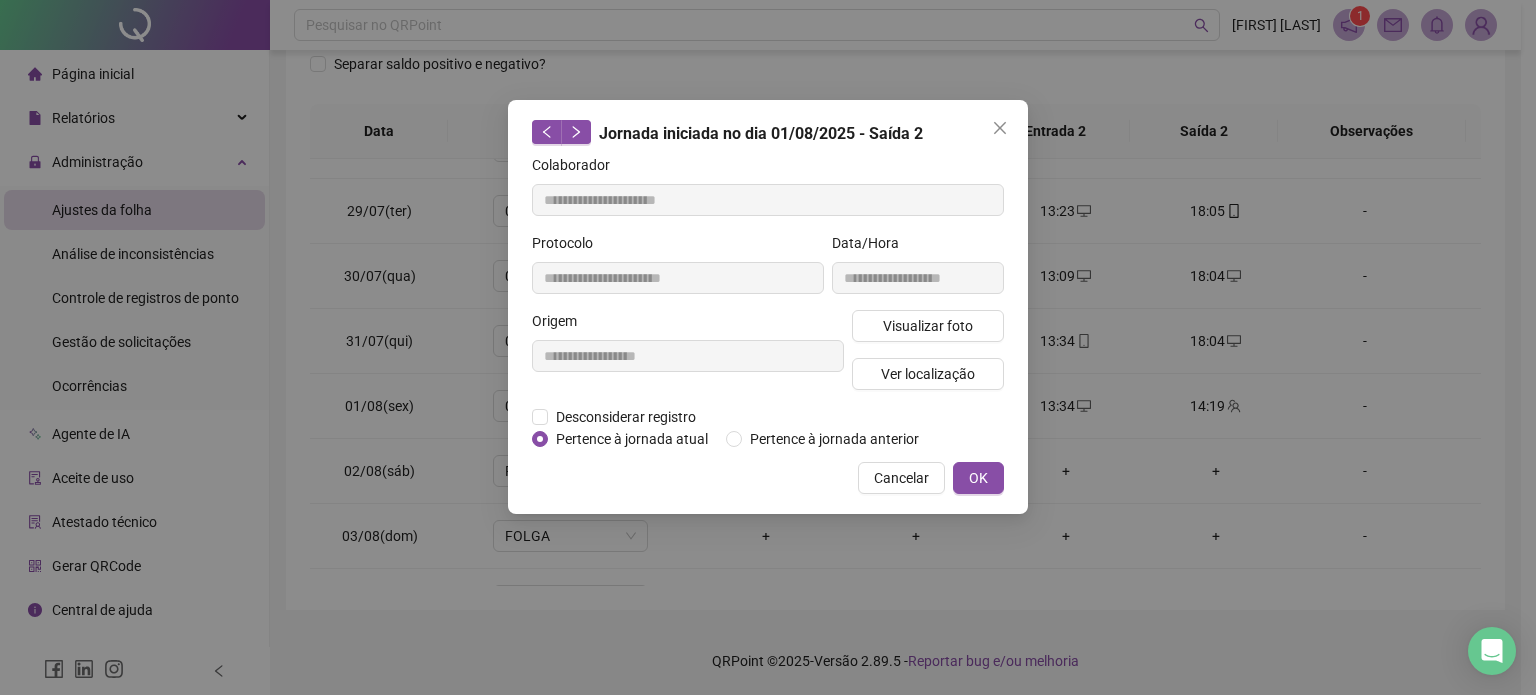 click on "Pertence à jornada atual" at bounding box center [632, 439] 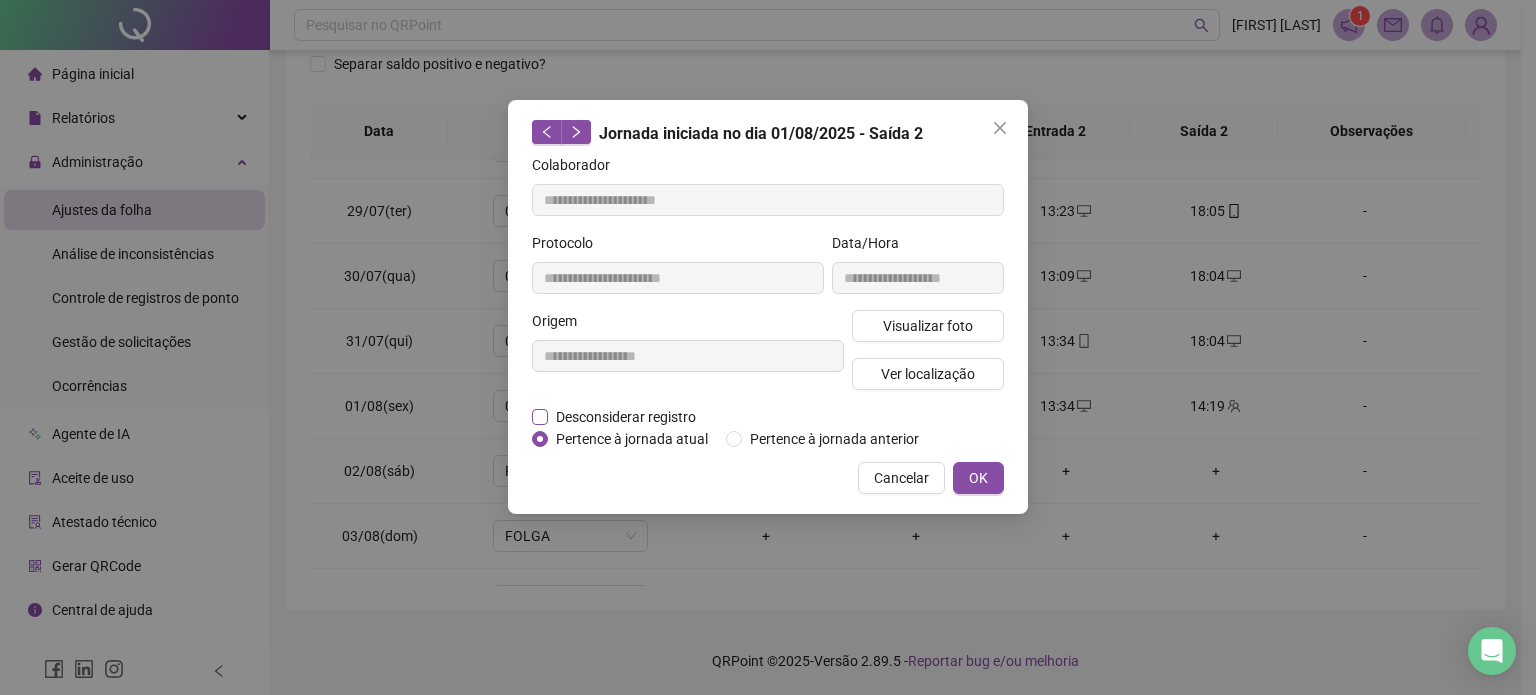 click on "Desconsiderar registro" at bounding box center [626, 417] 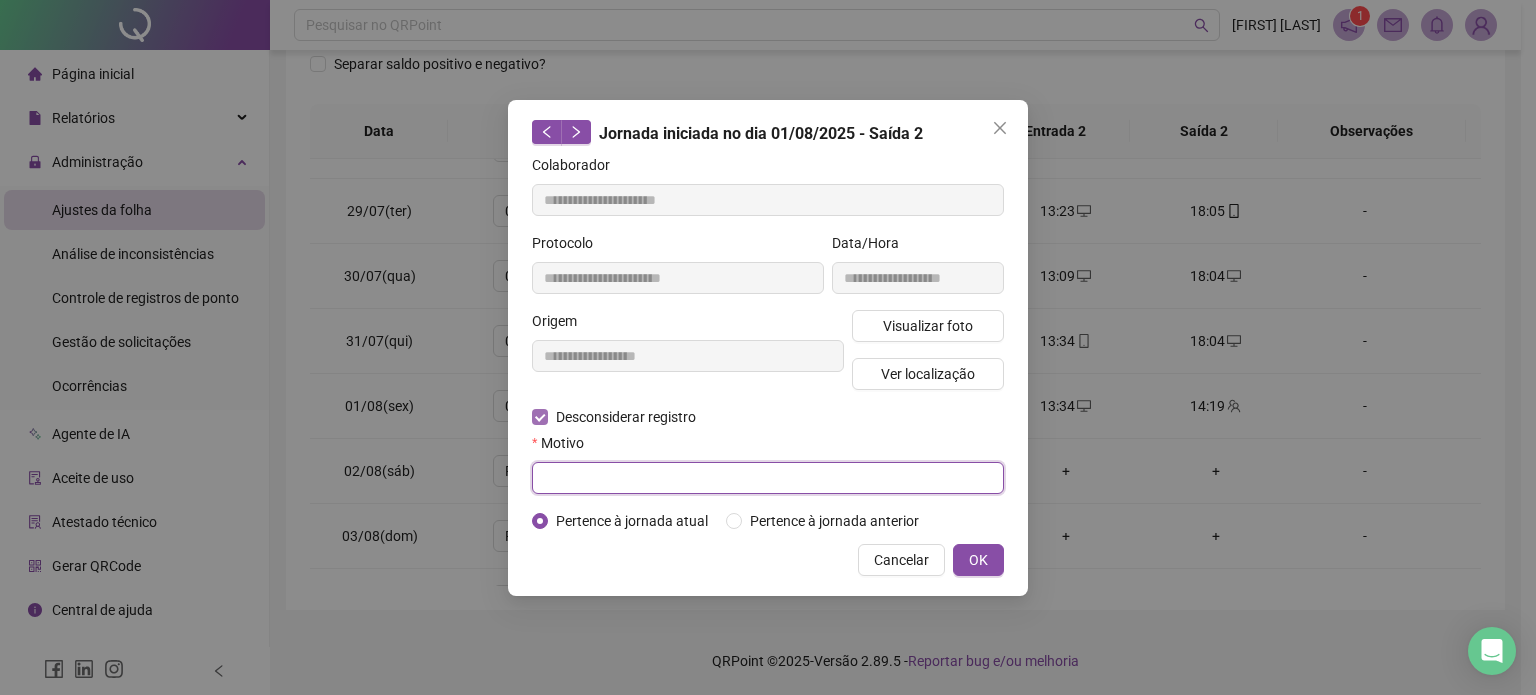click at bounding box center [768, 478] 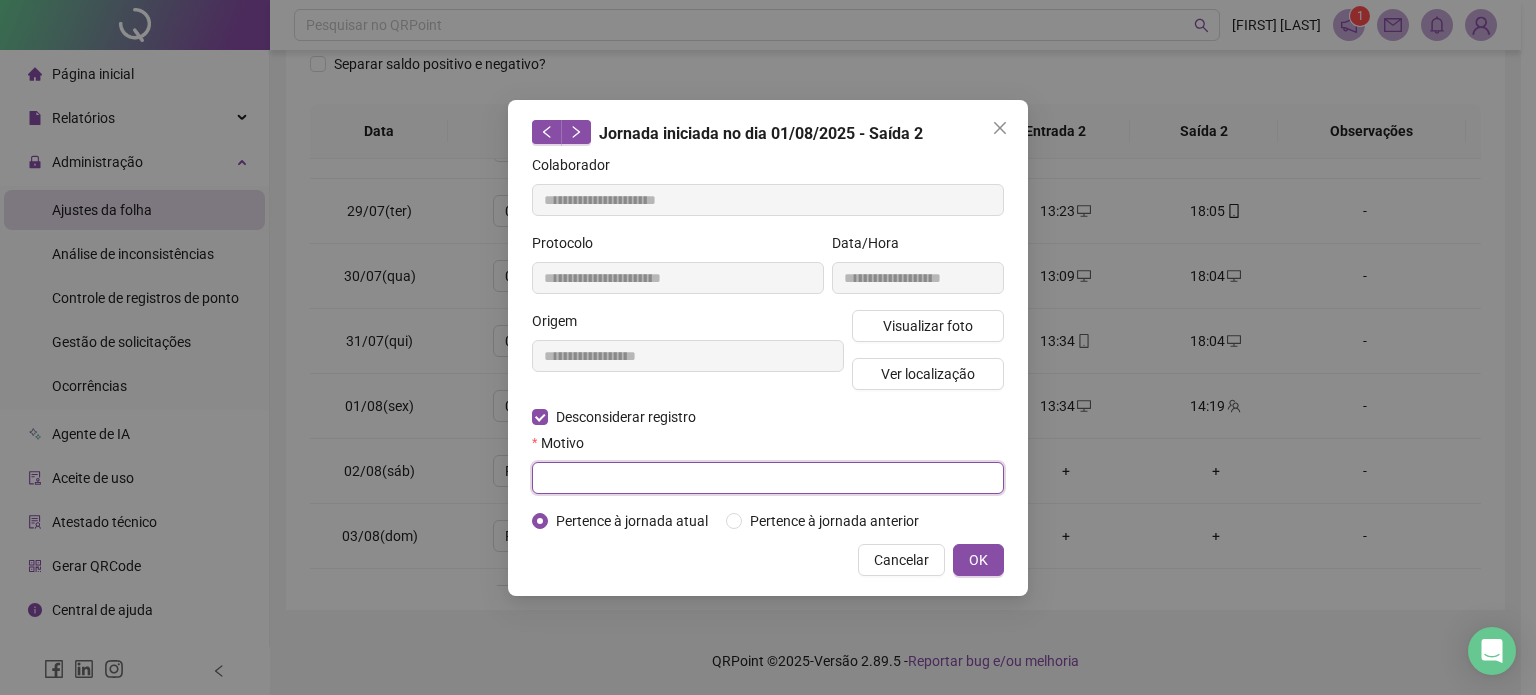 paste on "**********" 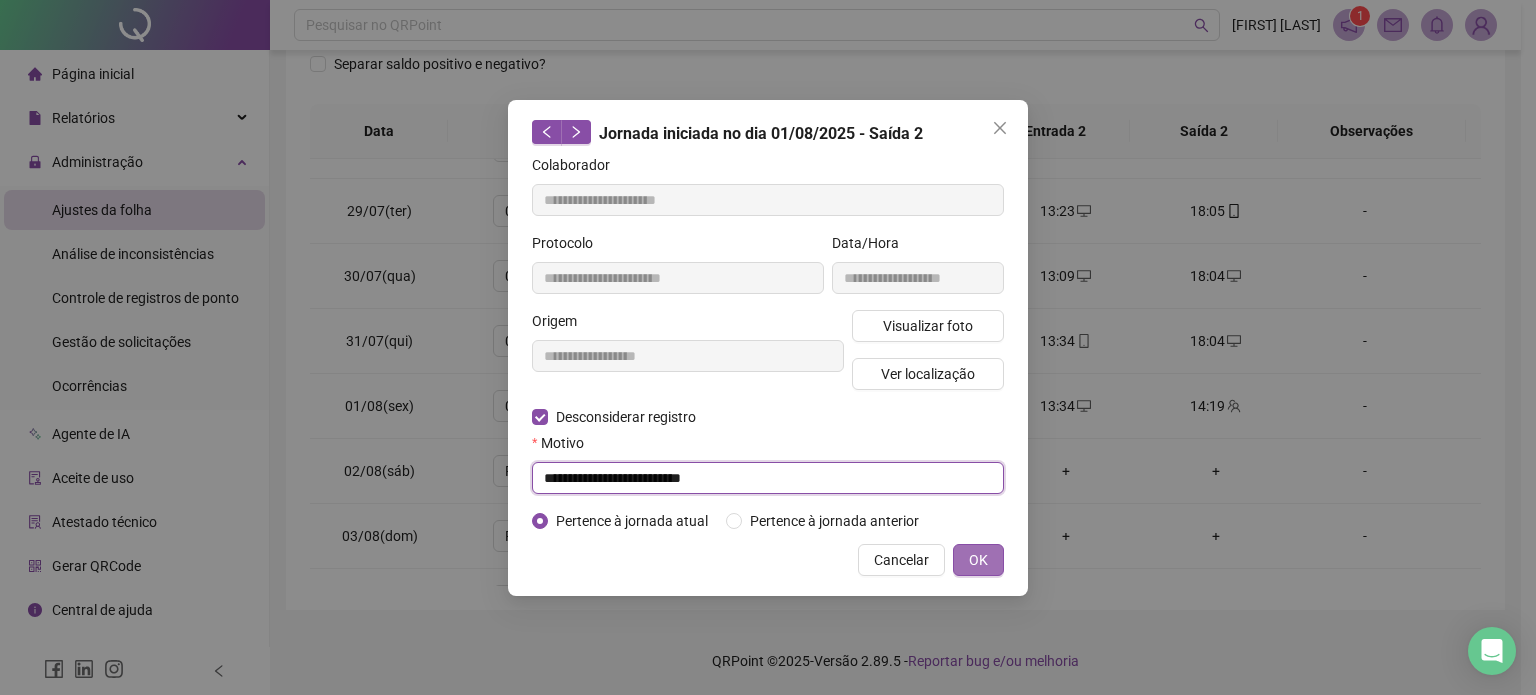 type on "**********" 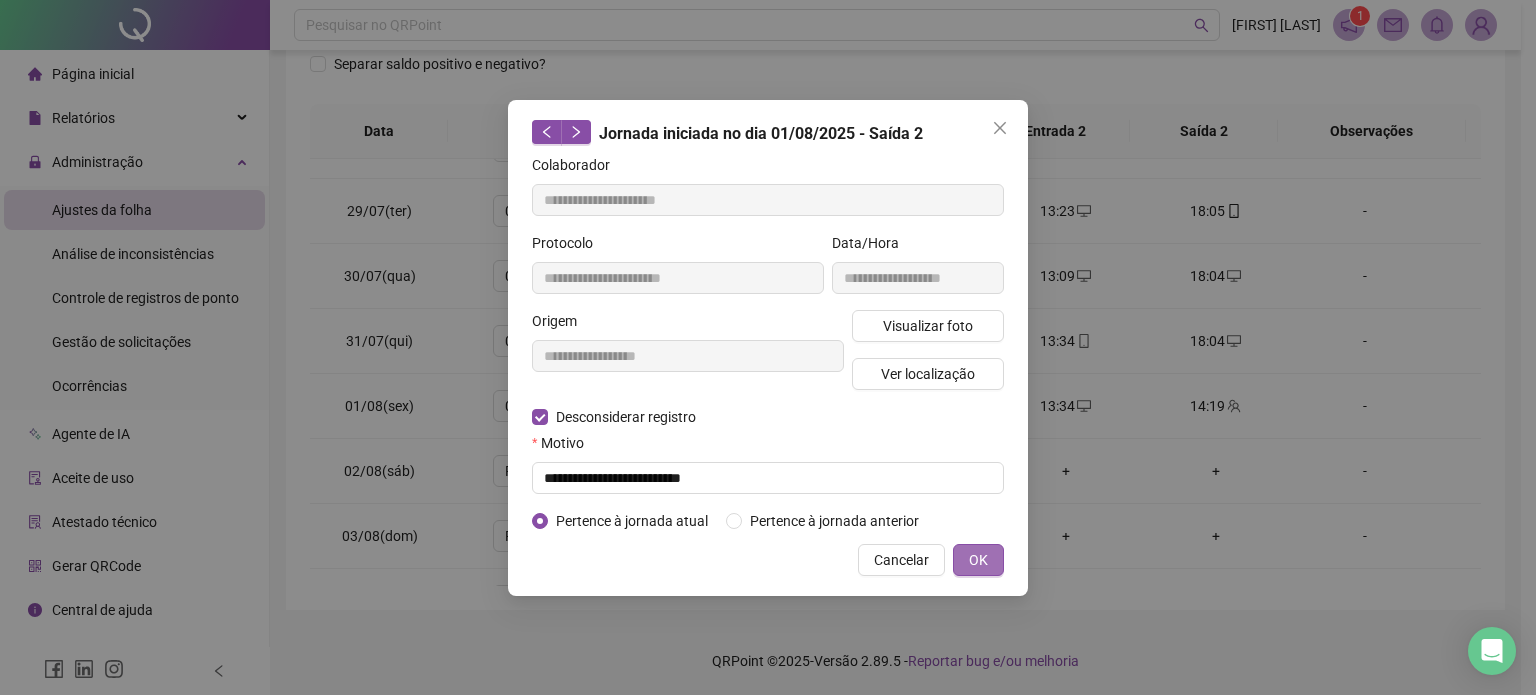 click on "OK" at bounding box center (978, 560) 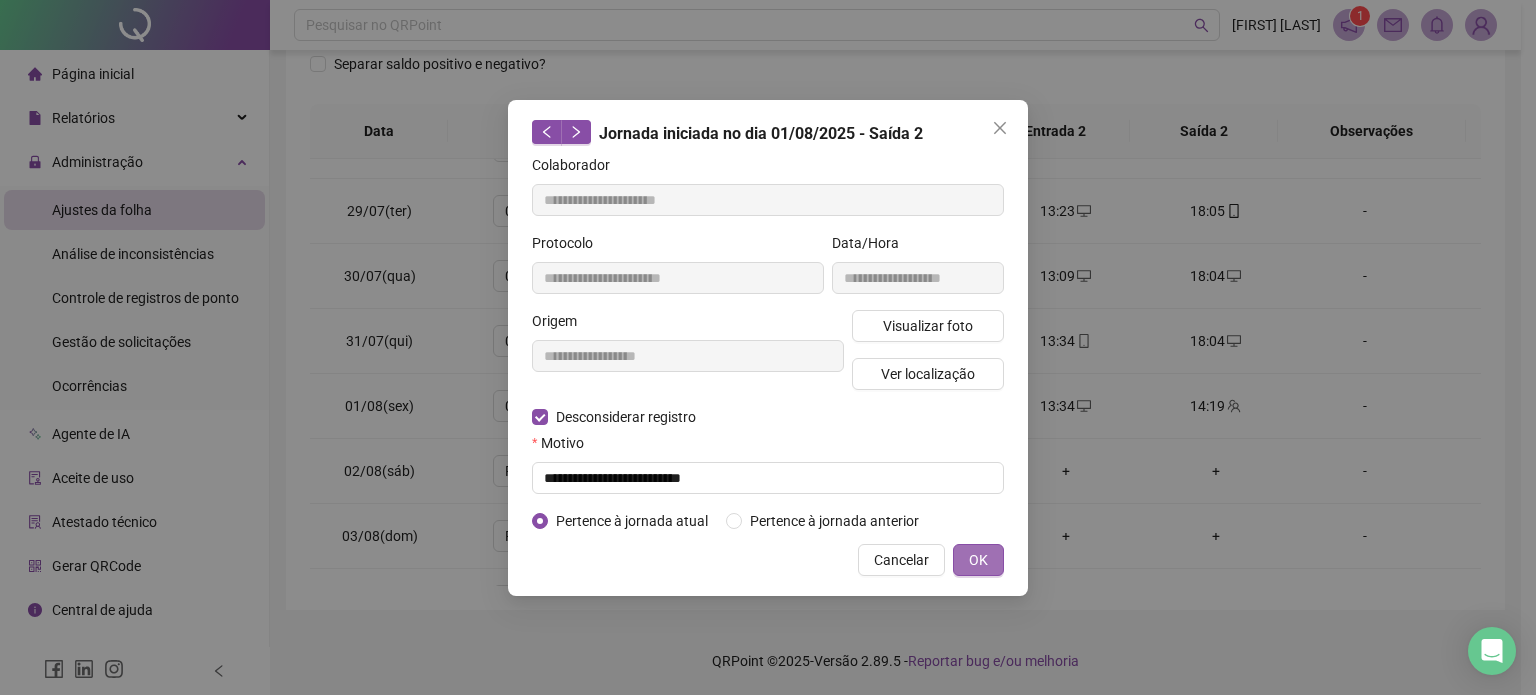 click on "OK" at bounding box center [978, 560] 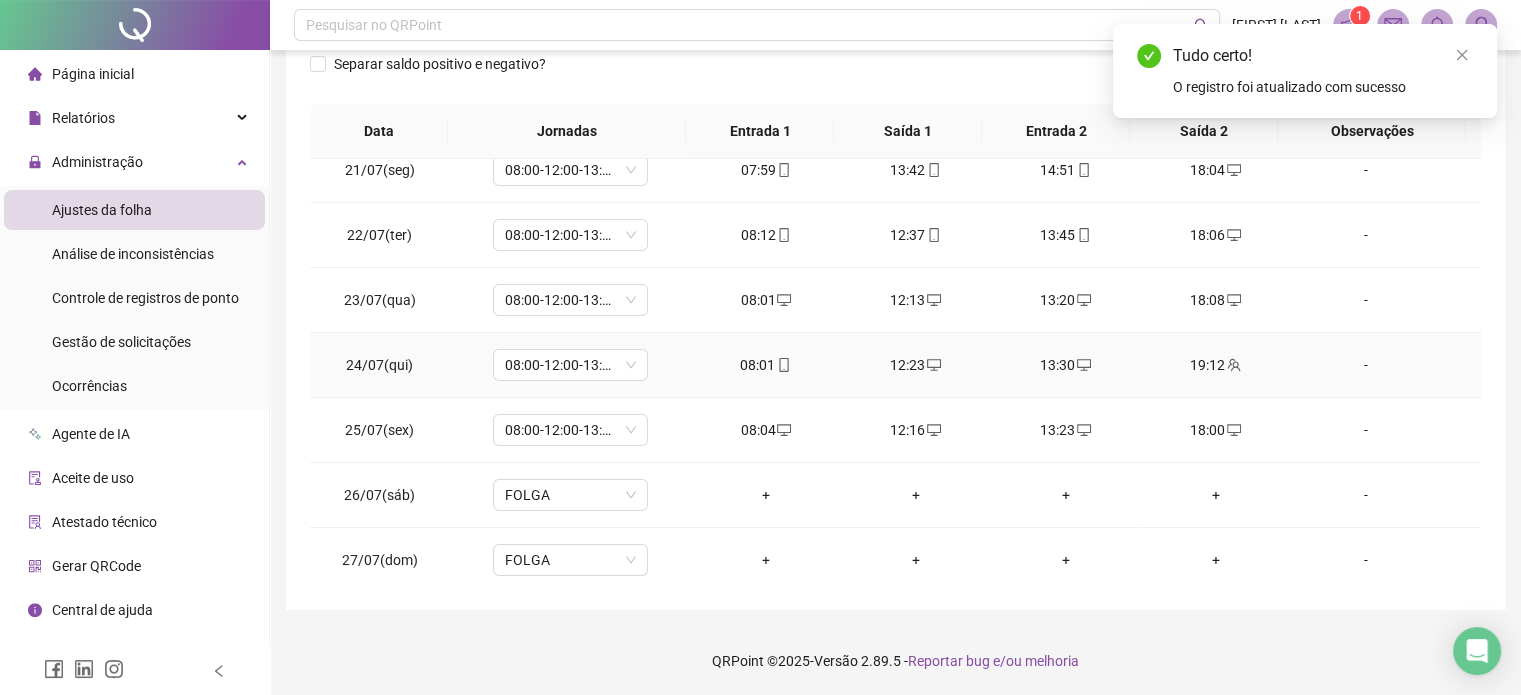 scroll, scrollTop: 0, scrollLeft: 0, axis: both 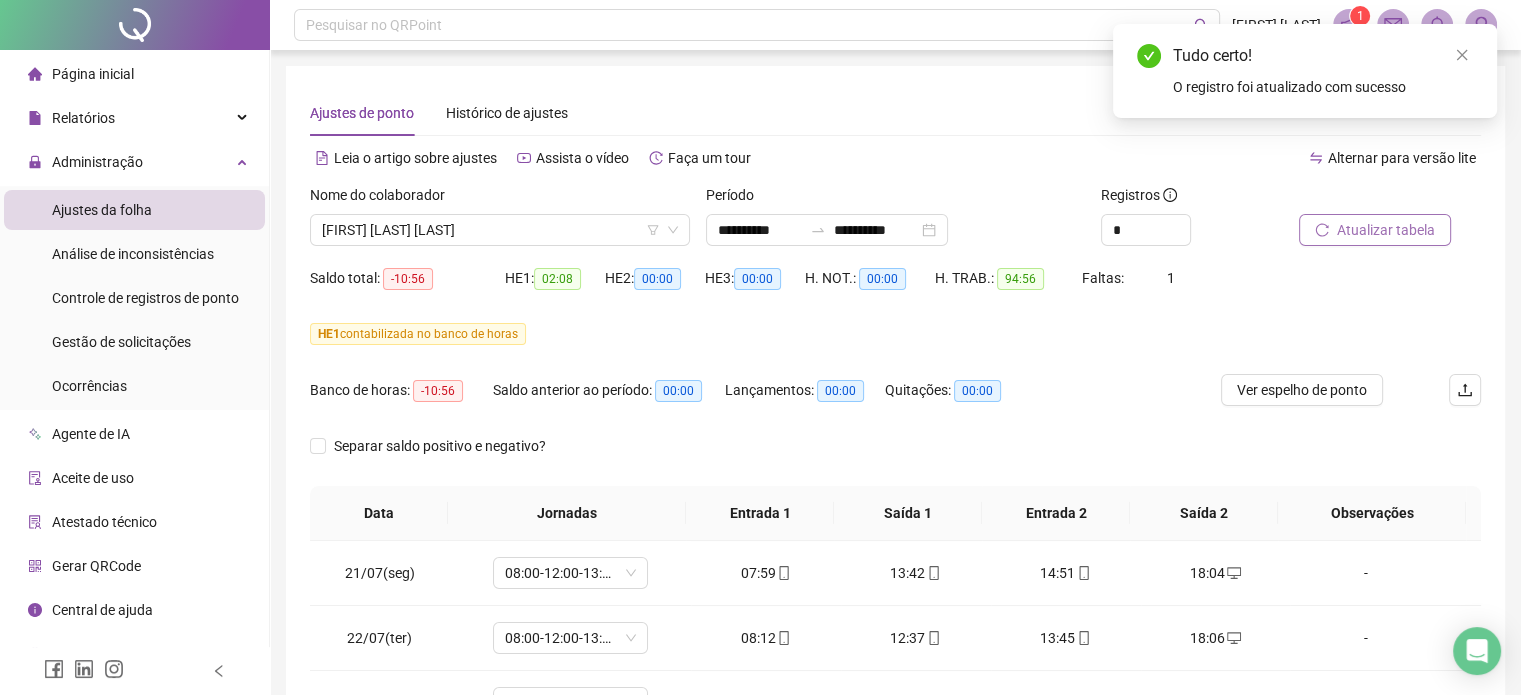 click on "Atualizar tabela" at bounding box center [1375, 230] 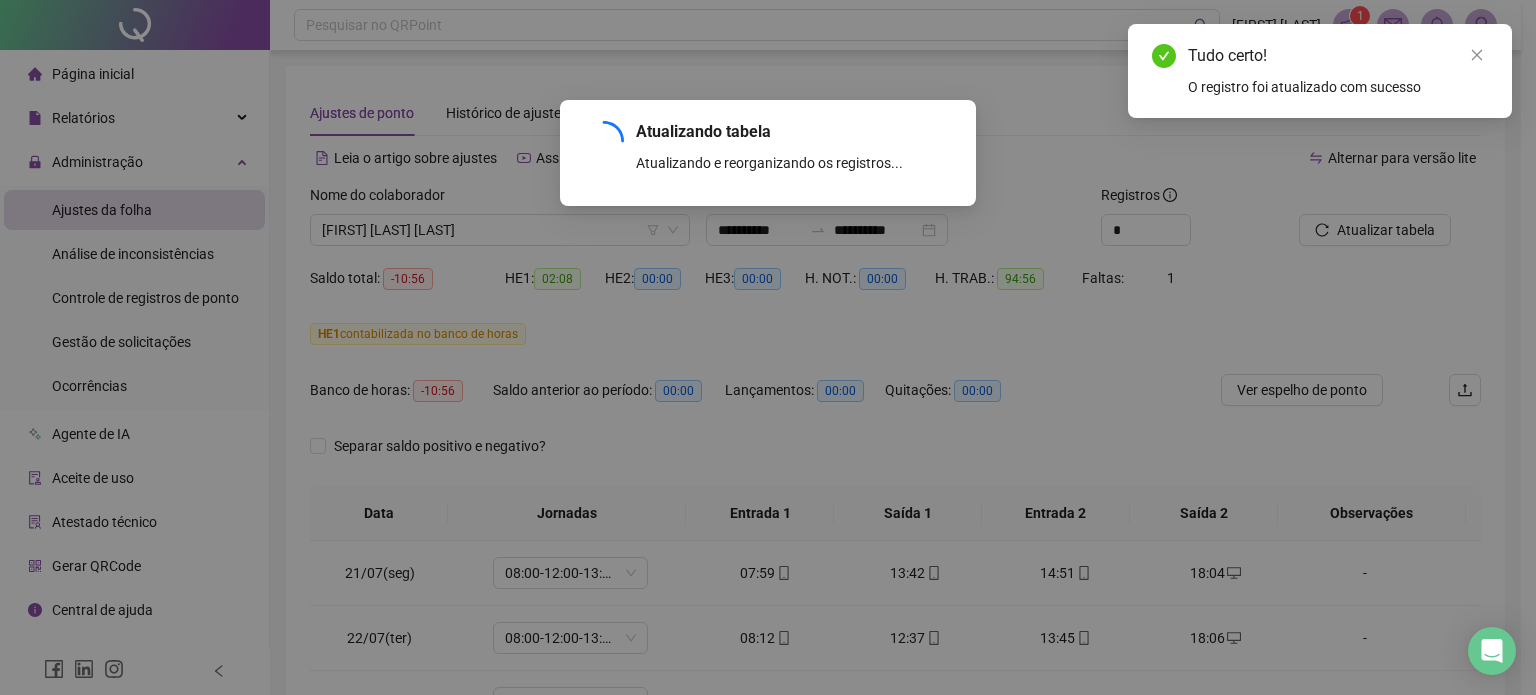 click on "Atualizando tabela Atualizando e reorganizando os registros... OK" at bounding box center [768, 347] 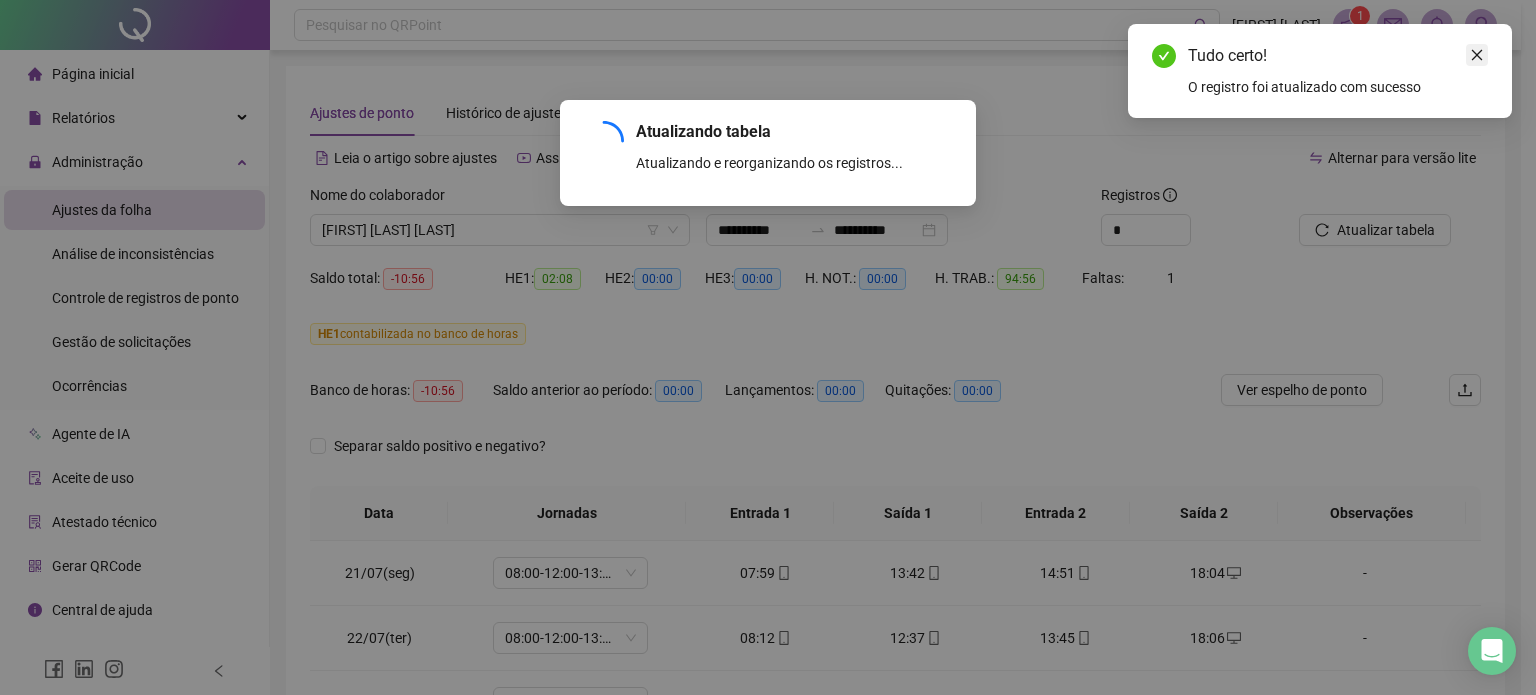 click 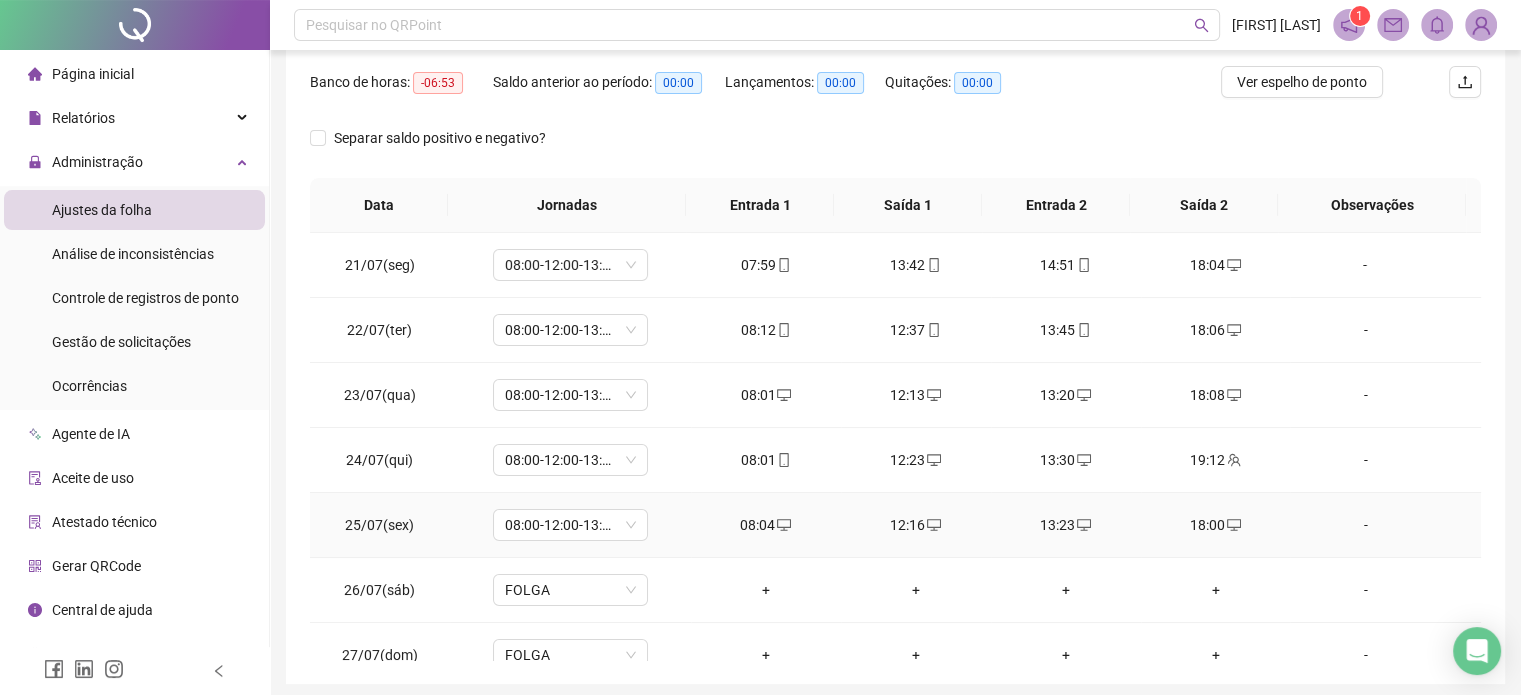 scroll, scrollTop: 382, scrollLeft: 0, axis: vertical 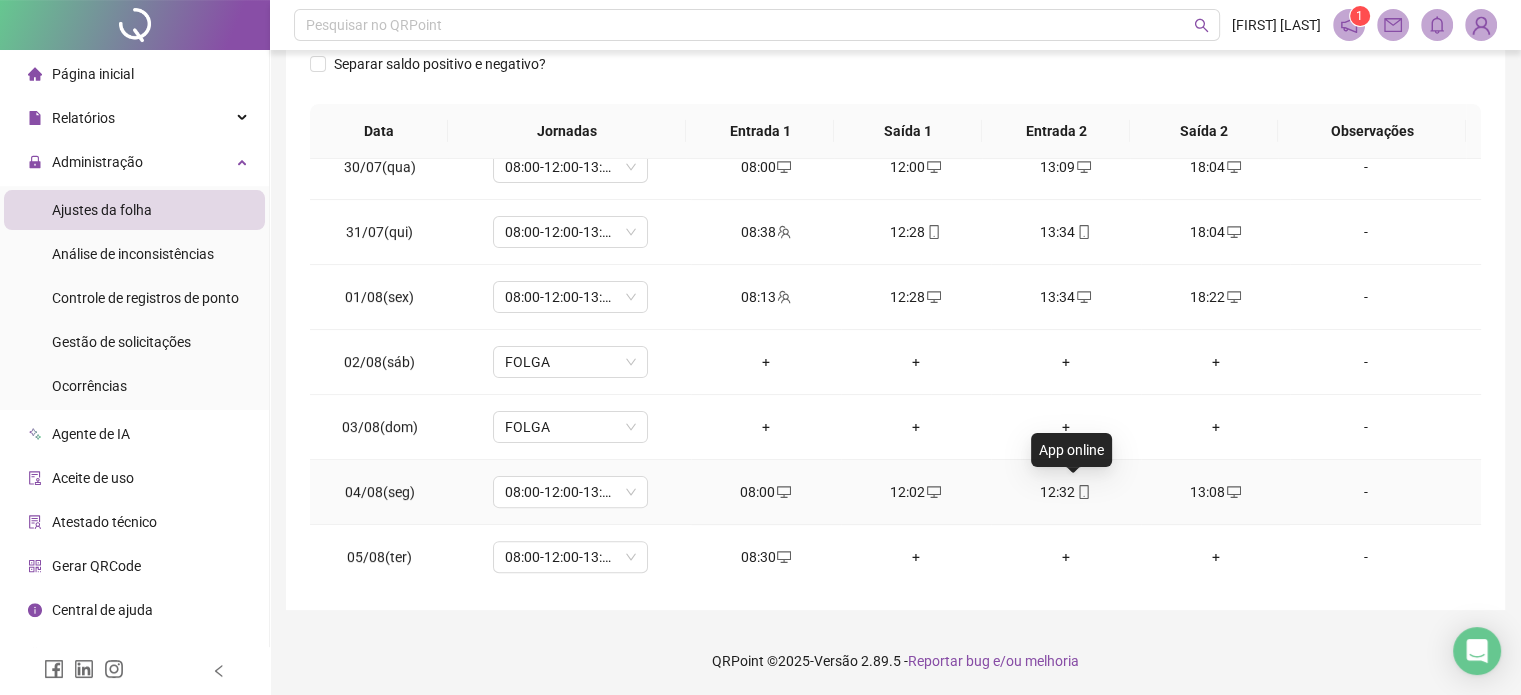 click 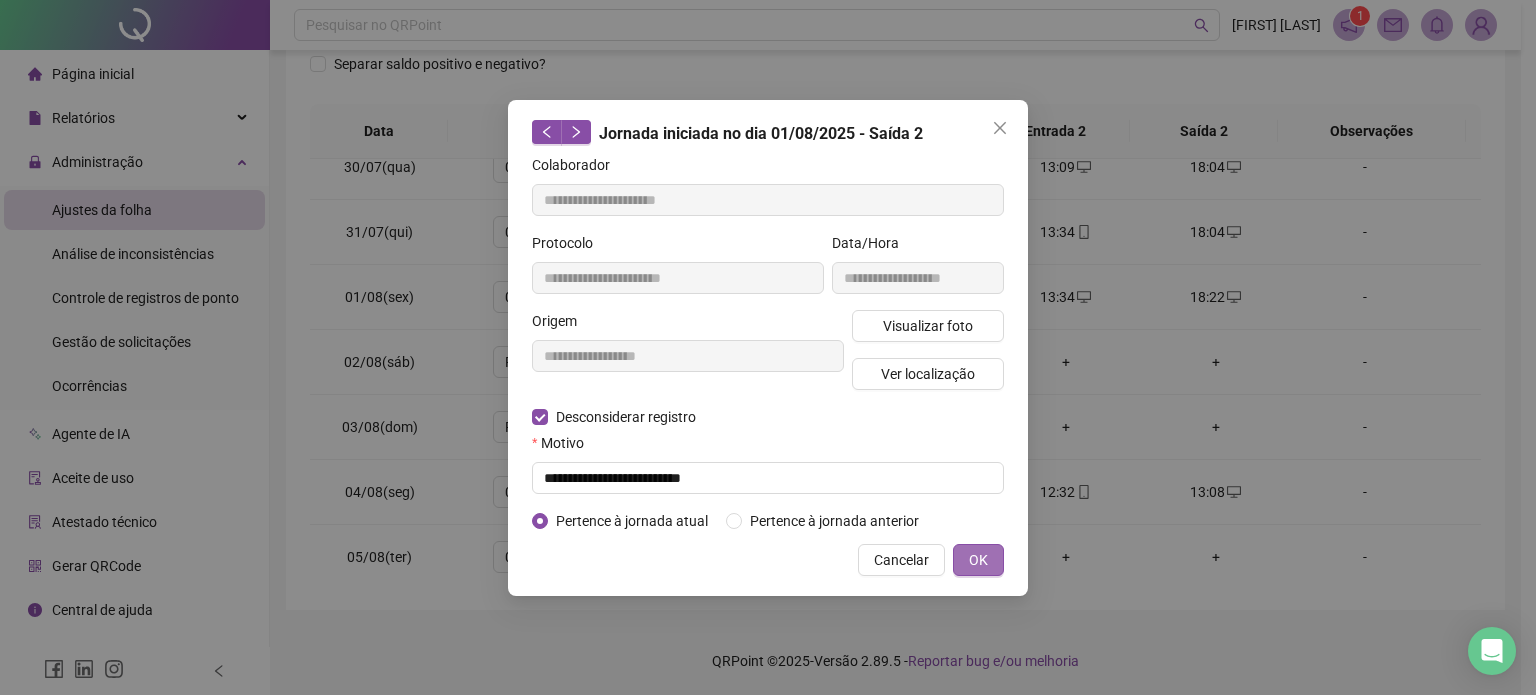click on "OK" at bounding box center [978, 560] 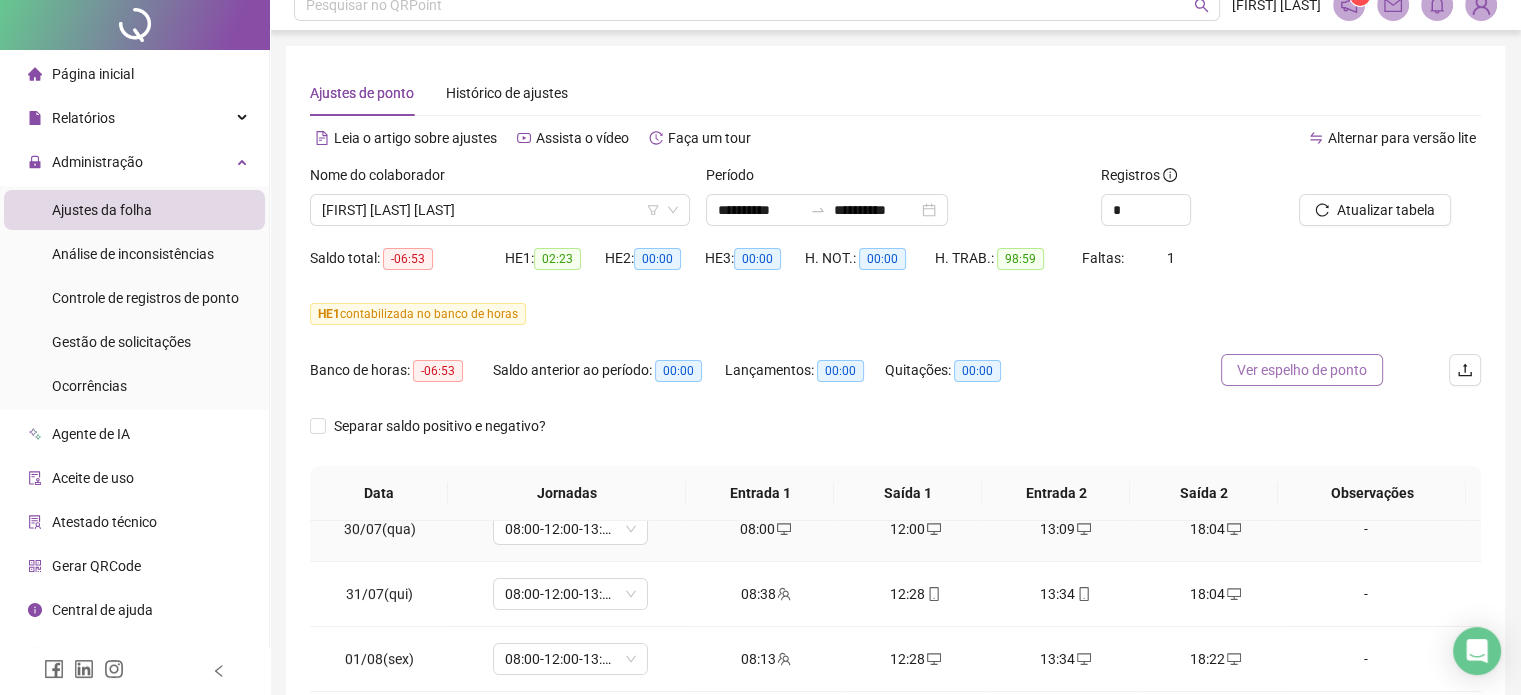 scroll, scrollTop: 0, scrollLeft: 0, axis: both 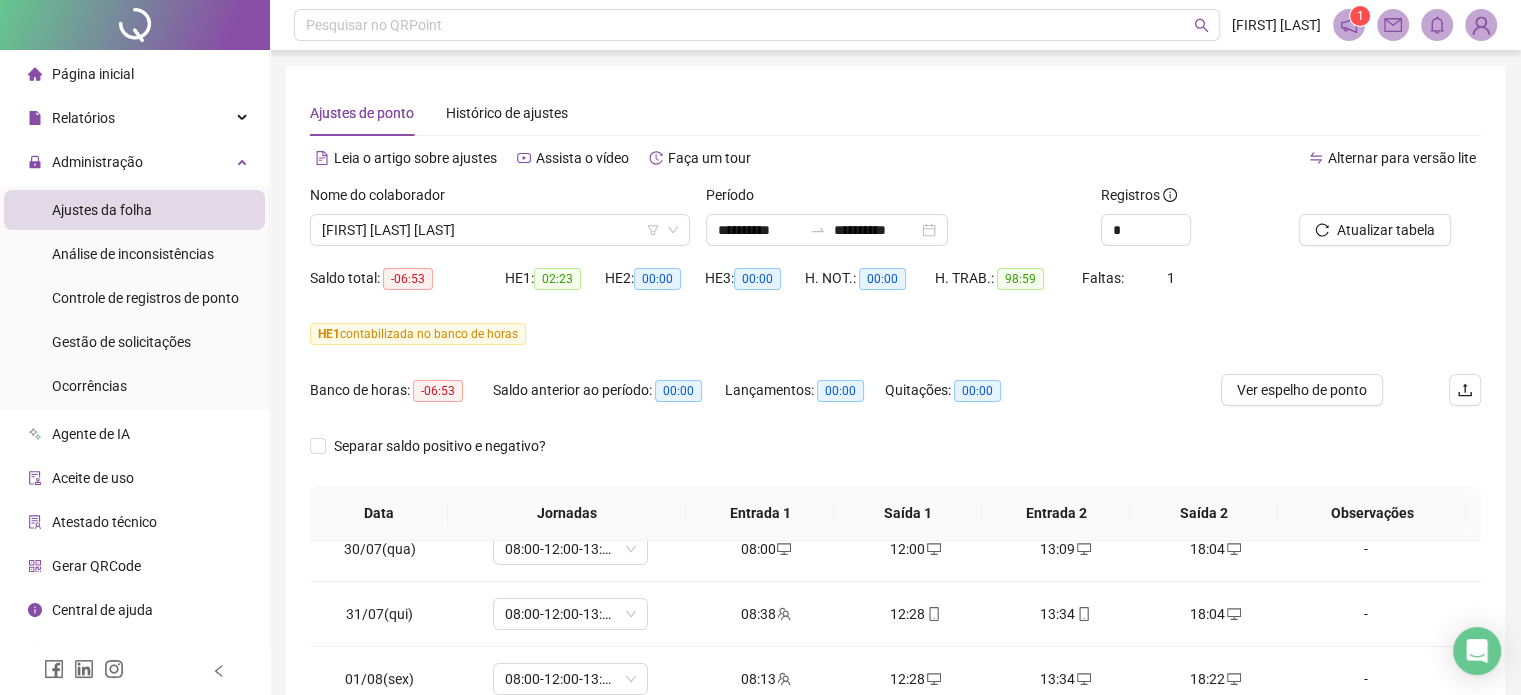 click on "Atualizar tabela" at bounding box center [1390, 223] 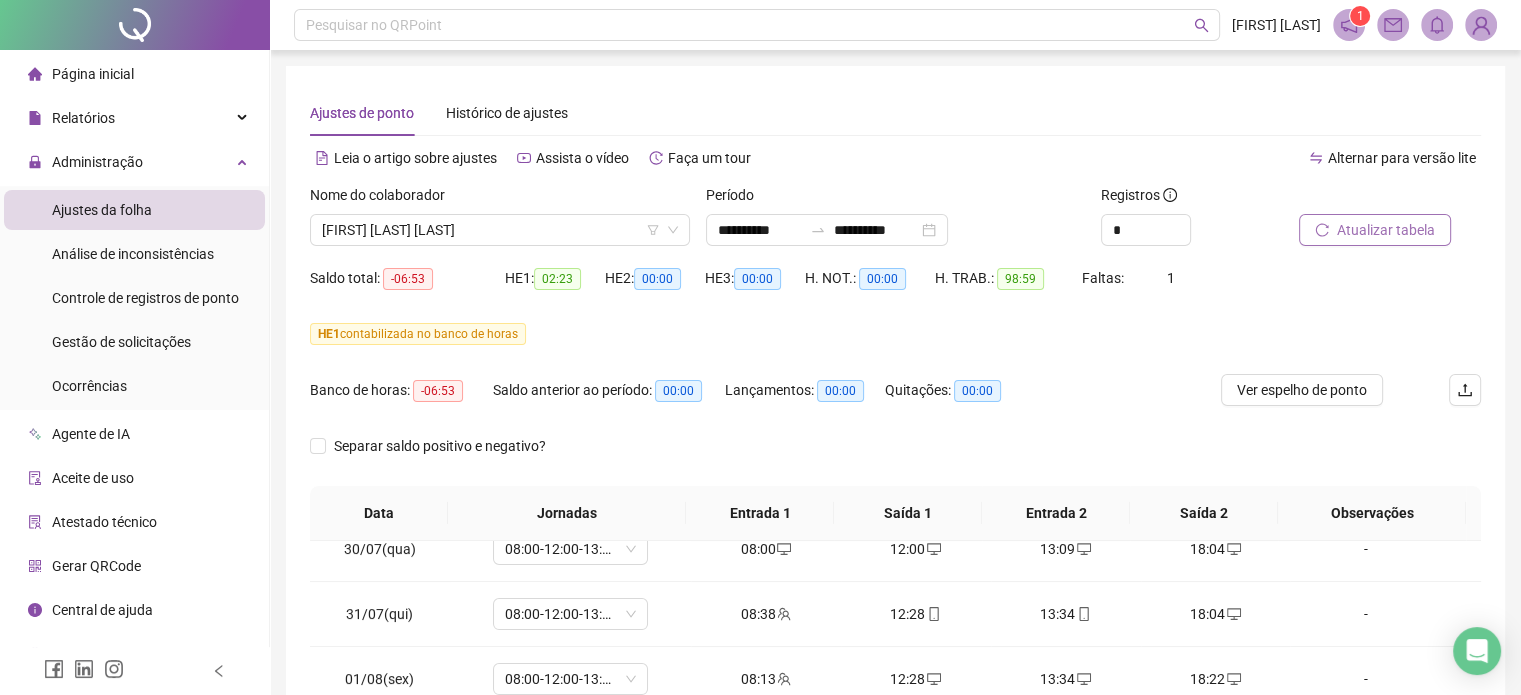 click on "Atualizar tabela" at bounding box center (1386, 230) 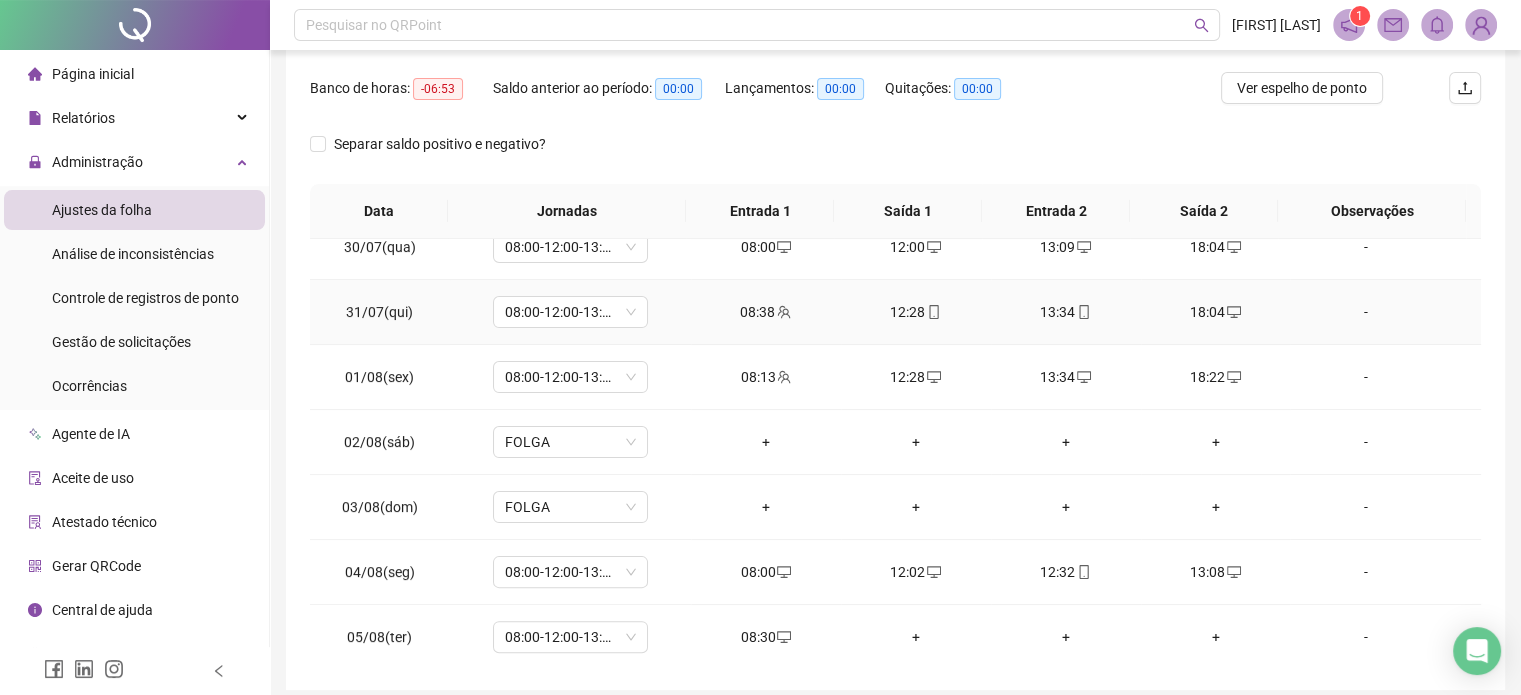 scroll, scrollTop: 382, scrollLeft: 0, axis: vertical 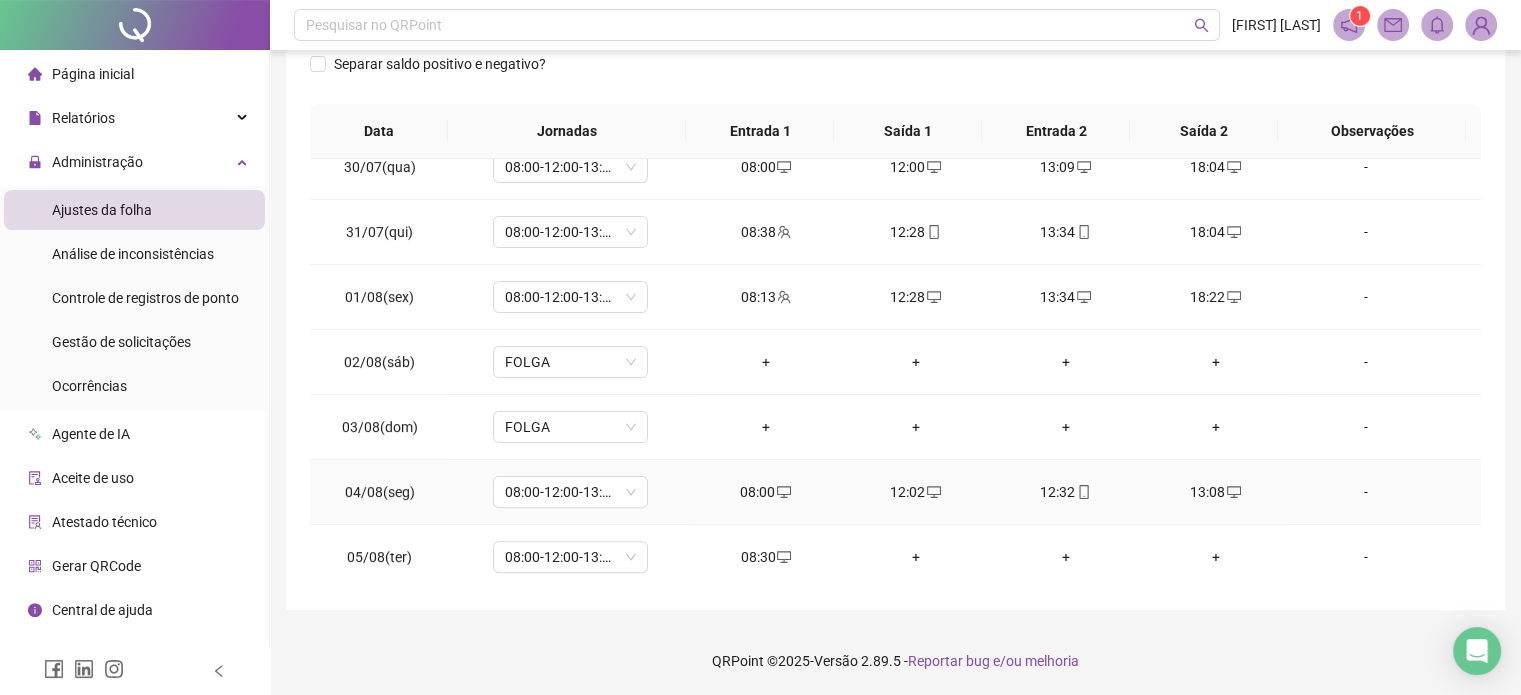 click 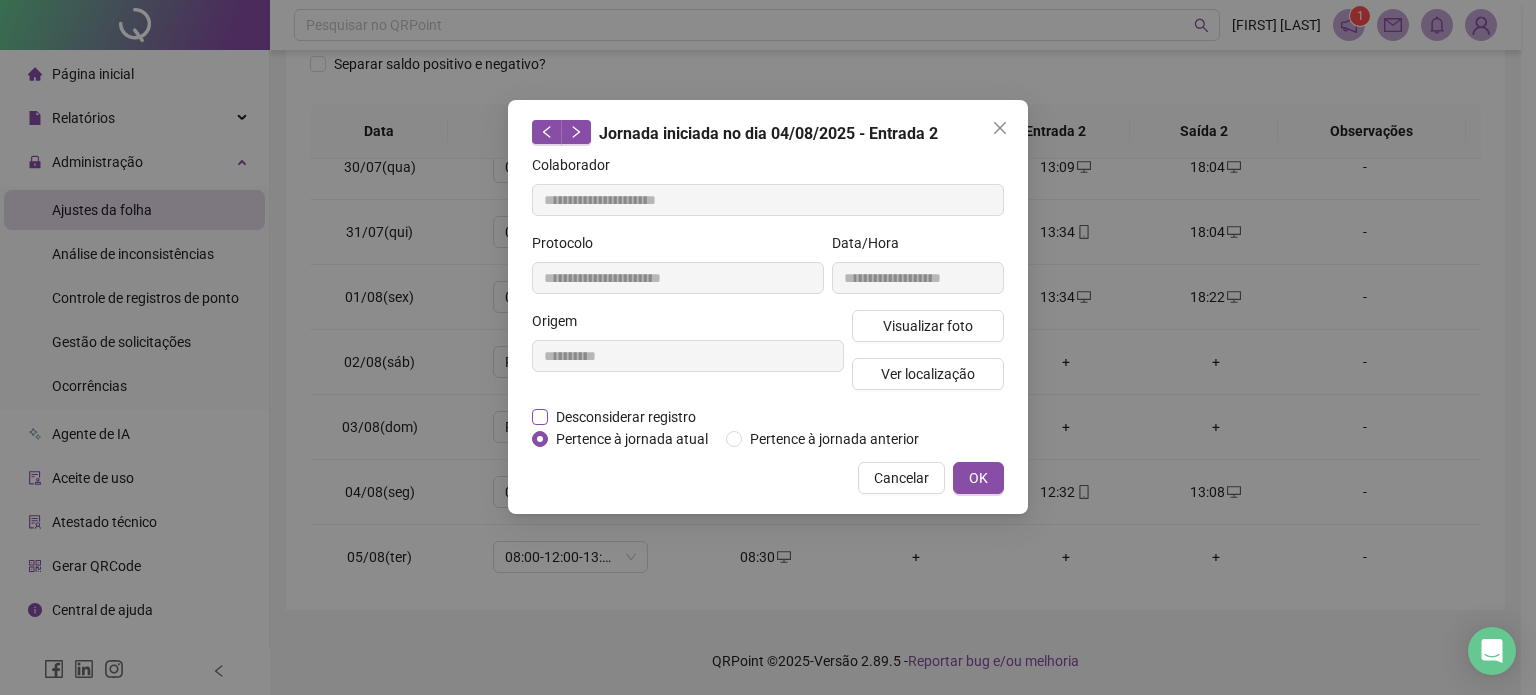 click on "Desconsiderar registro" at bounding box center [626, 417] 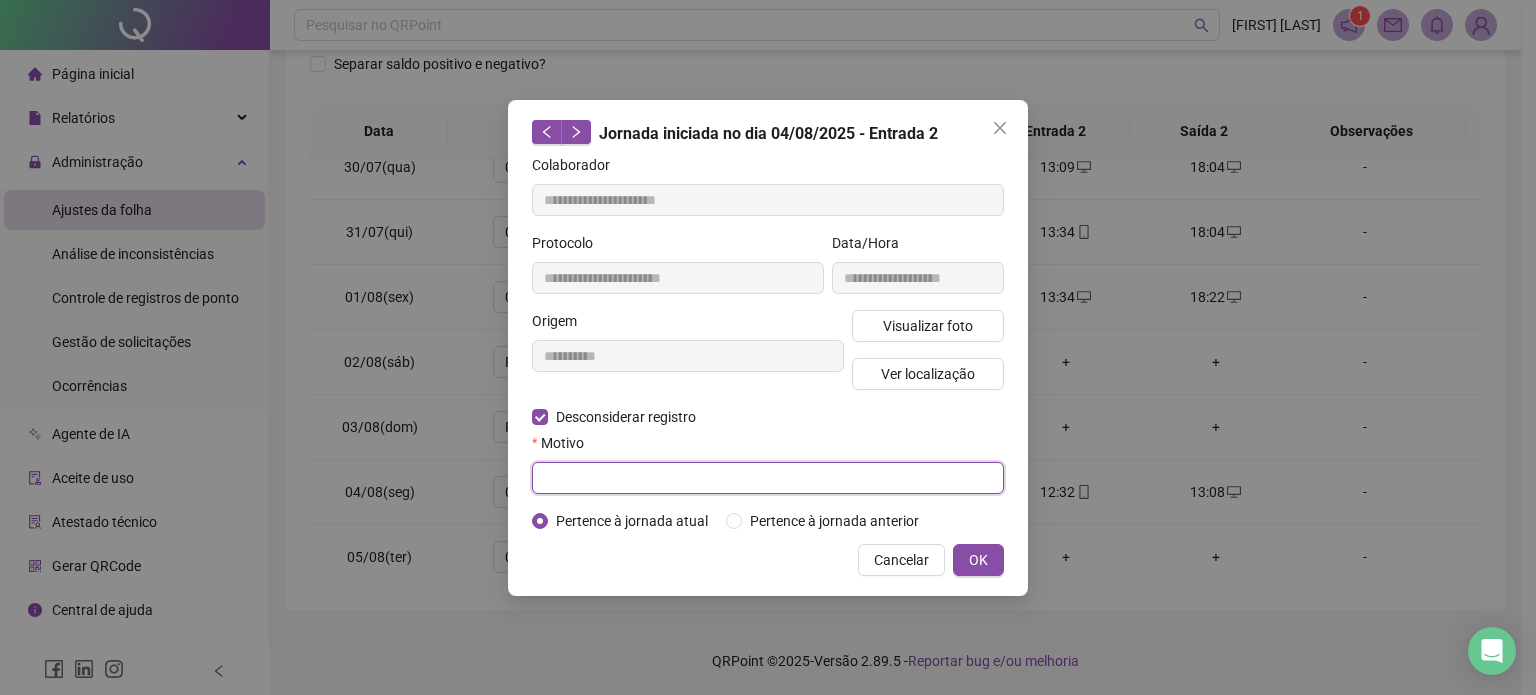 click at bounding box center [768, 478] 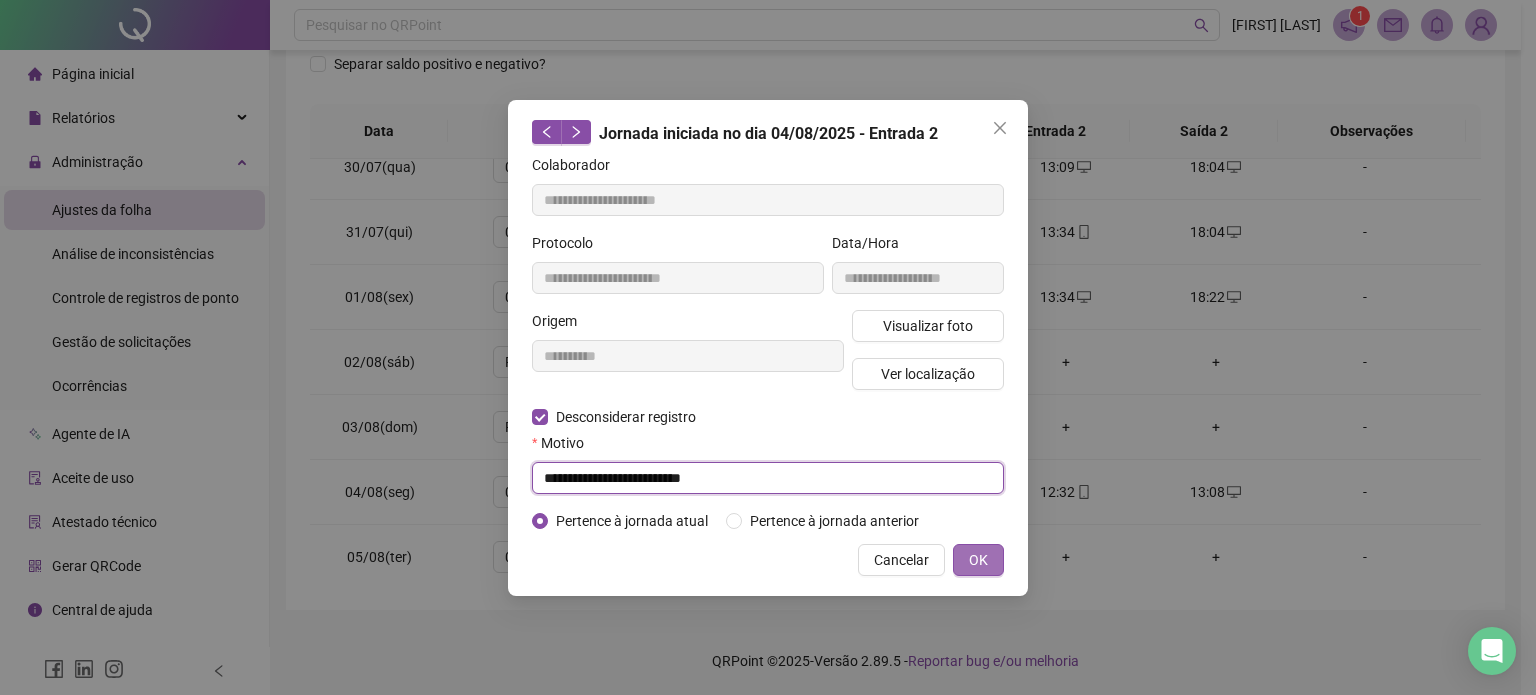 type on "**********" 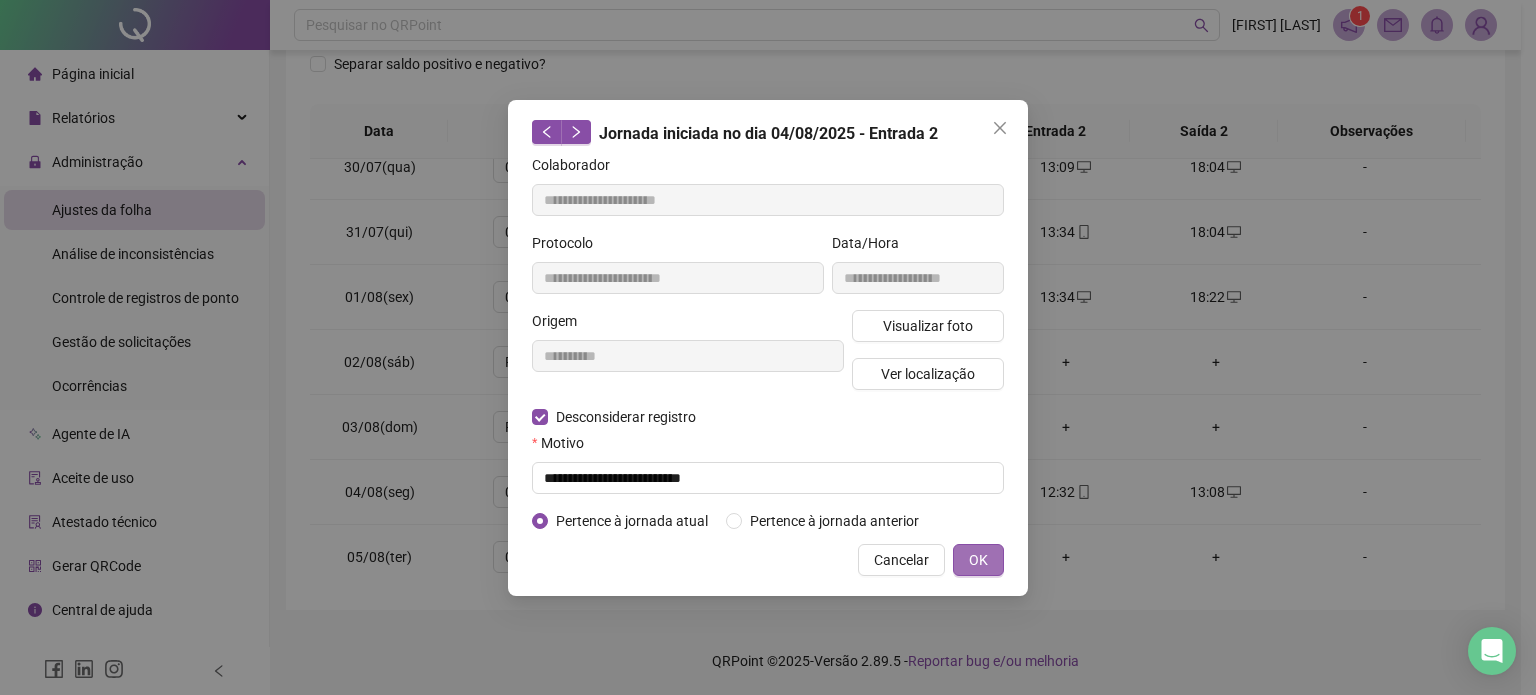 click on "OK" at bounding box center [978, 560] 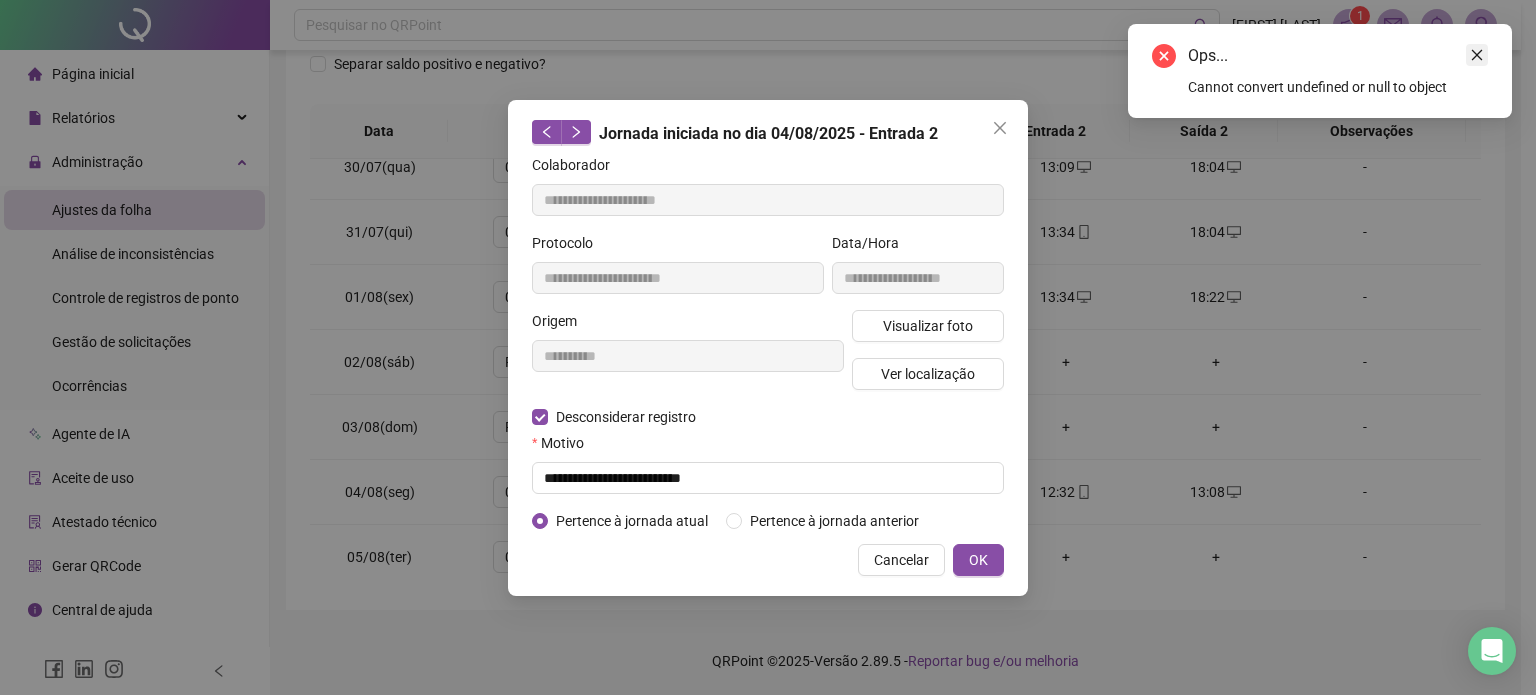 click at bounding box center [1477, 55] 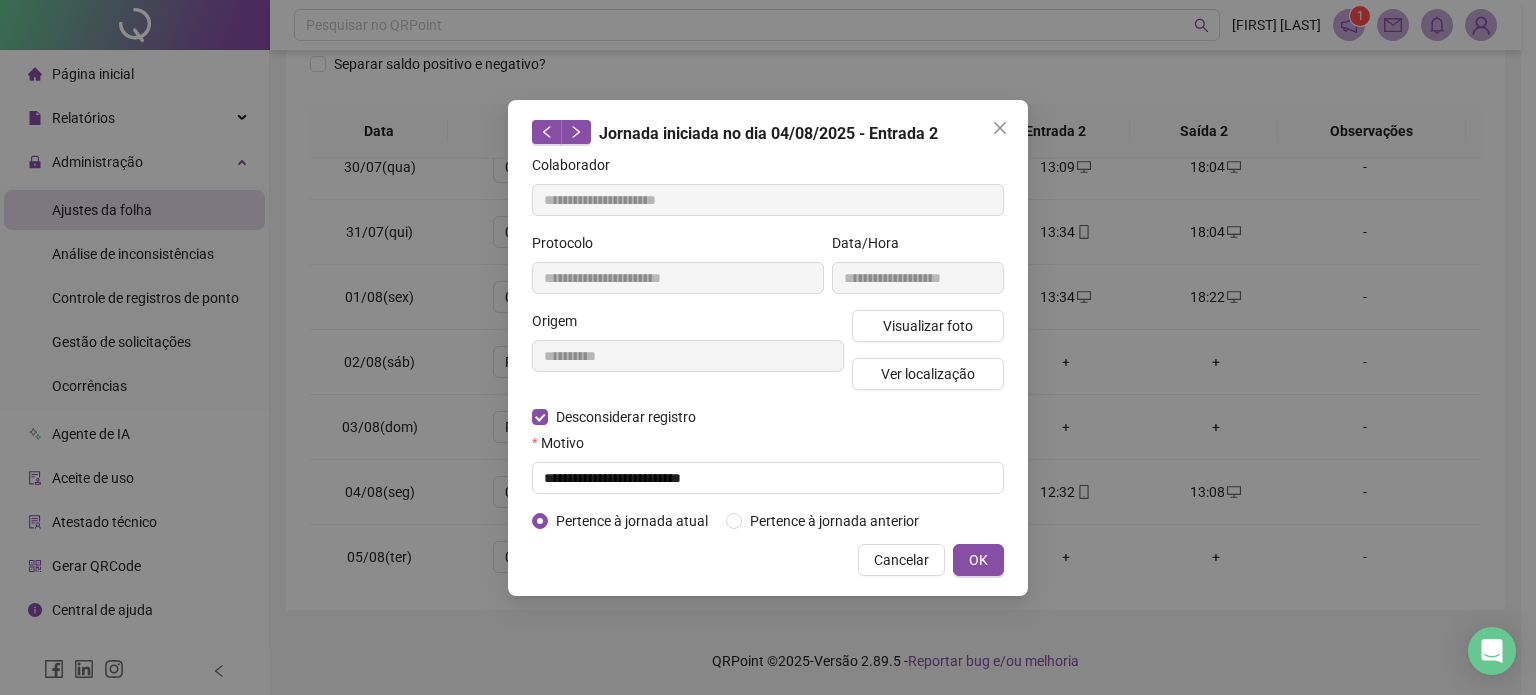 drag, startPoint x: 988, startPoint y: 554, endPoint x: 972, endPoint y: 562, distance: 17.888544 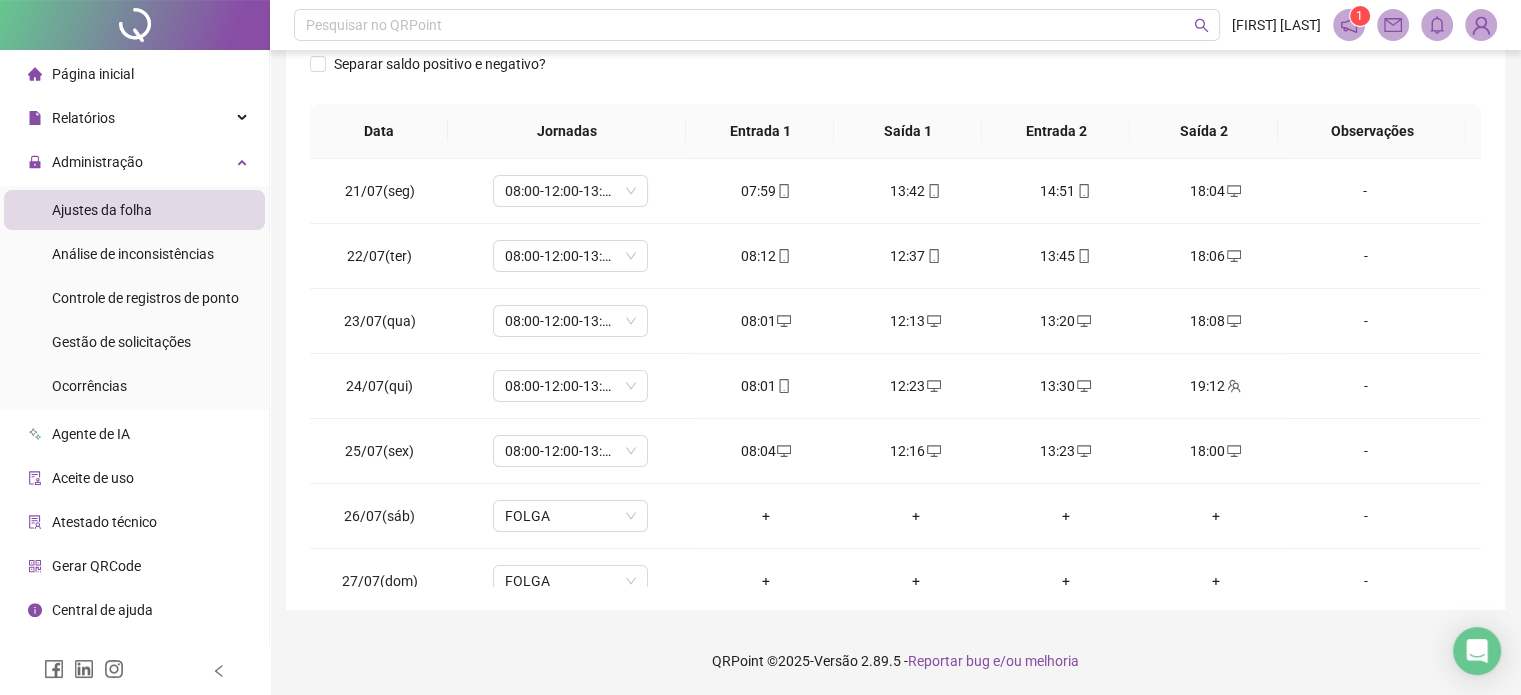 scroll, scrollTop: 0, scrollLeft: 0, axis: both 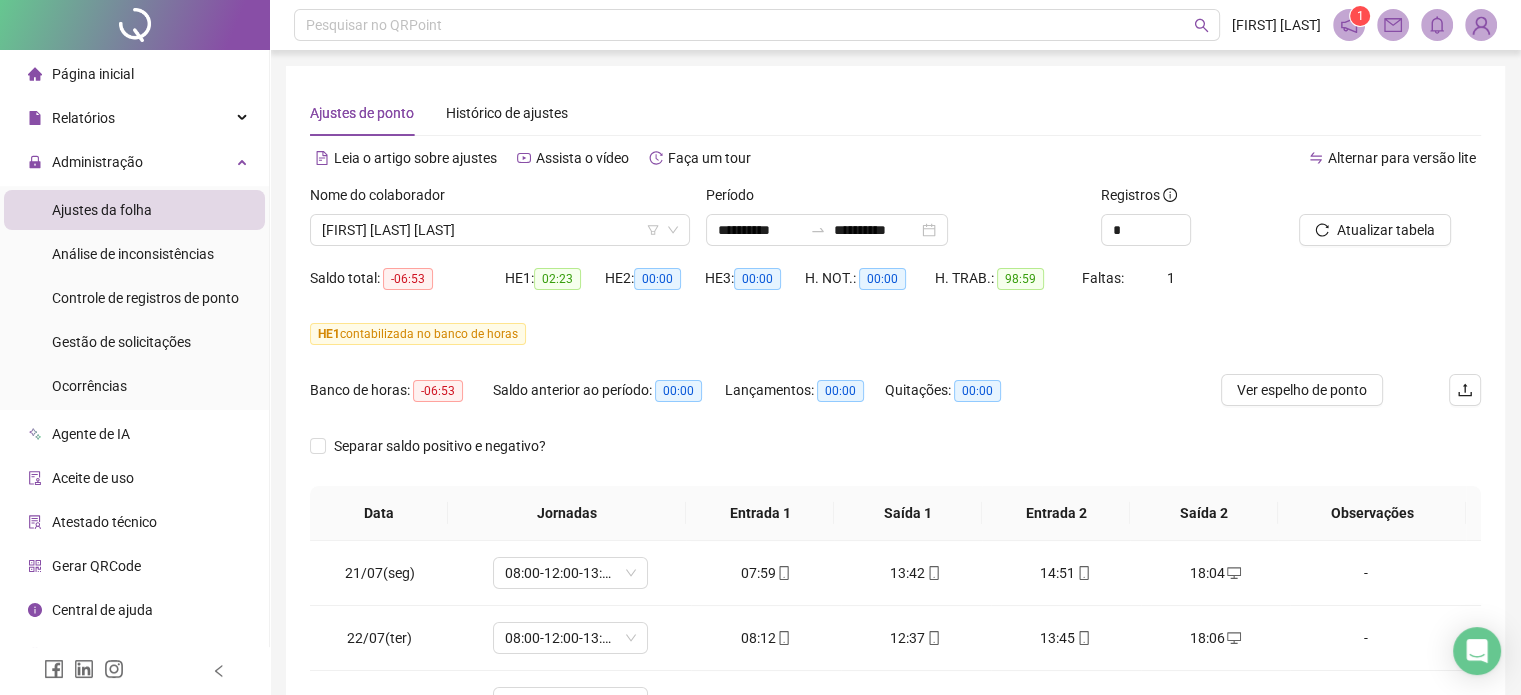 click at bounding box center [1365, 199] 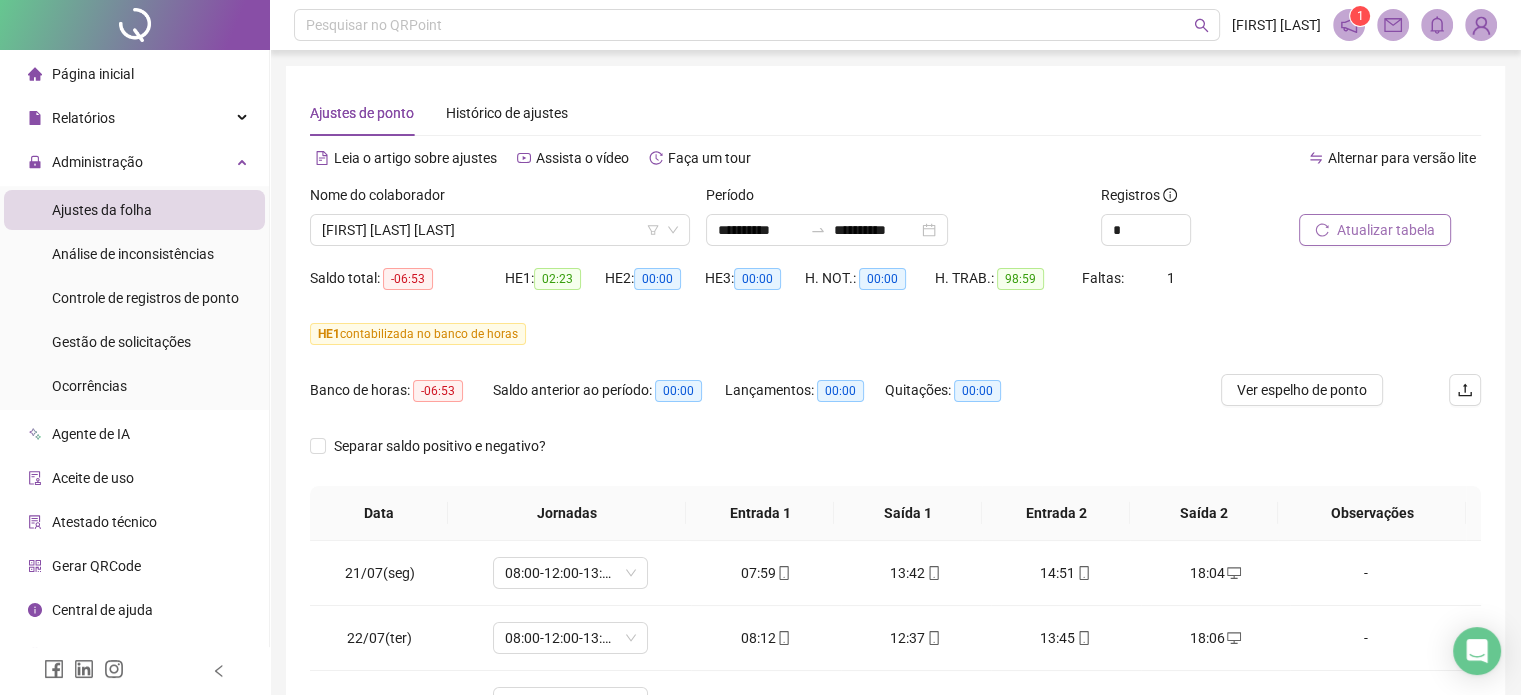 click on "Atualizar tabela" at bounding box center (1386, 230) 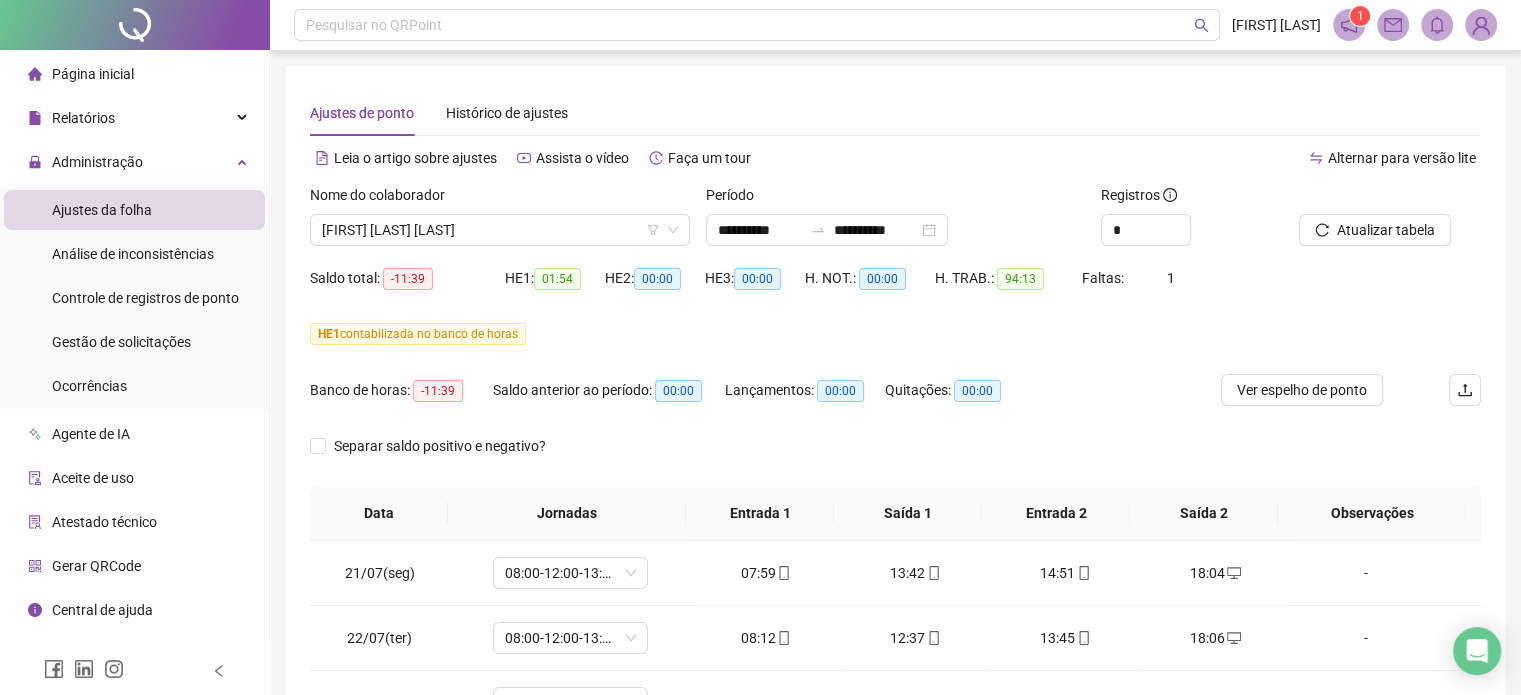scroll, scrollTop: 382, scrollLeft: 0, axis: vertical 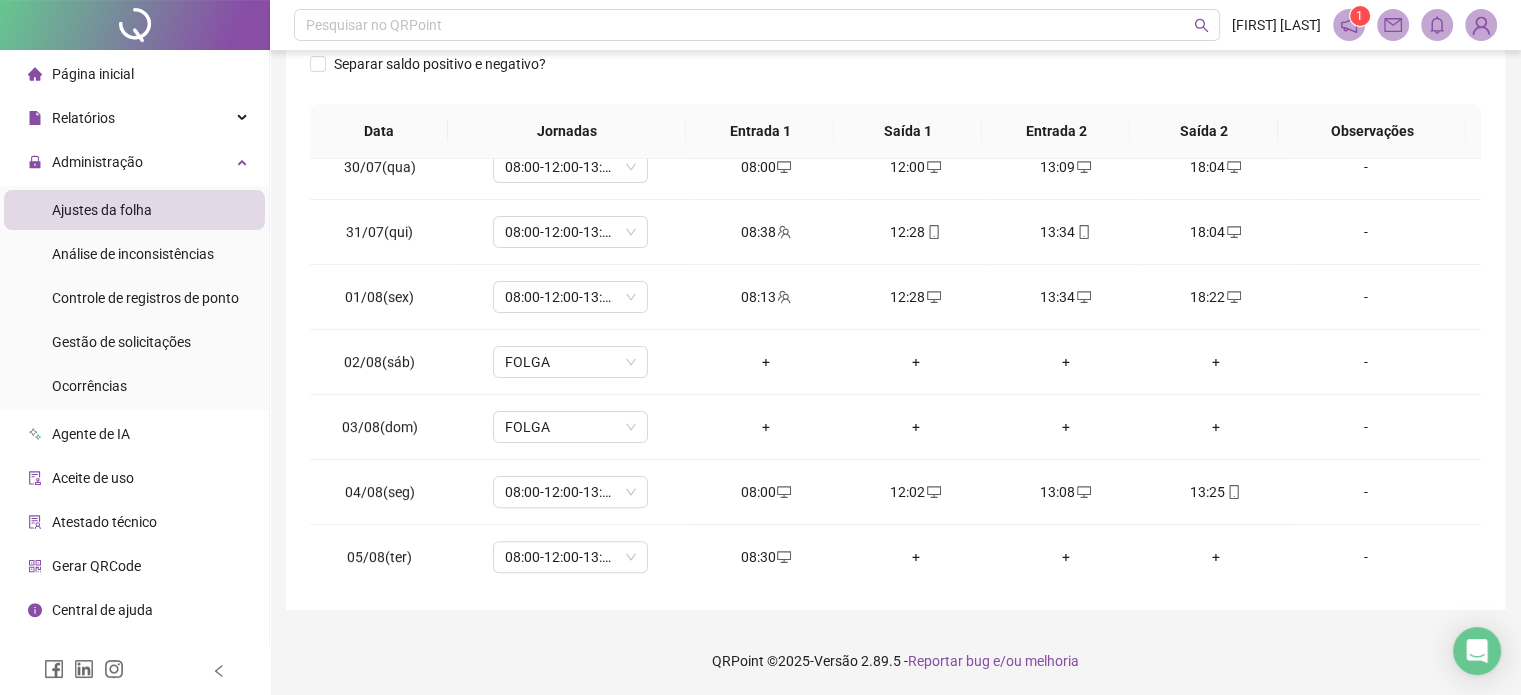 click on "QRPoint © 2025  -  Versão   2.89.5   -  Reportar bug e/ou melhoria" at bounding box center (895, 661) 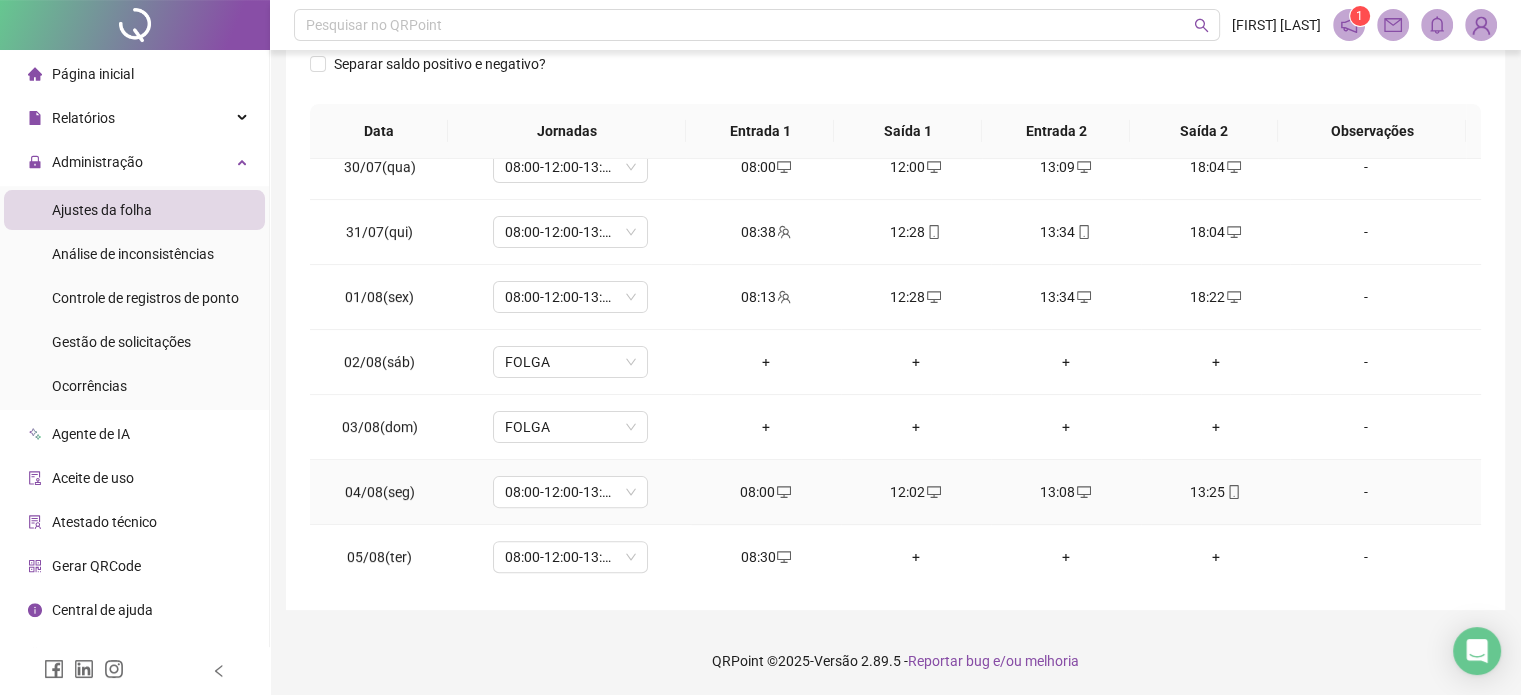 click 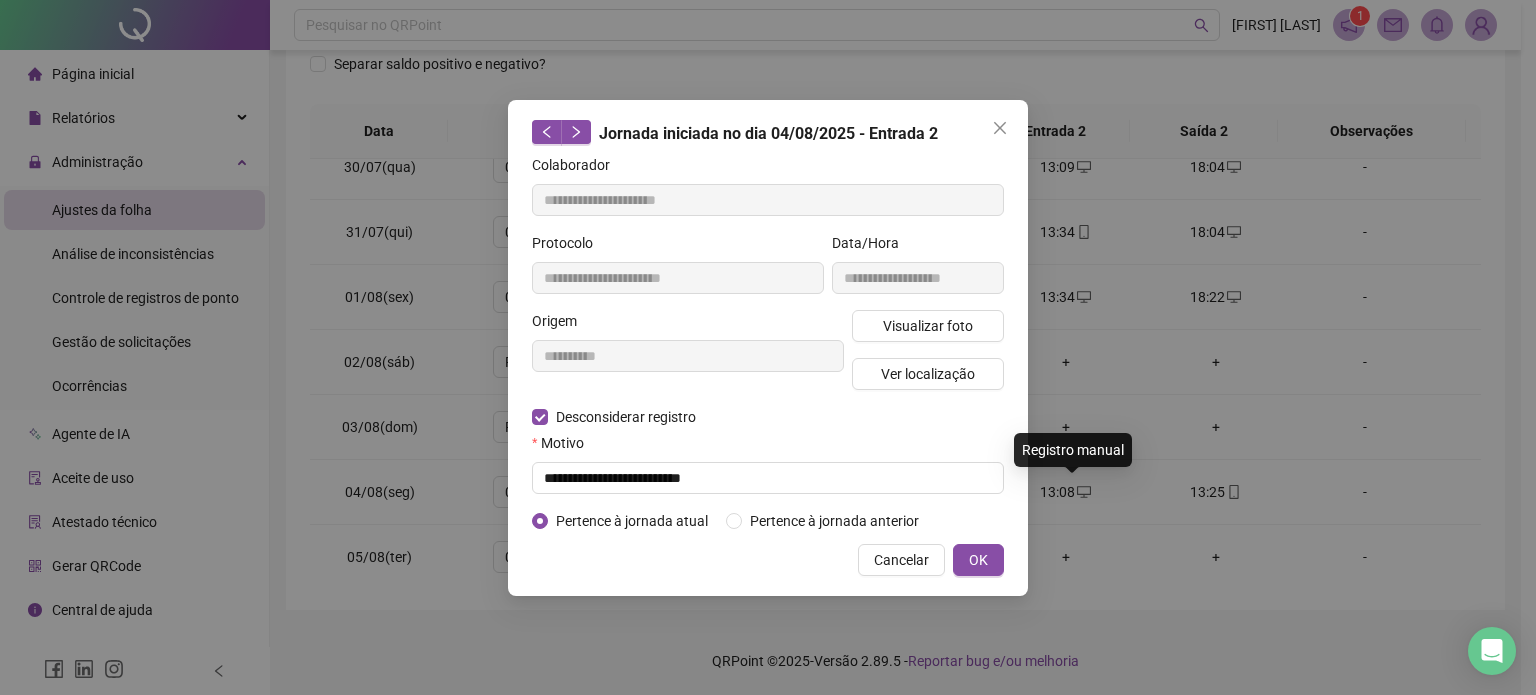 type on "**********" 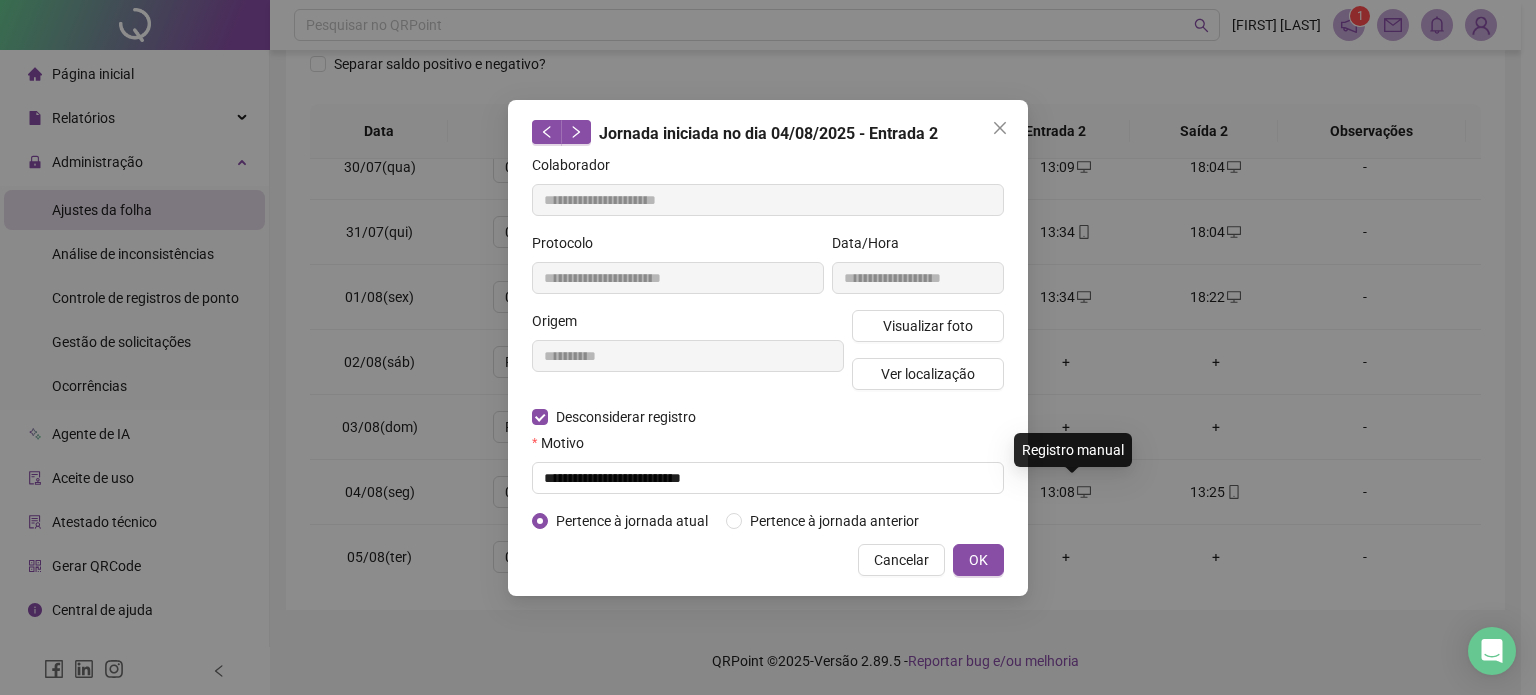 type on "**********" 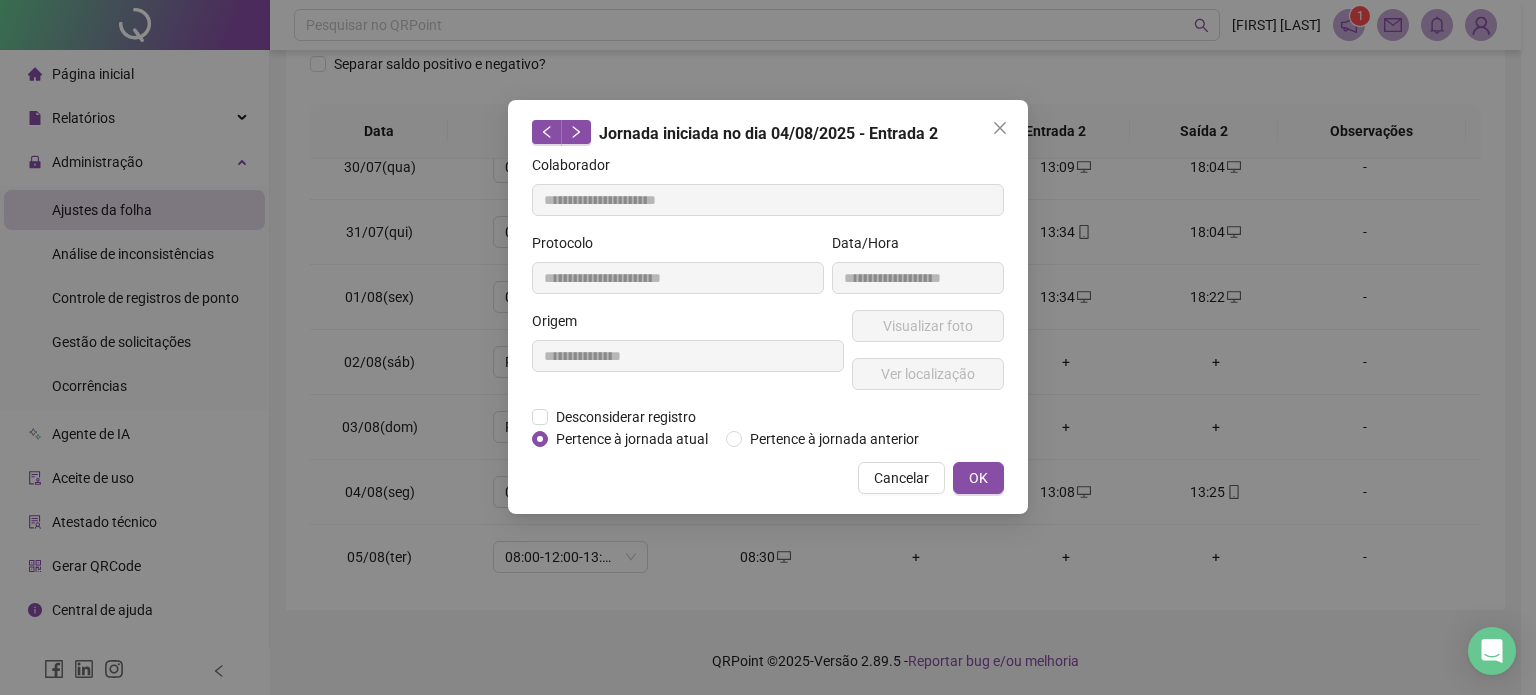 click on "Pertence à jornada atual" at bounding box center [632, 439] 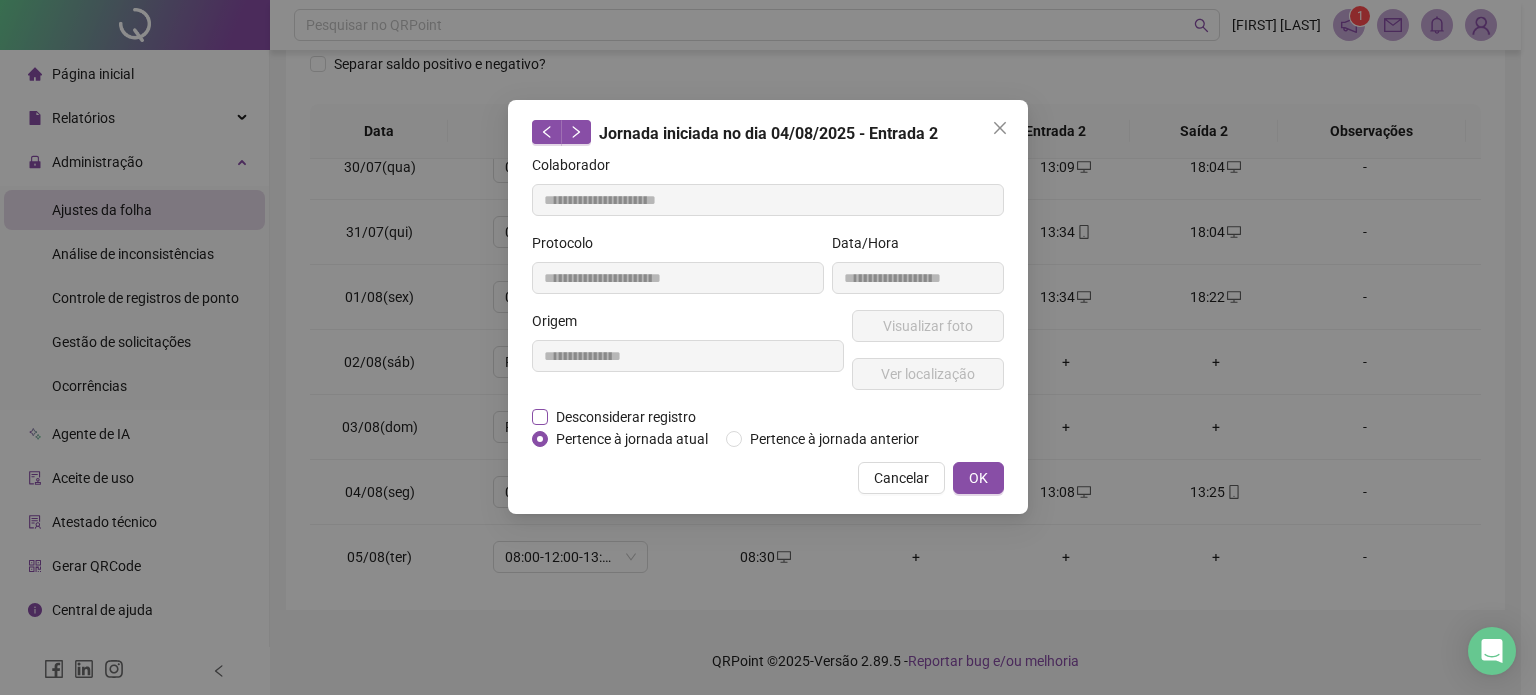 click on "Desconsiderar registro" at bounding box center [626, 417] 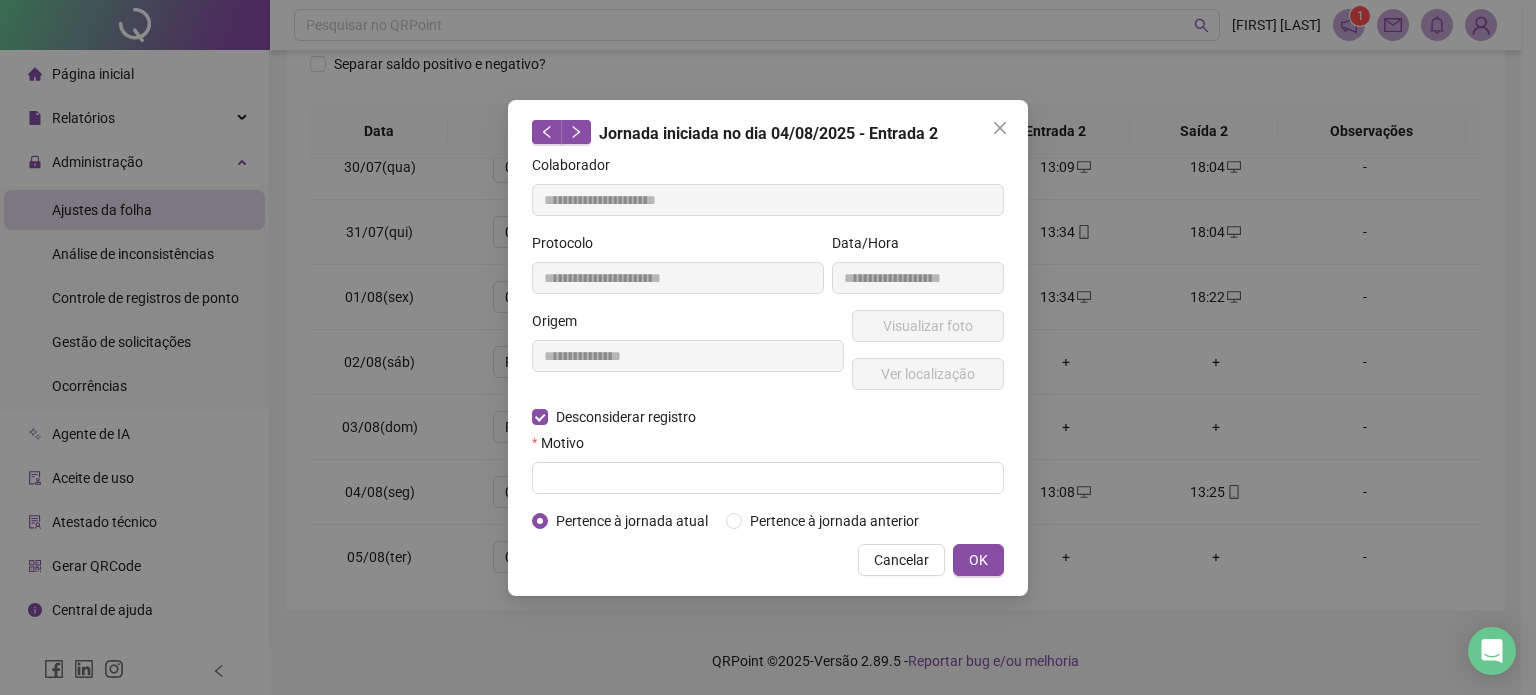 click on "Motivo" at bounding box center [768, 447] 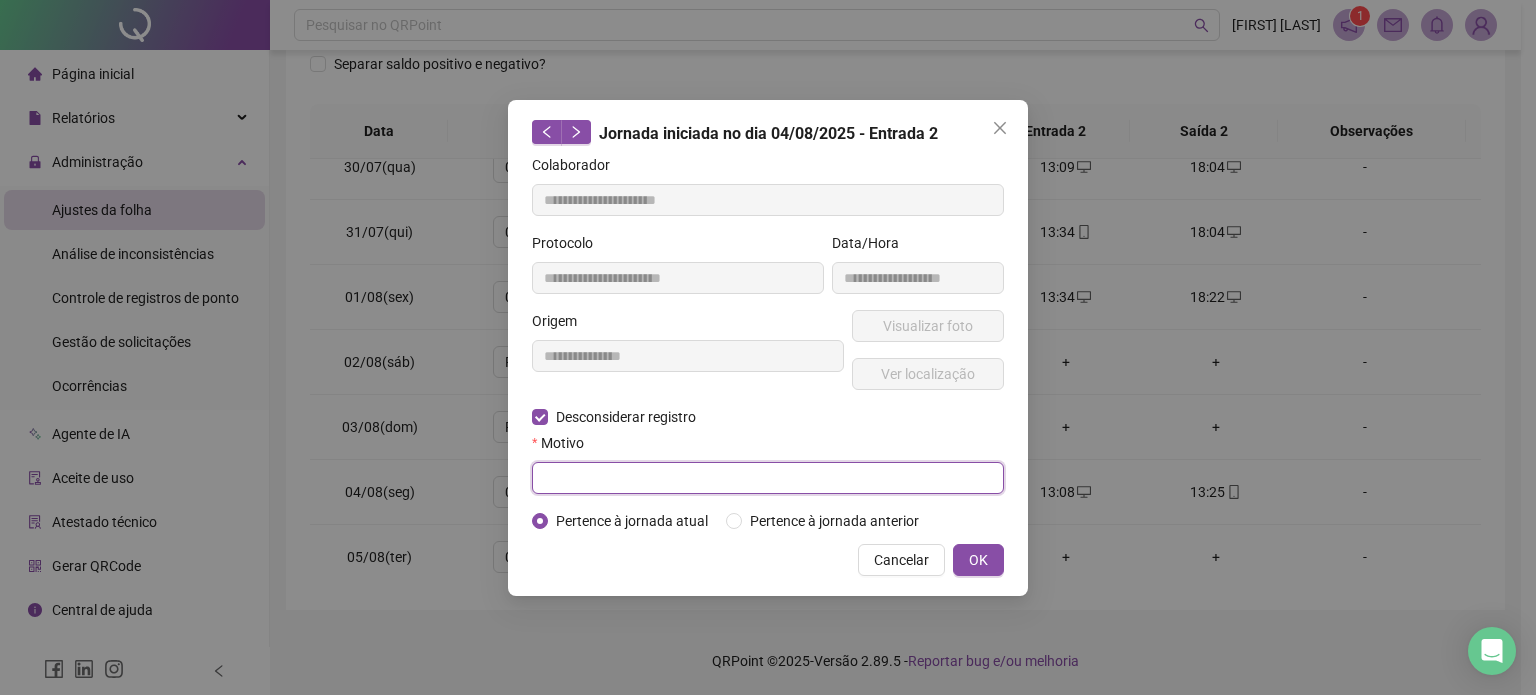 click at bounding box center (768, 478) 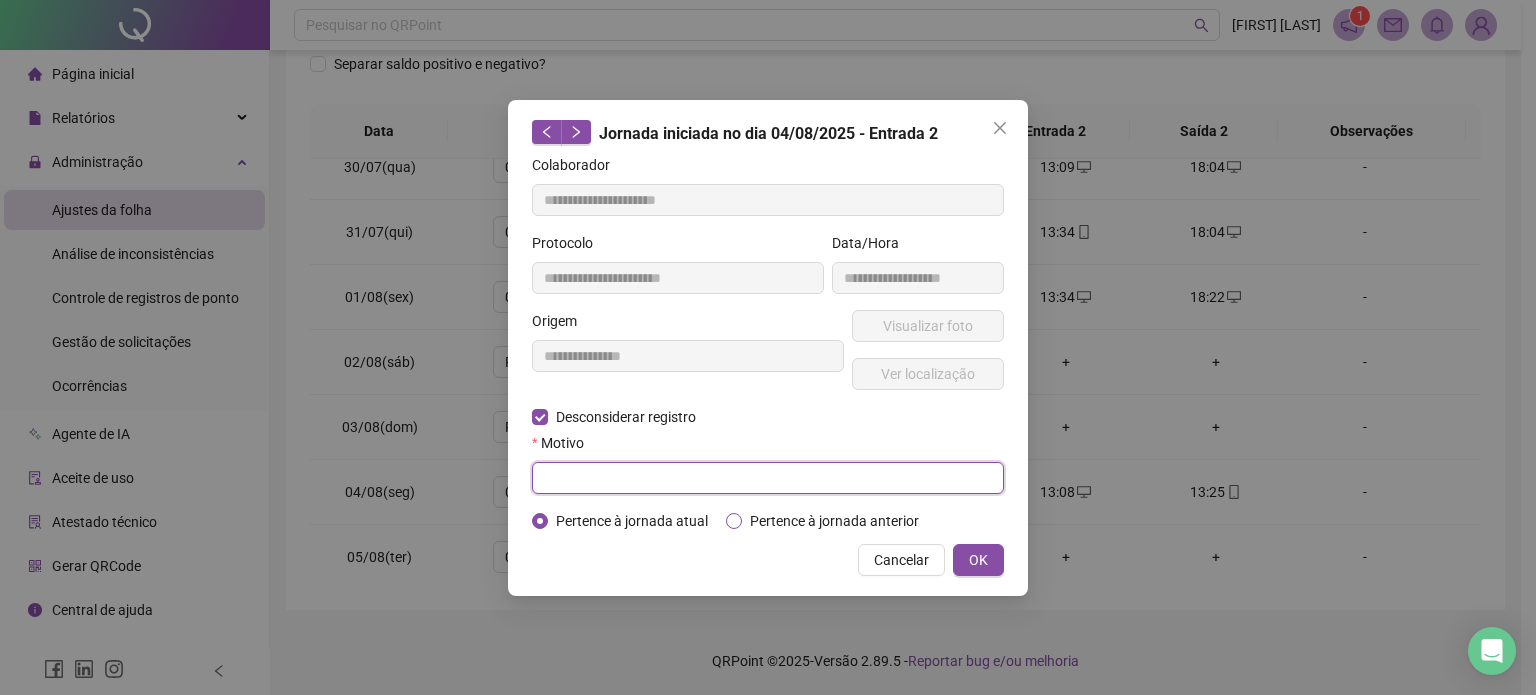 paste on "**********" 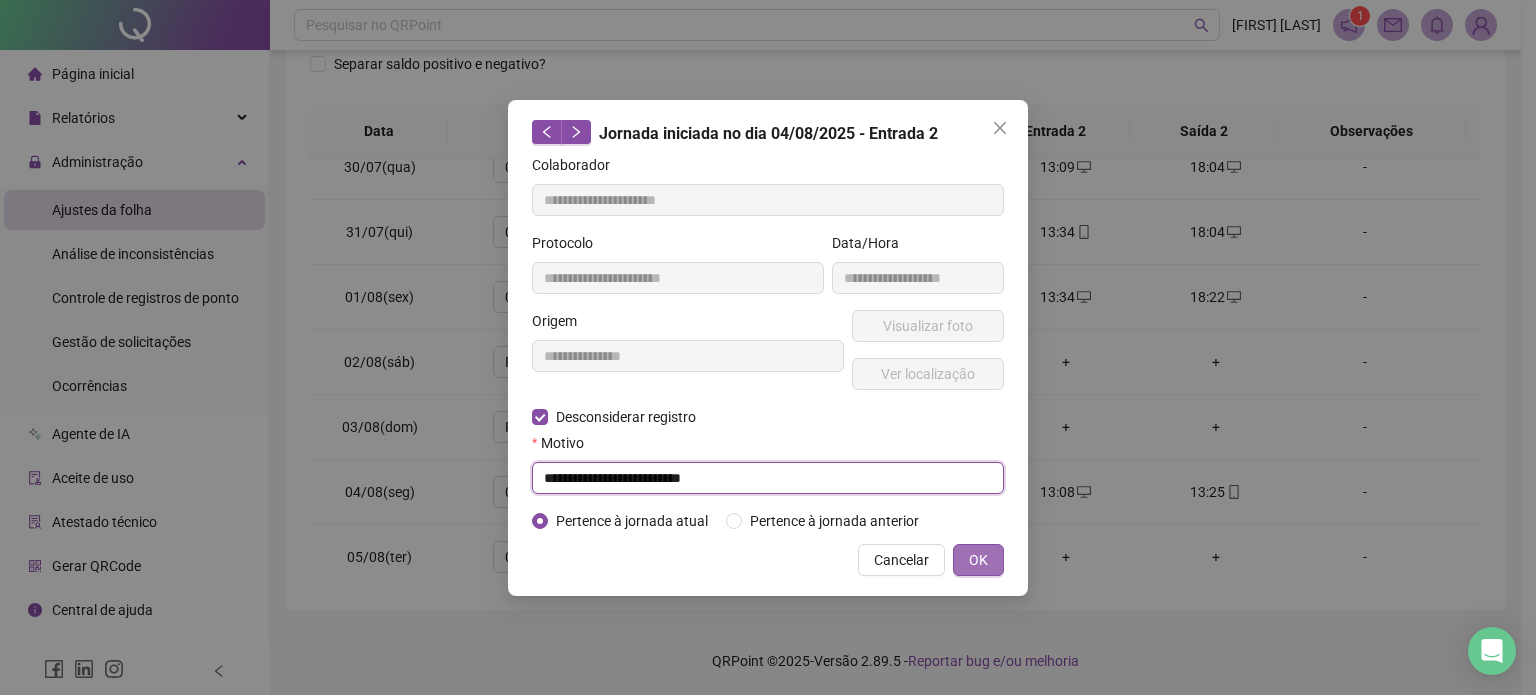 type on "**********" 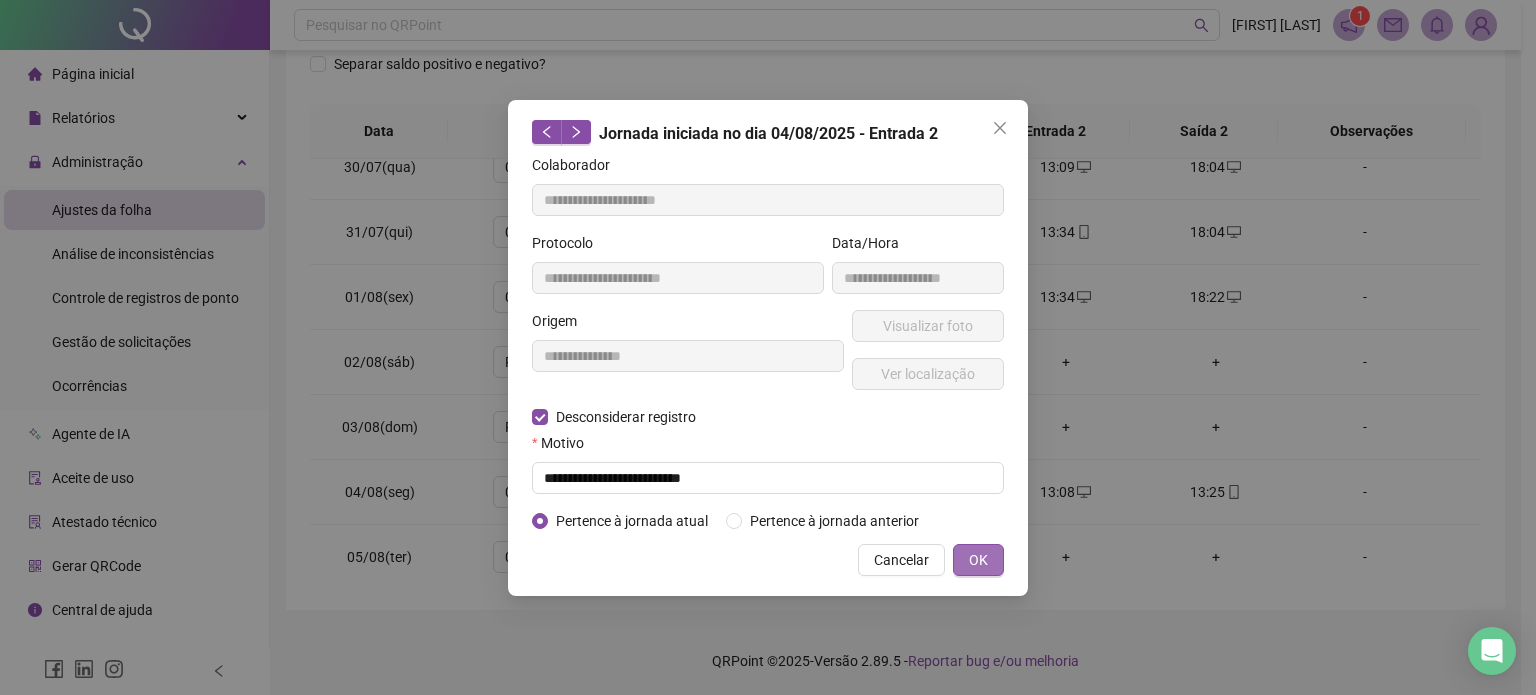 click on "OK" at bounding box center [978, 560] 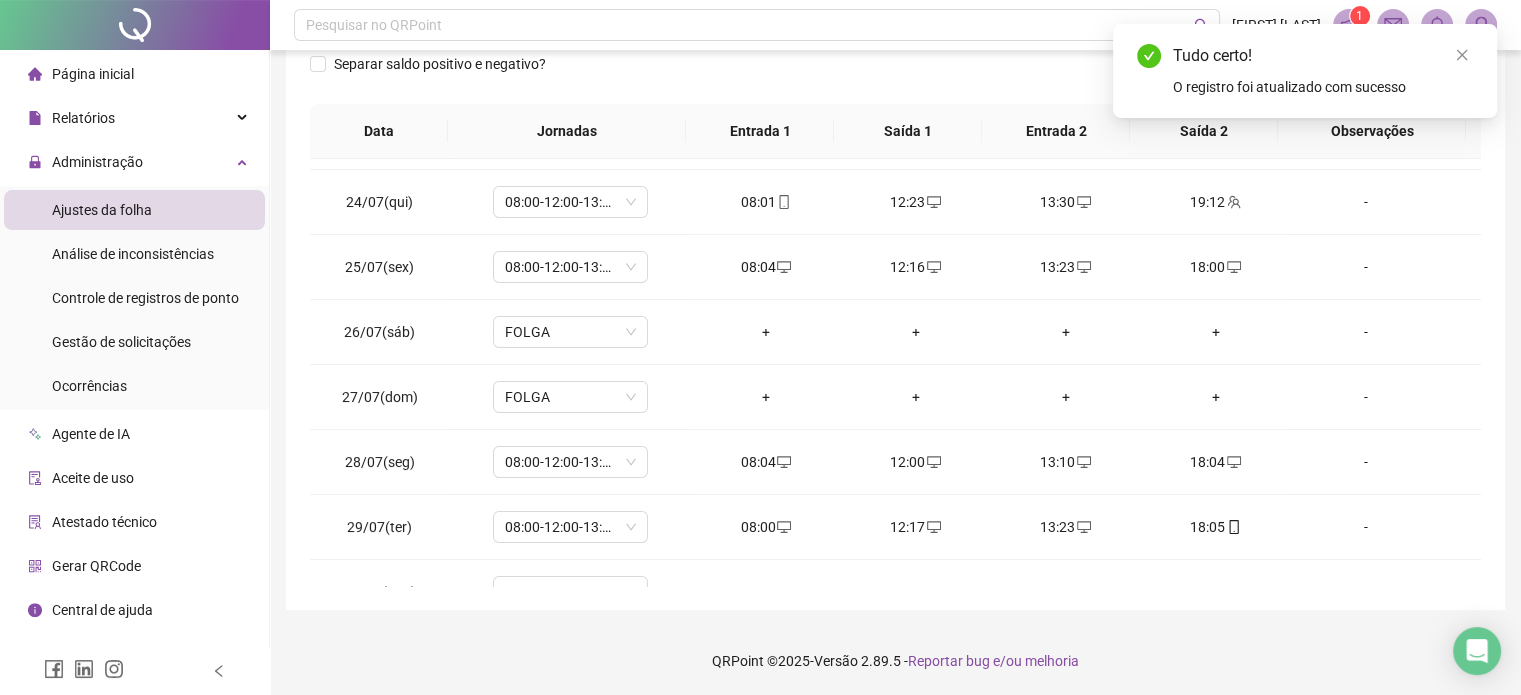 scroll, scrollTop: 0, scrollLeft: 0, axis: both 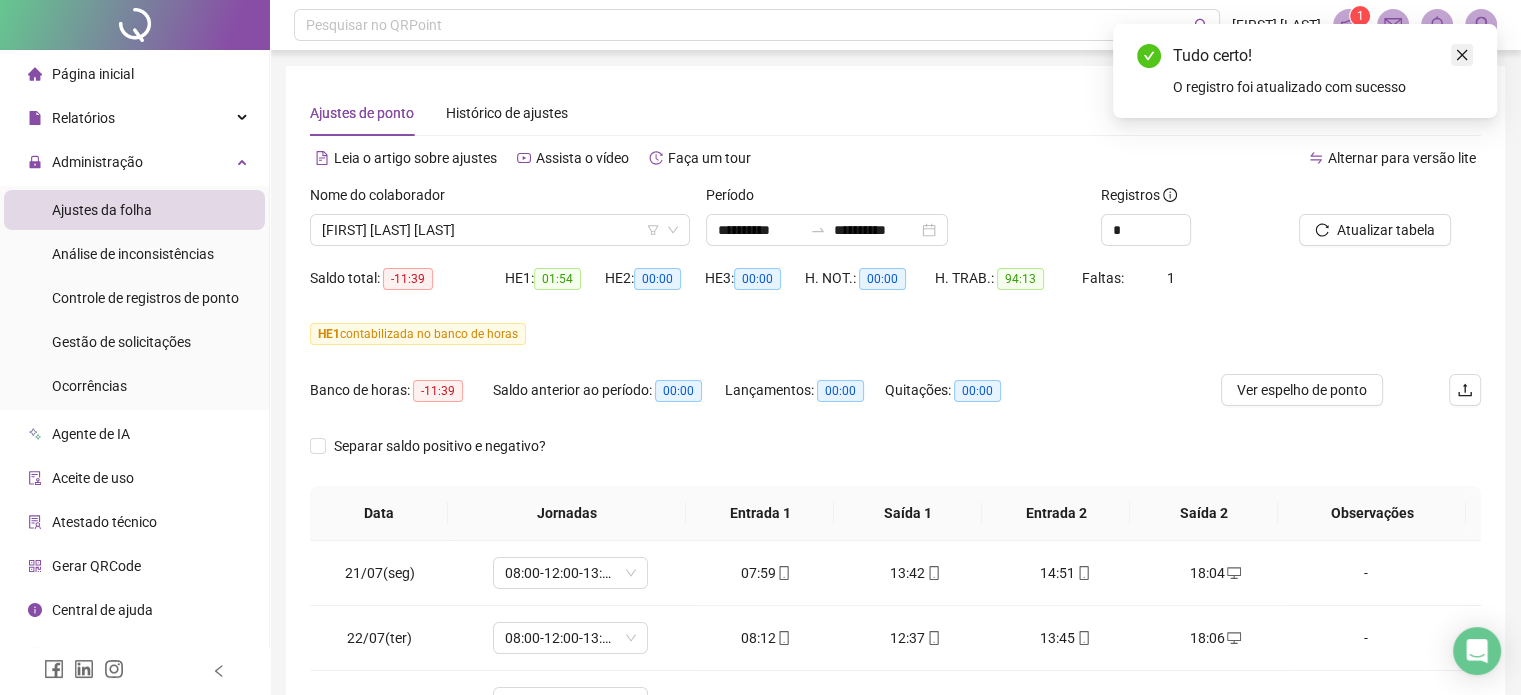 click at bounding box center [1462, 55] 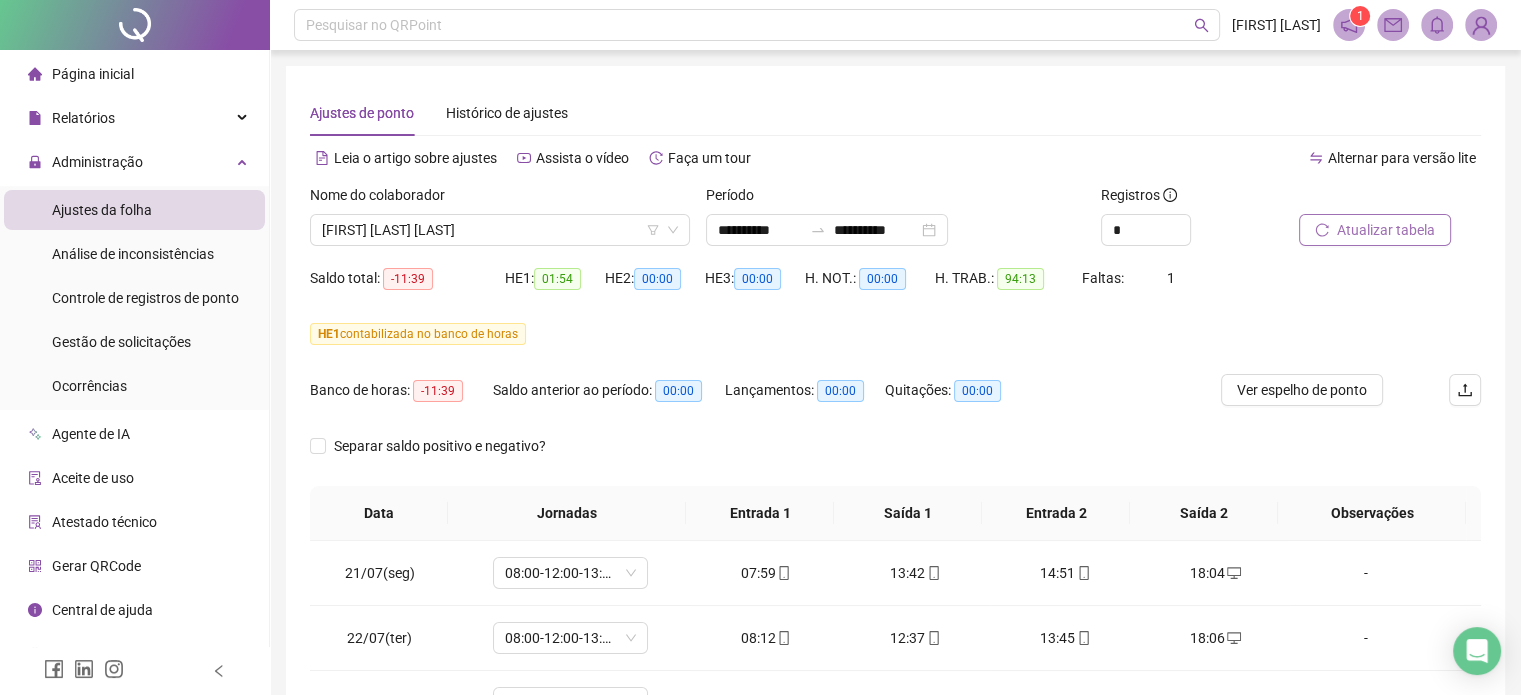 click on "Atualizar tabela" at bounding box center (1386, 230) 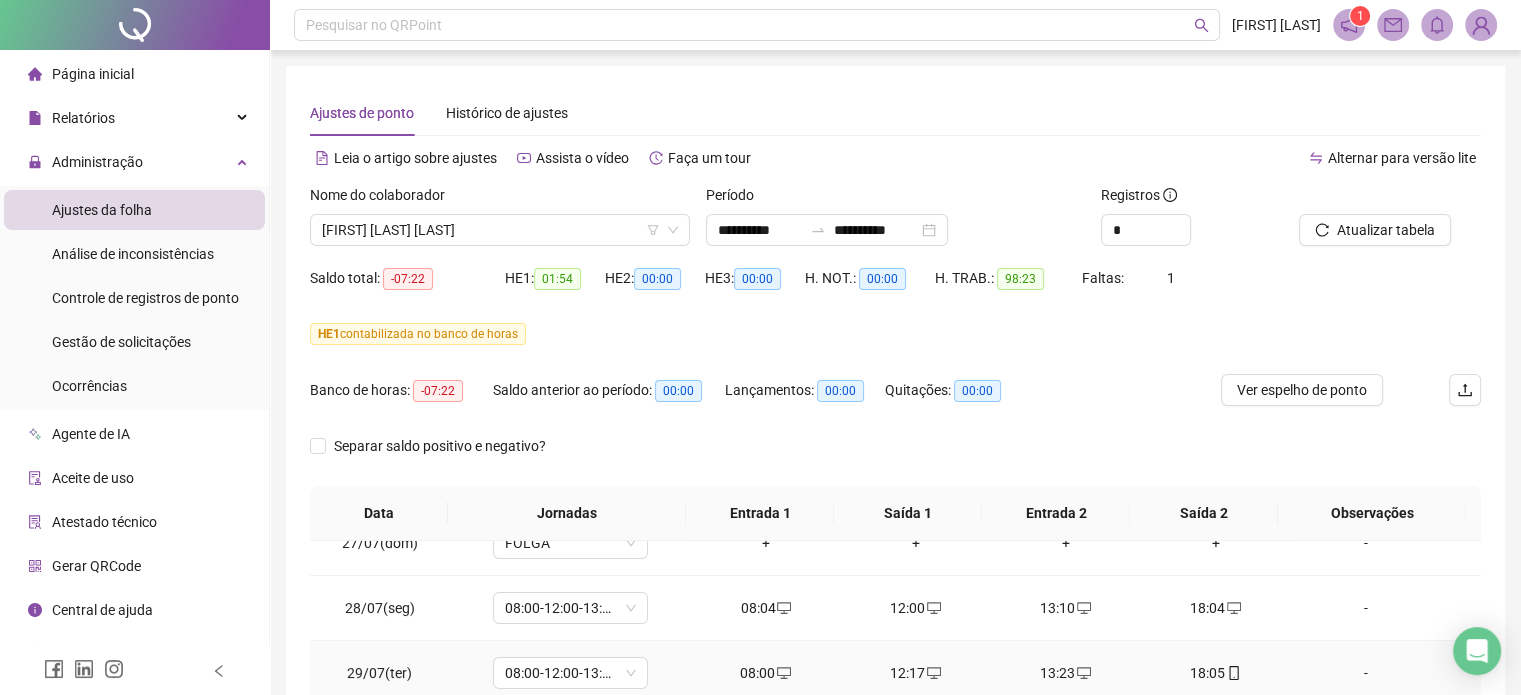scroll, scrollTop: 609, scrollLeft: 0, axis: vertical 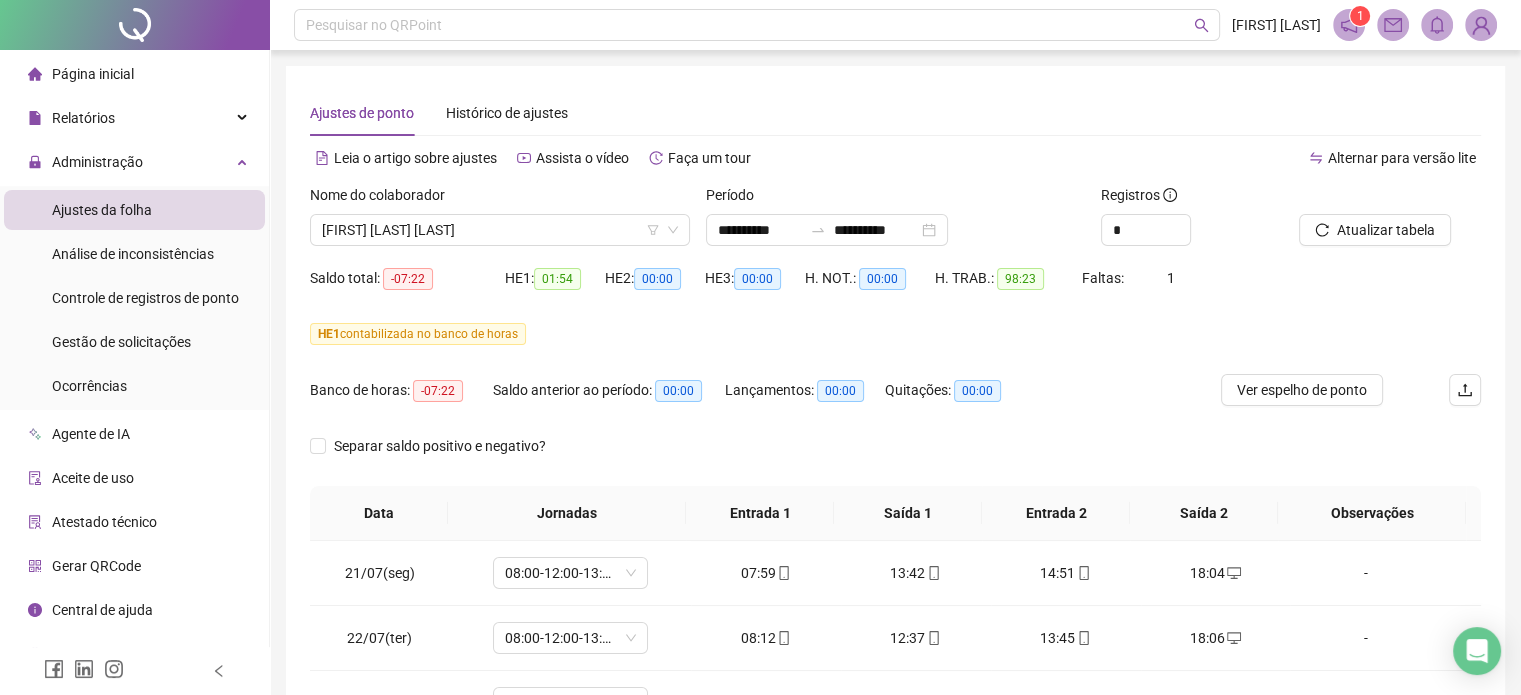 click on "Saldo total:   -07:22 HE 1:   01:54 HE 2:   00:00 HE 3:   00:00 H. NOT.:   00:00 H. TRAB.:   98:23 Faltas:   1" at bounding box center (895, 290) 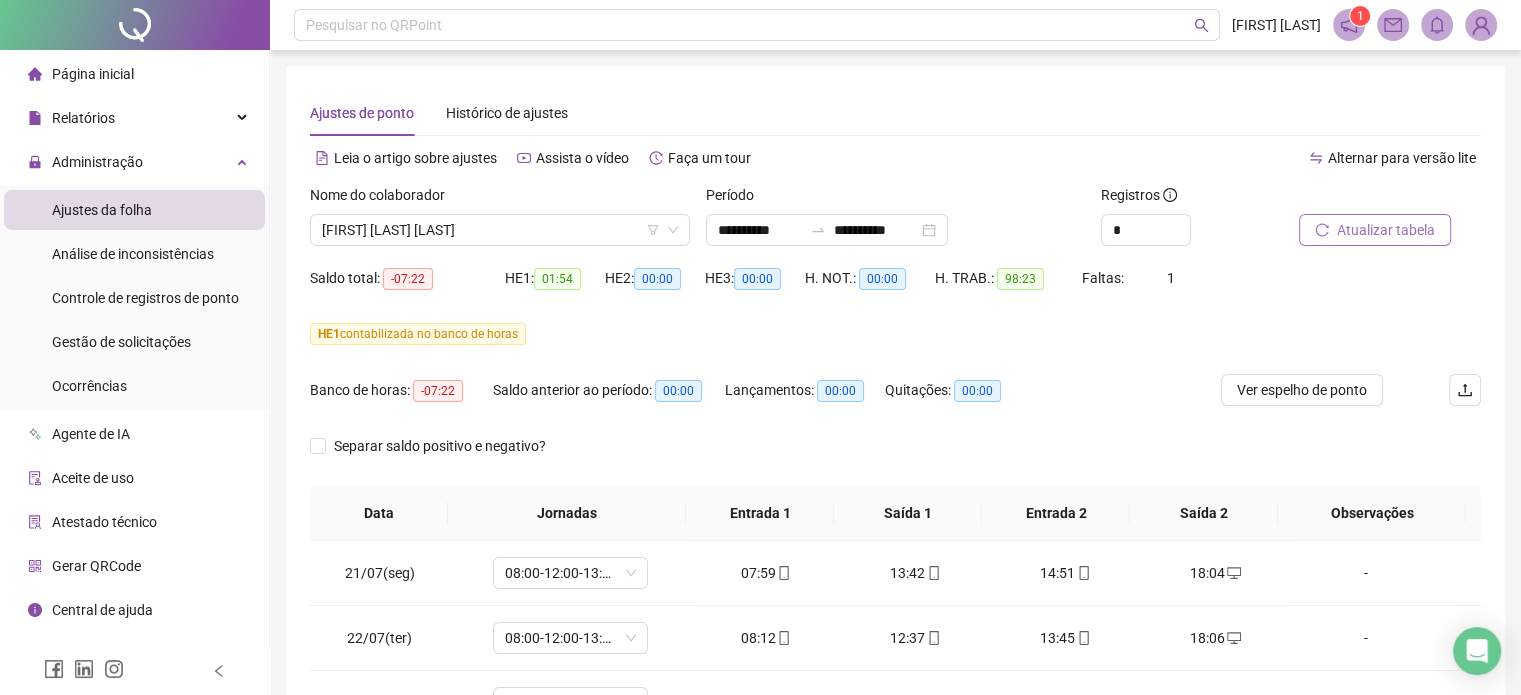 click on "Atualizar tabela" at bounding box center [1386, 230] 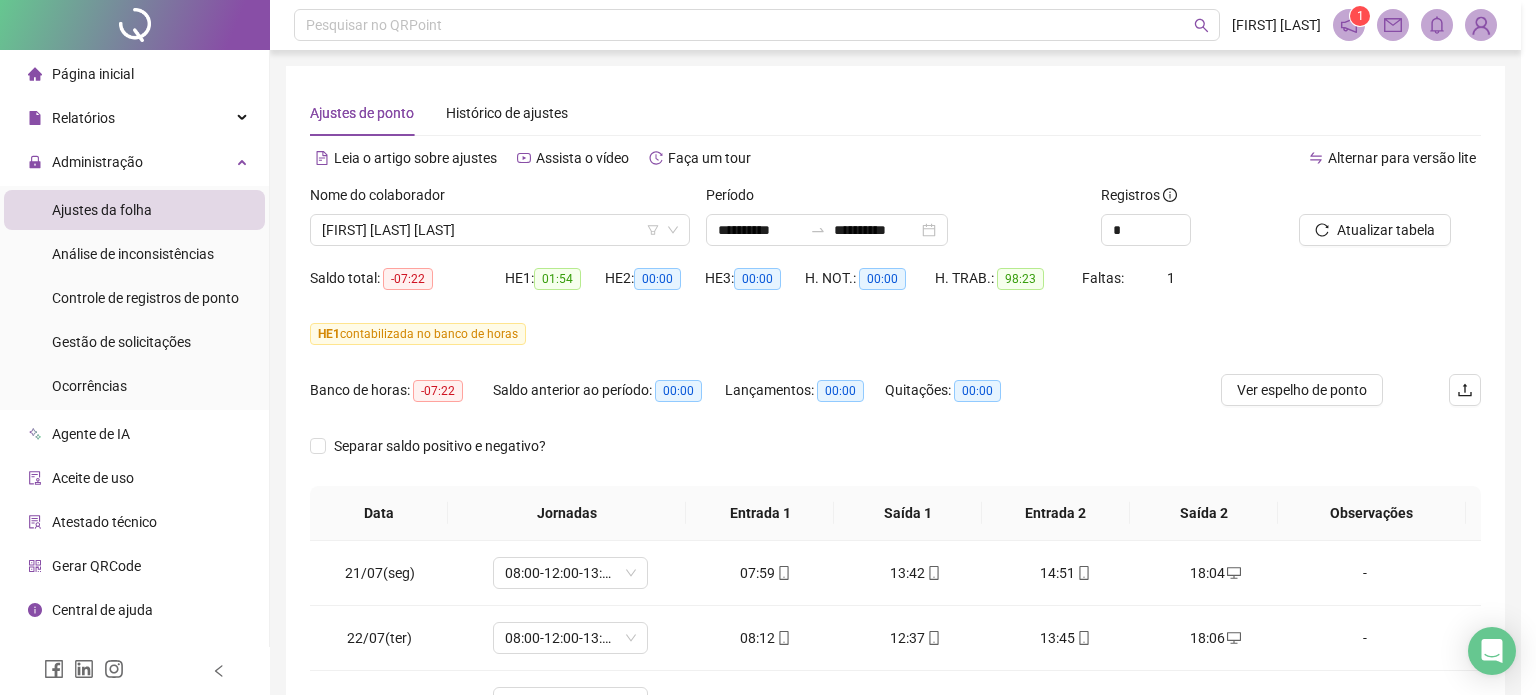 click on "Atualizando tabela Atualizando e reorganizando os registros... OK" at bounding box center [768, 347] 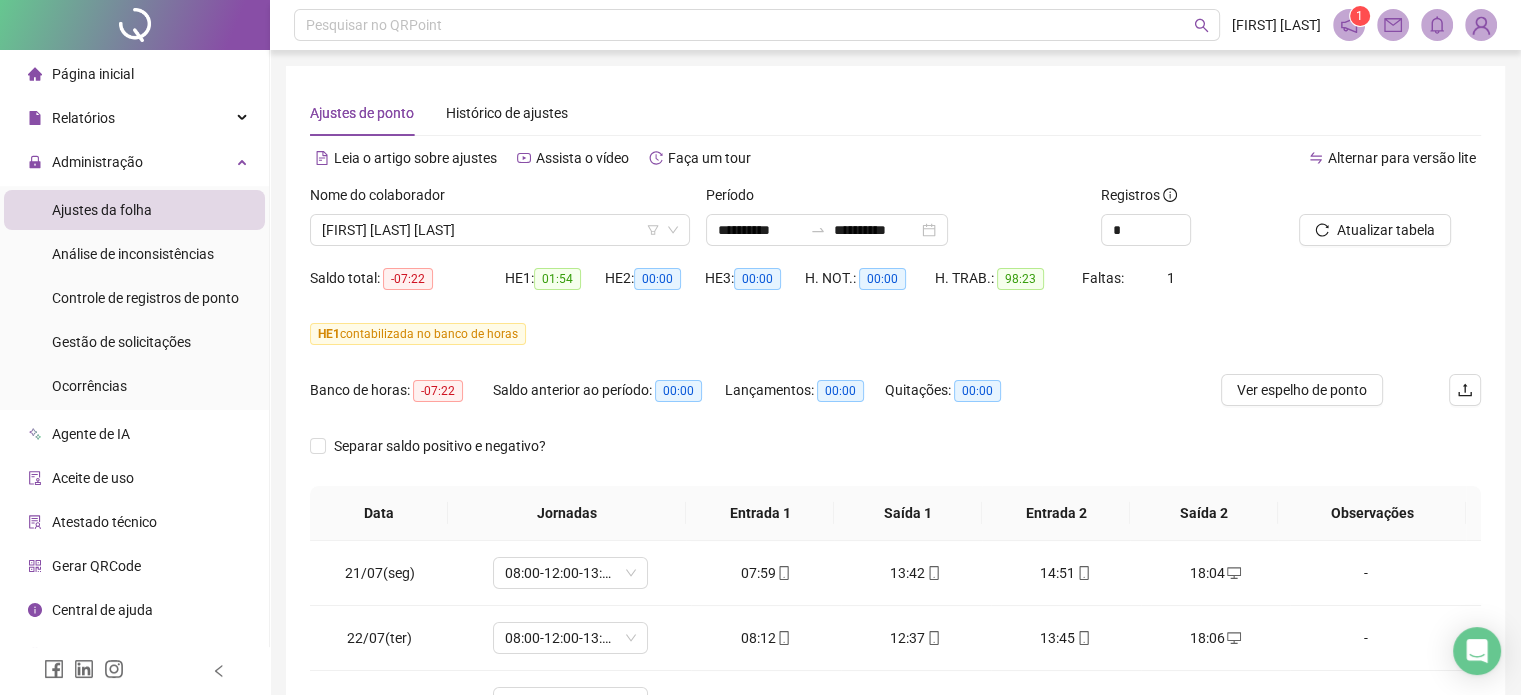 scroll, scrollTop: 382, scrollLeft: 0, axis: vertical 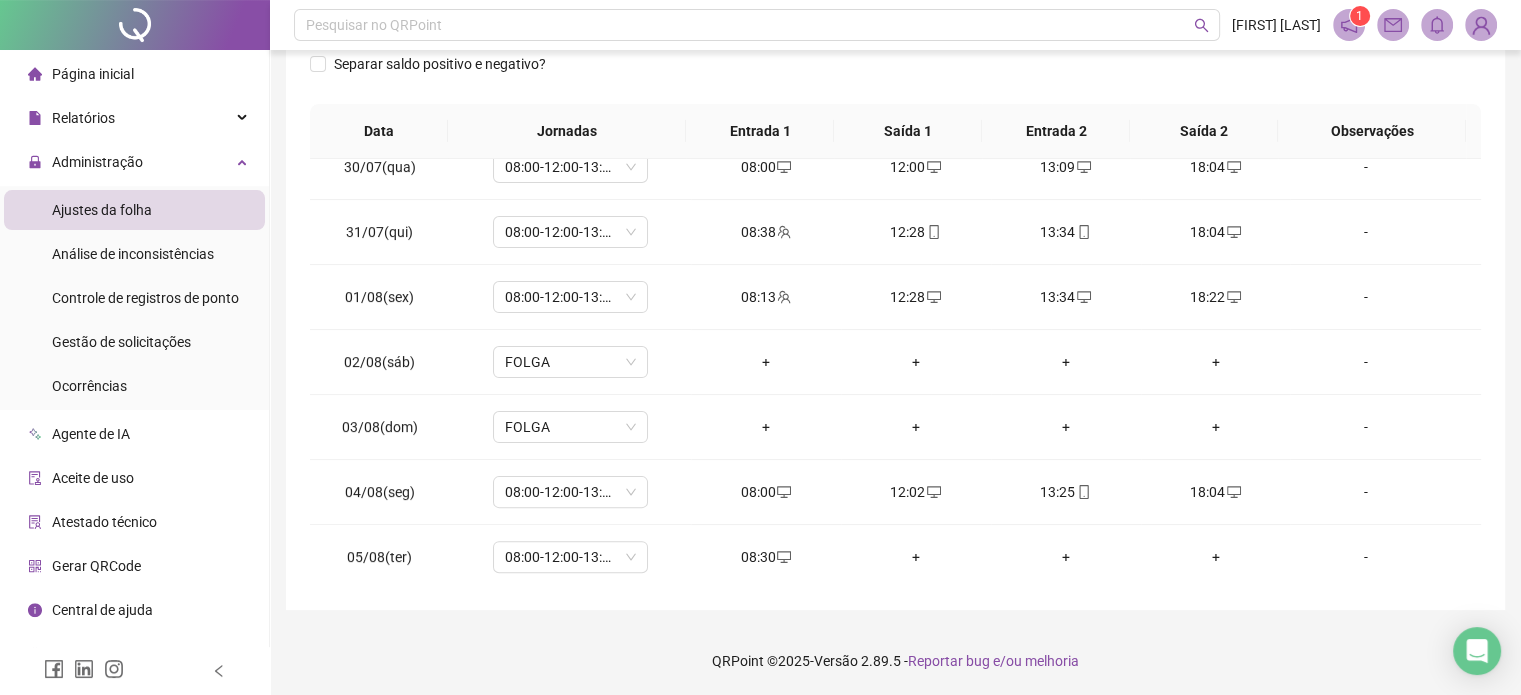 click on "QRPoint © 2025  -  Versão   2.89.5   -  Reportar bug e/ou melhoria" at bounding box center [895, 661] 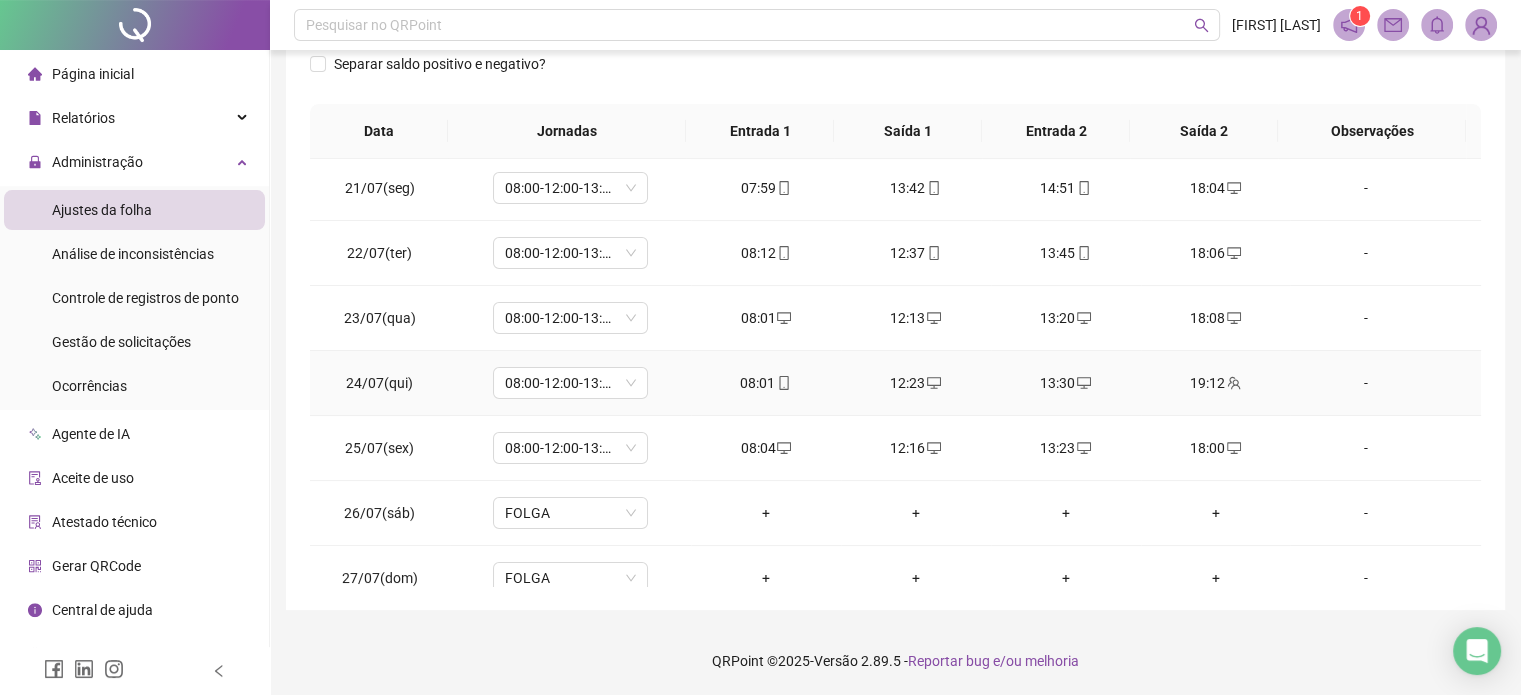 scroll, scrollTop: 0, scrollLeft: 0, axis: both 